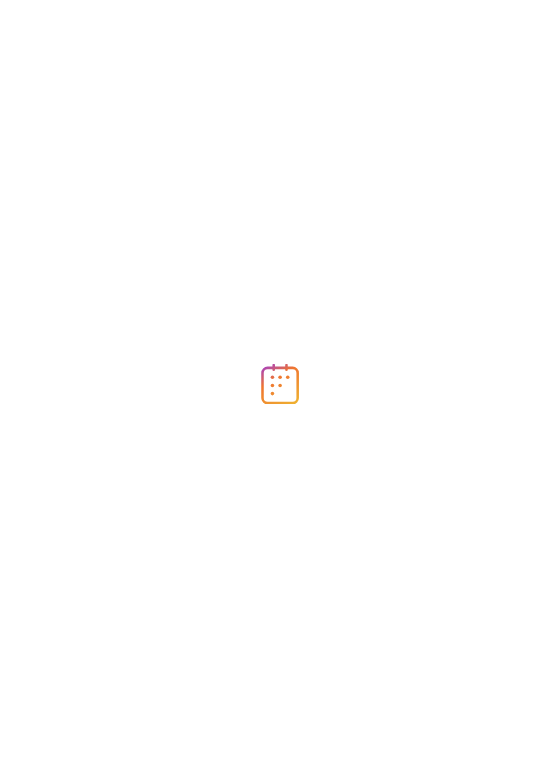 scroll, scrollTop: 0, scrollLeft: 0, axis: both 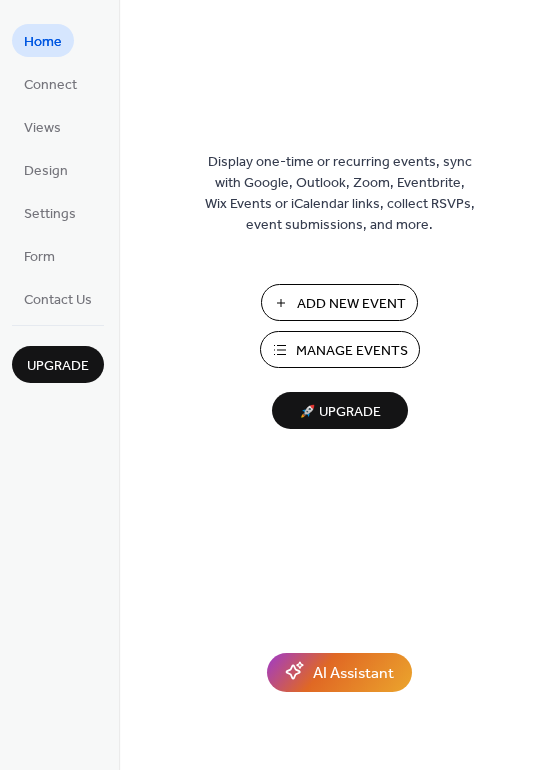 click on "Add New Event" at bounding box center (351, 304) 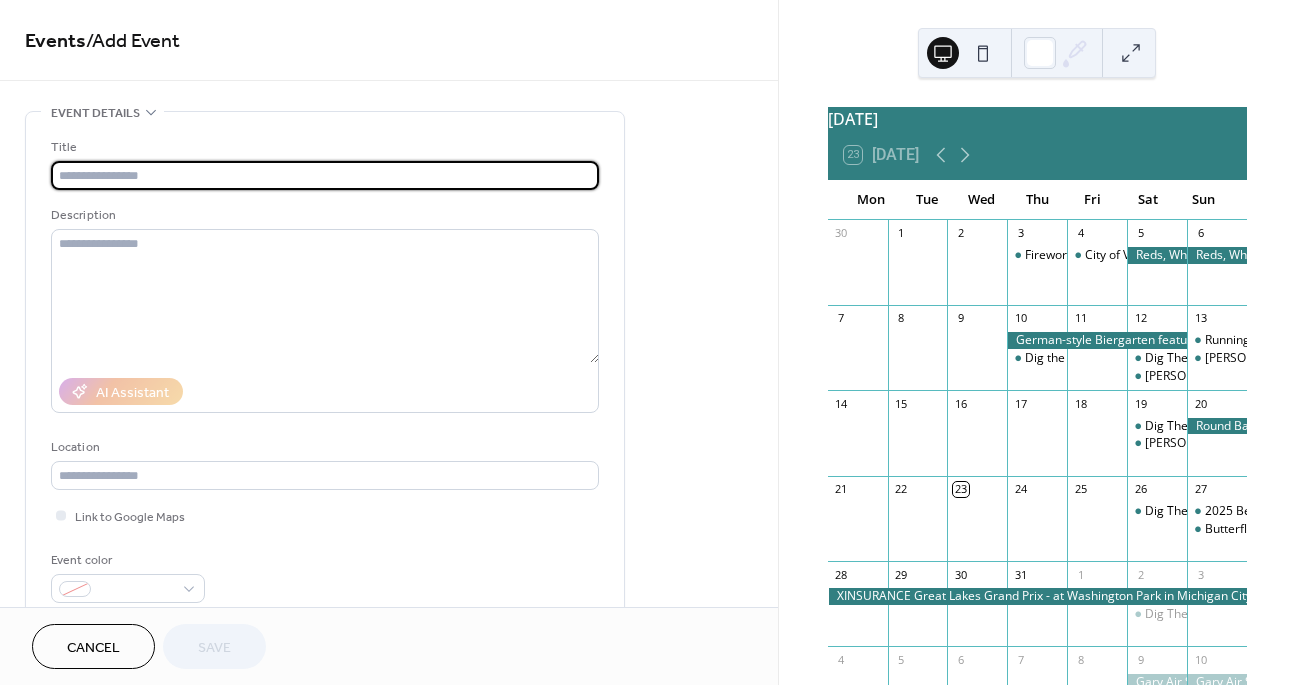 scroll, scrollTop: 0, scrollLeft: 0, axis: both 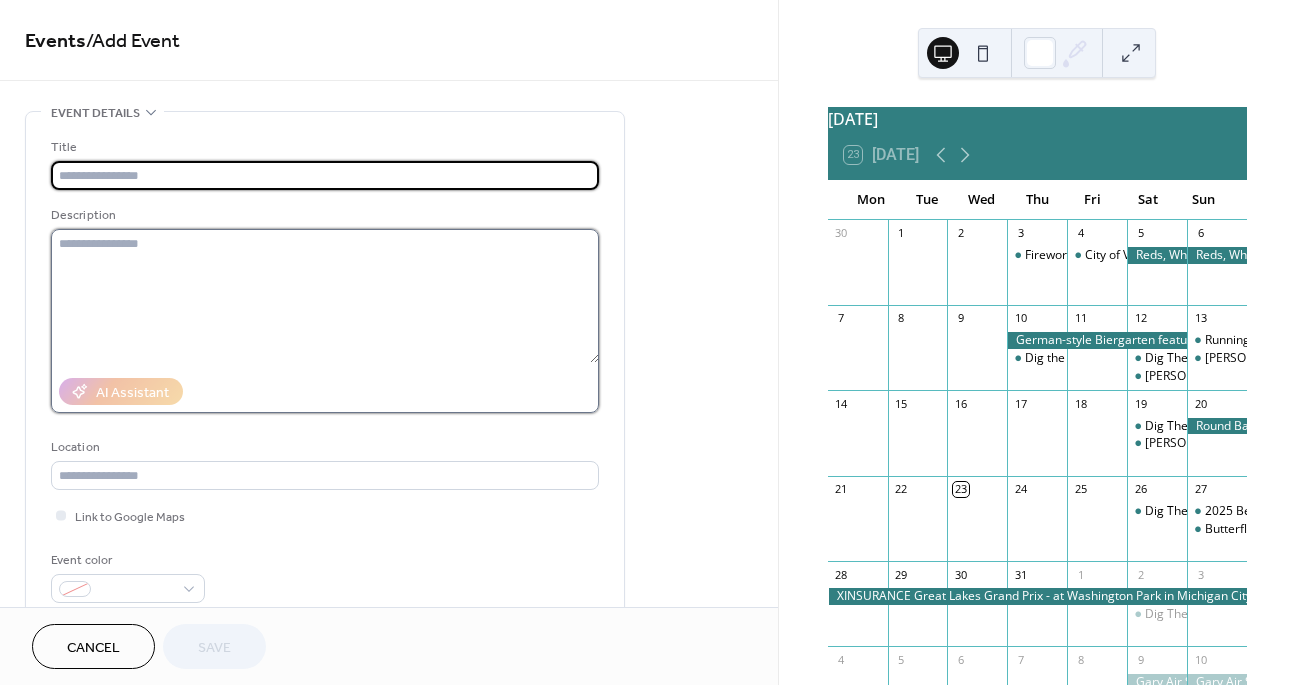 click at bounding box center (325, 296) 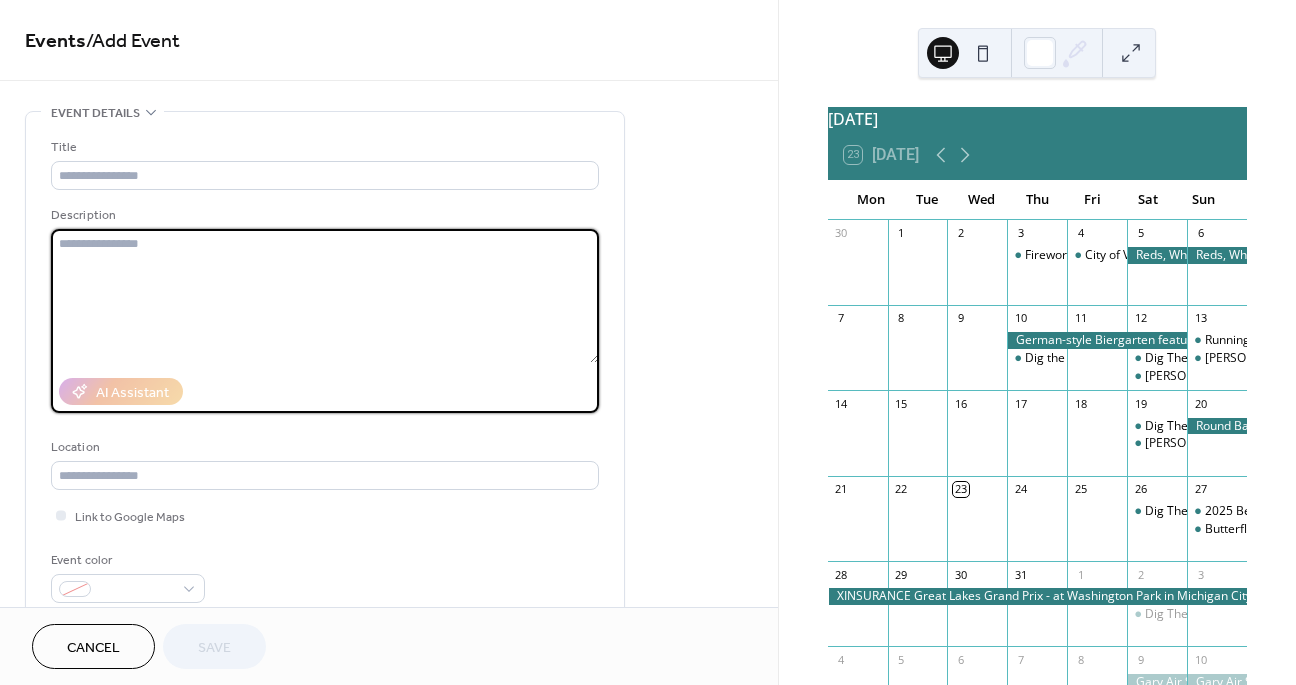paste on "**********" 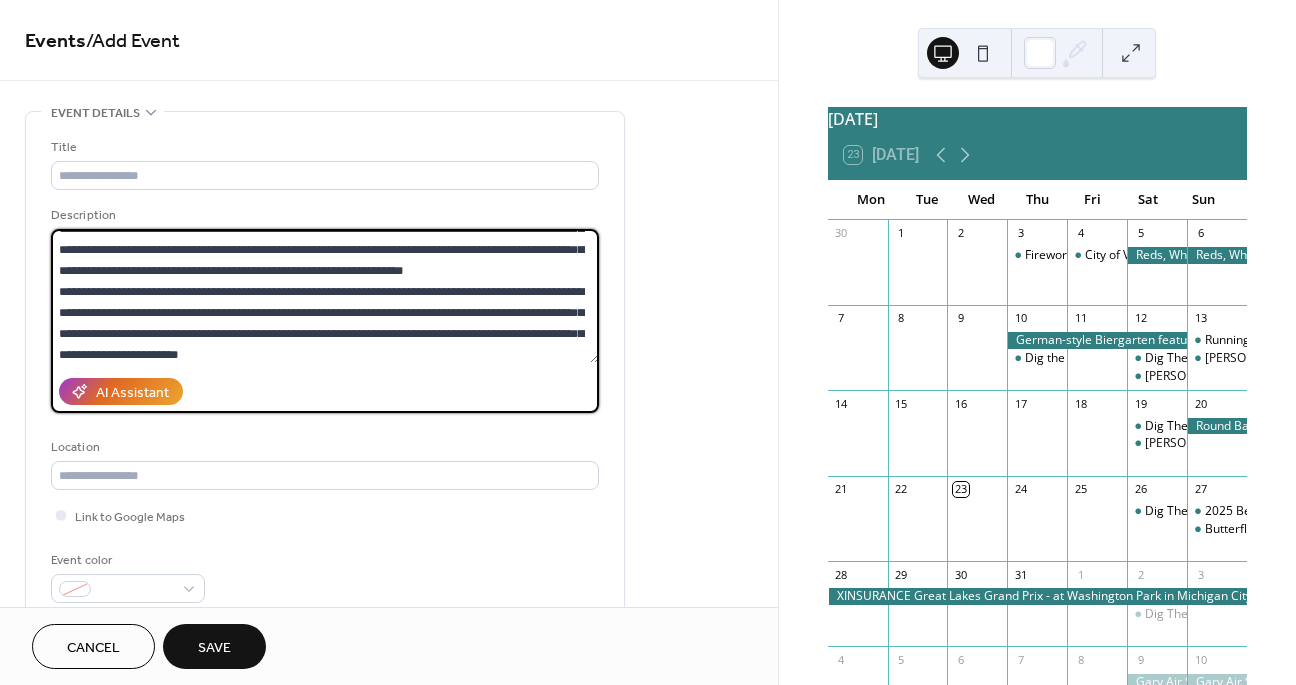 scroll, scrollTop: 0, scrollLeft: 0, axis: both 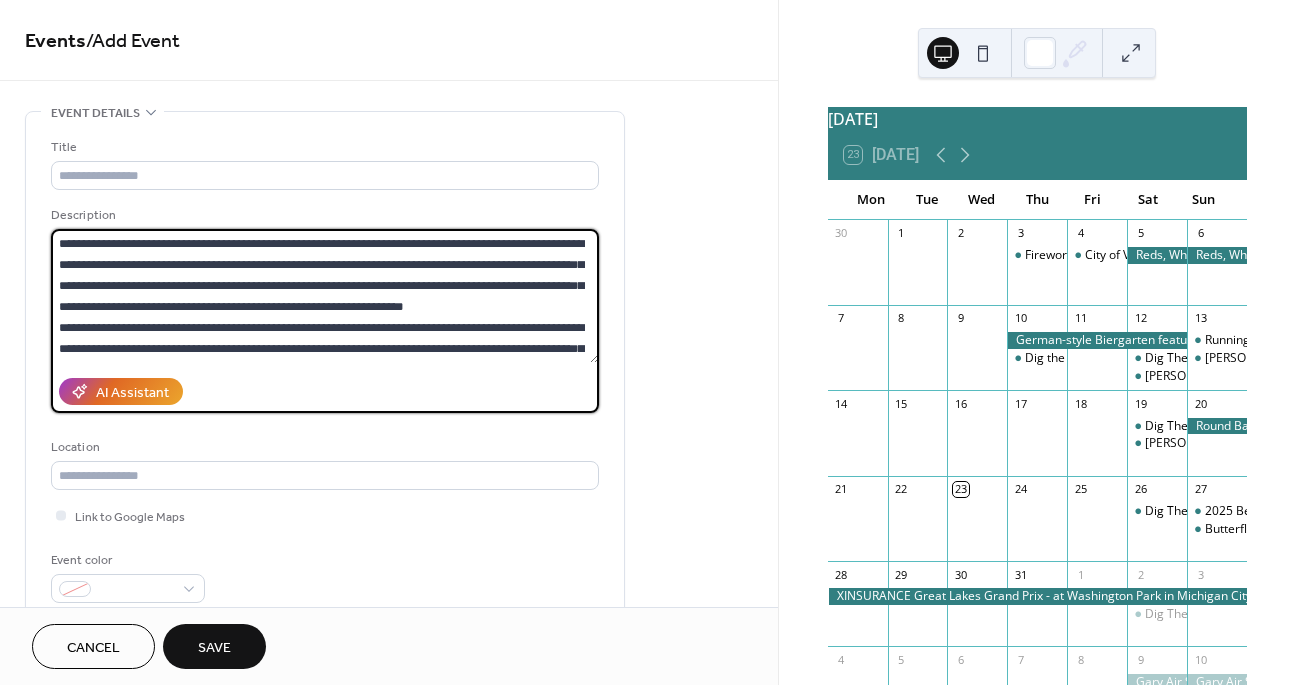 drag, startPoint x: 56, startPoint y: 241, endPoint x: 163, endPoint y: 241, distance: 107 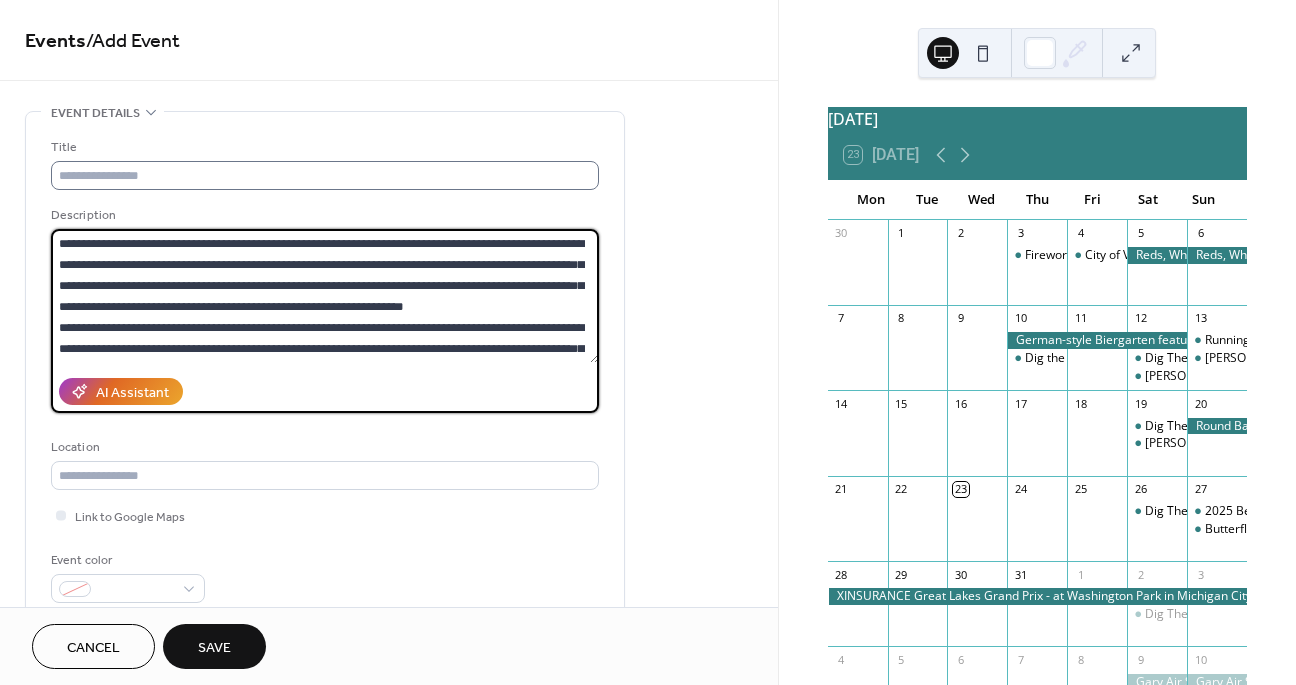 type on "**********" 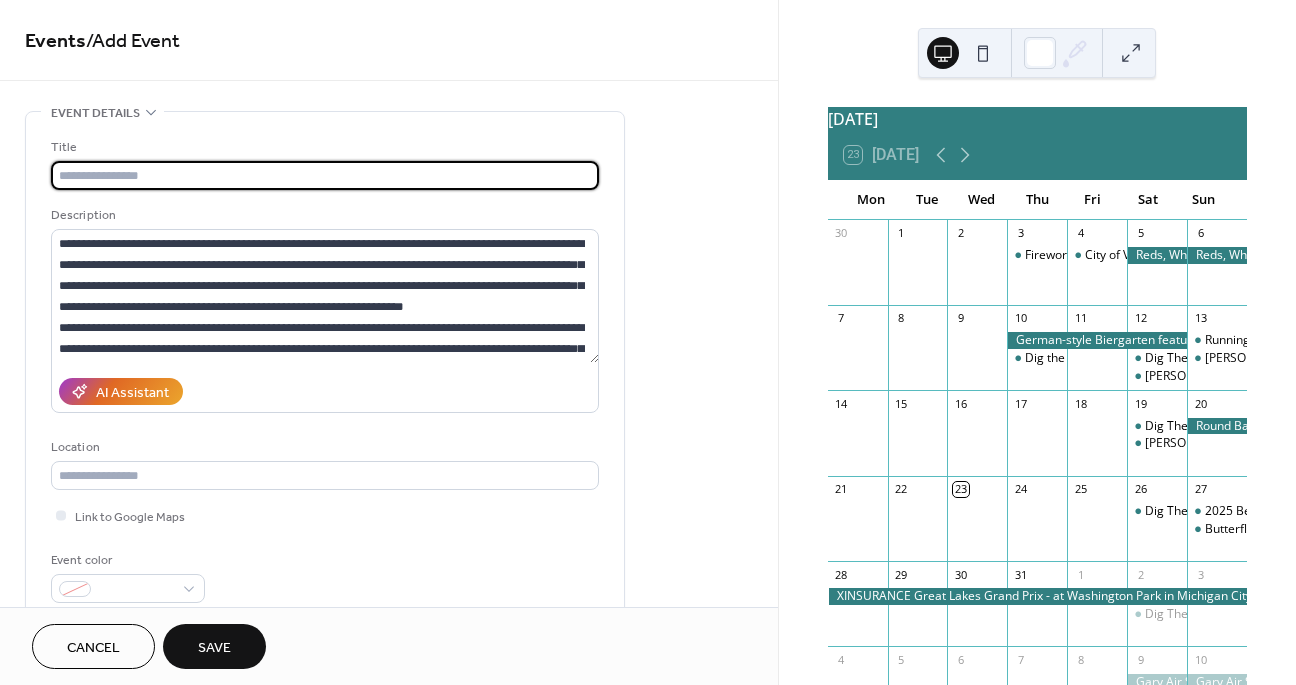 click at bounding box center (325, 175) 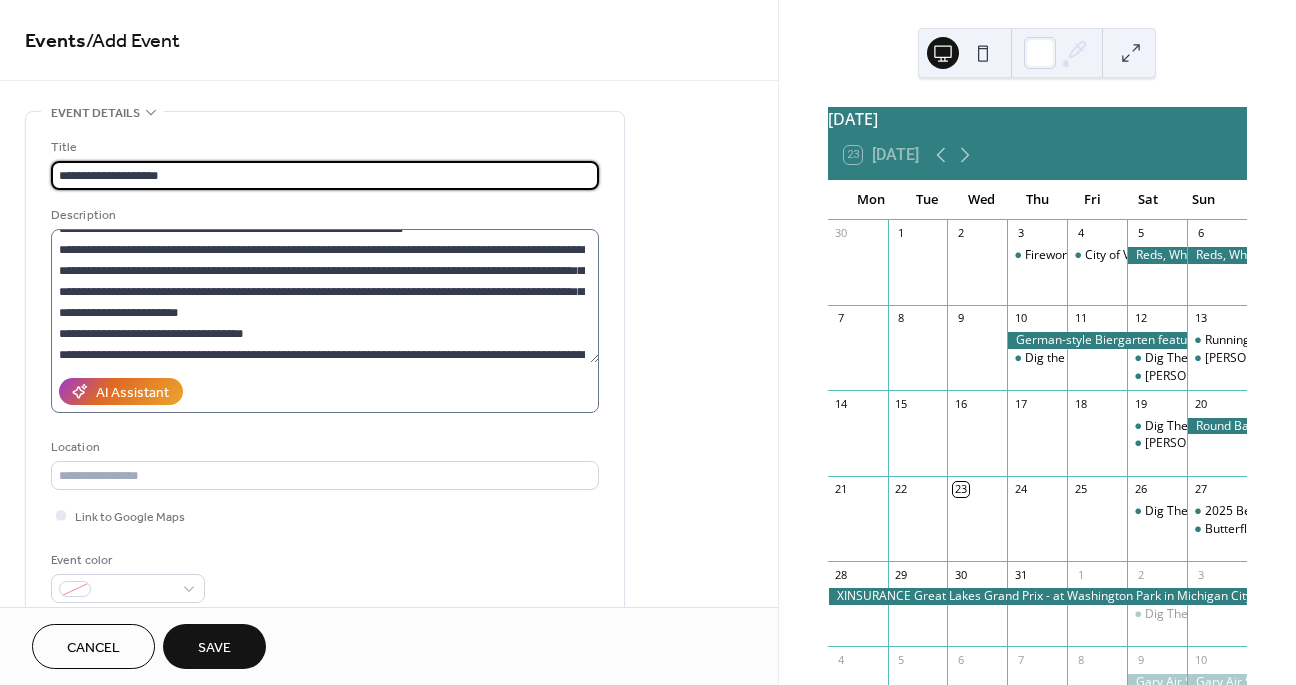 scroll, scrollTop: 87, scrollLeft: 0, axis: vertical 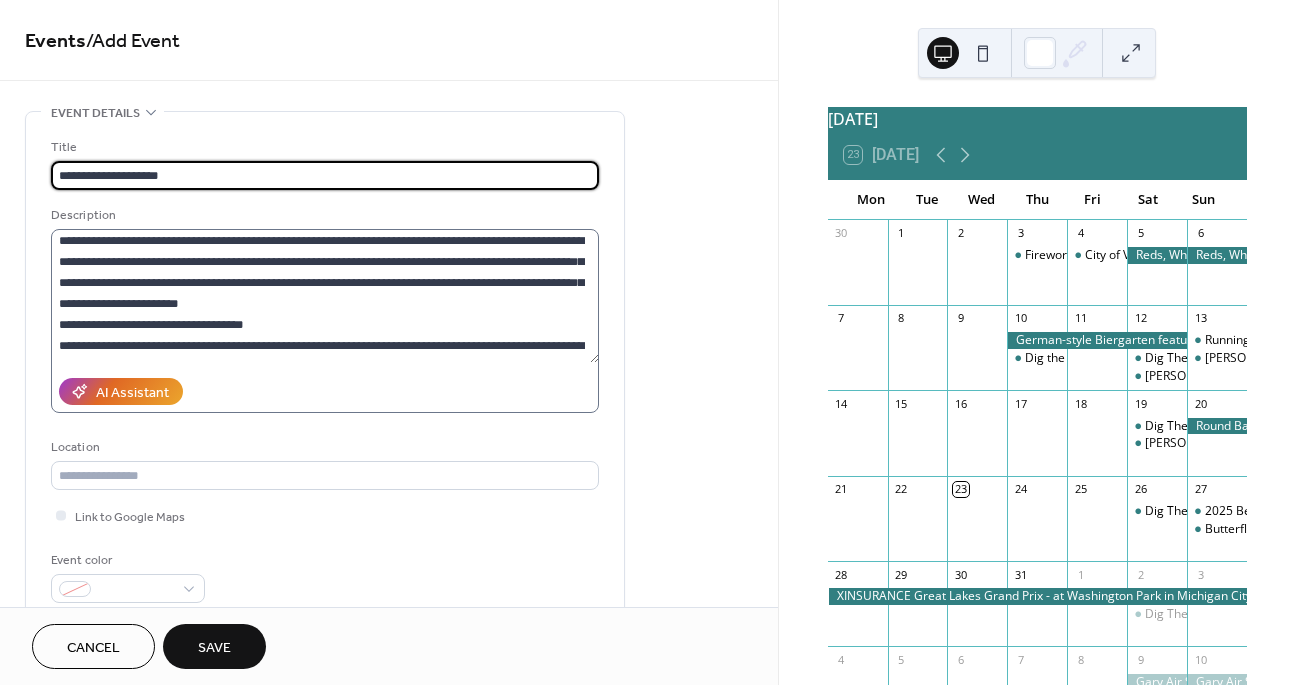 type on "**********" 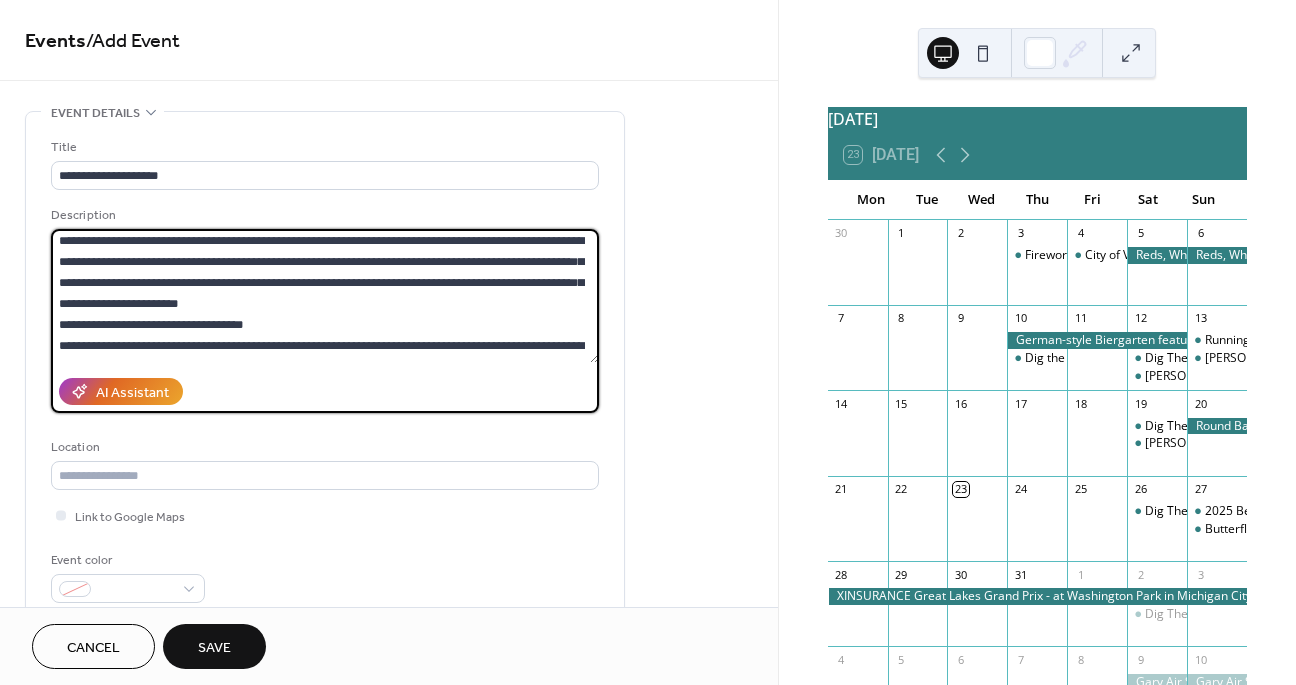drag, startPoint x: 61, startPoint y: 282, endPoint x: 134, endPoint y: 278, distance: 73.109505 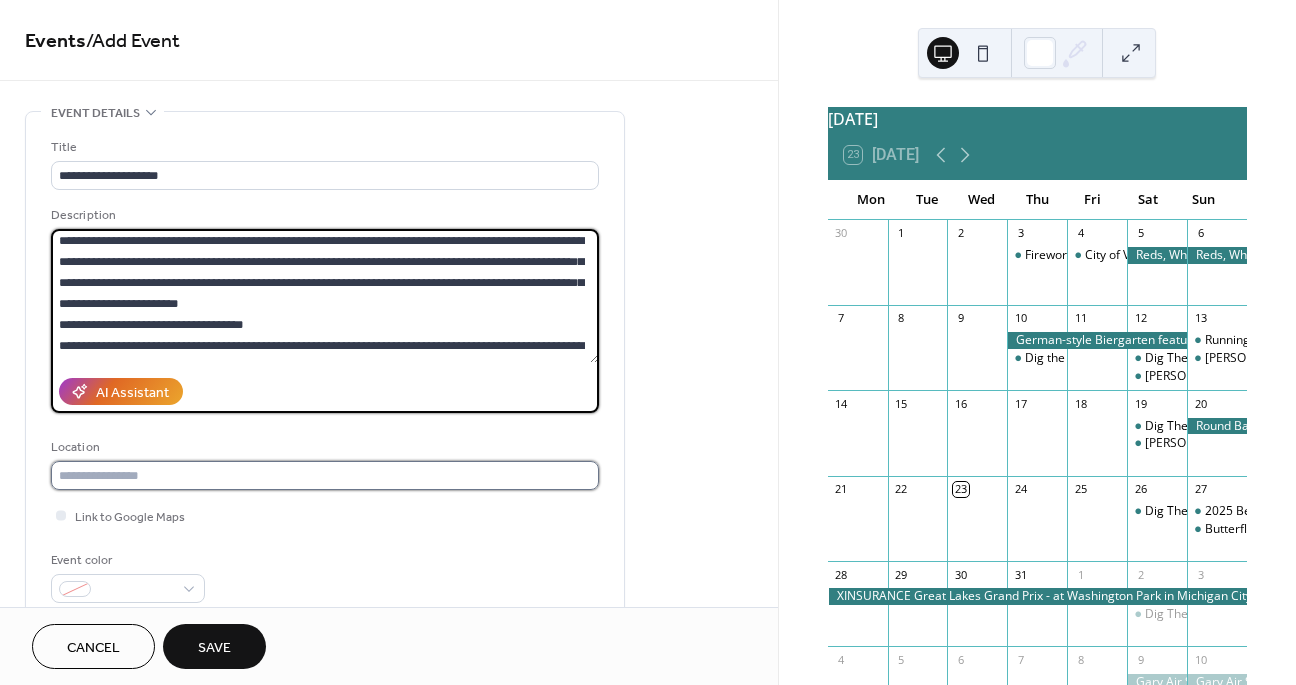 click at bounding box center [325, 475] 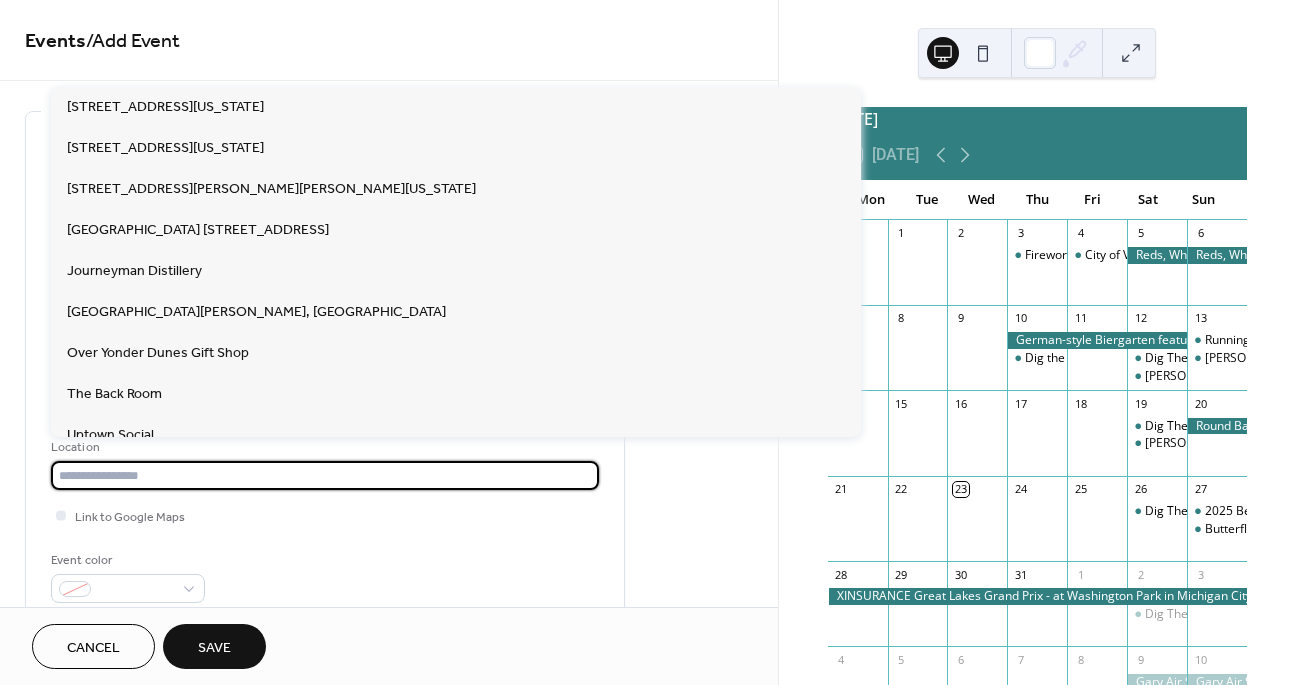 paste on "**********" 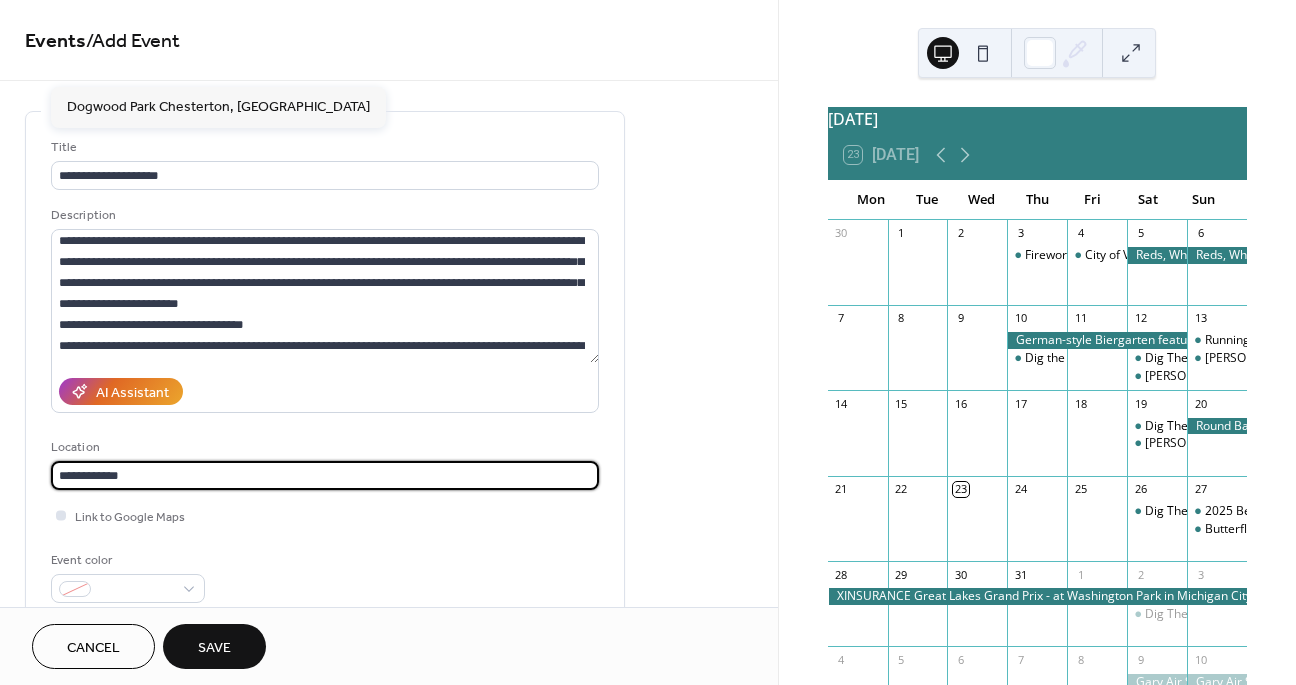 type on "**********" 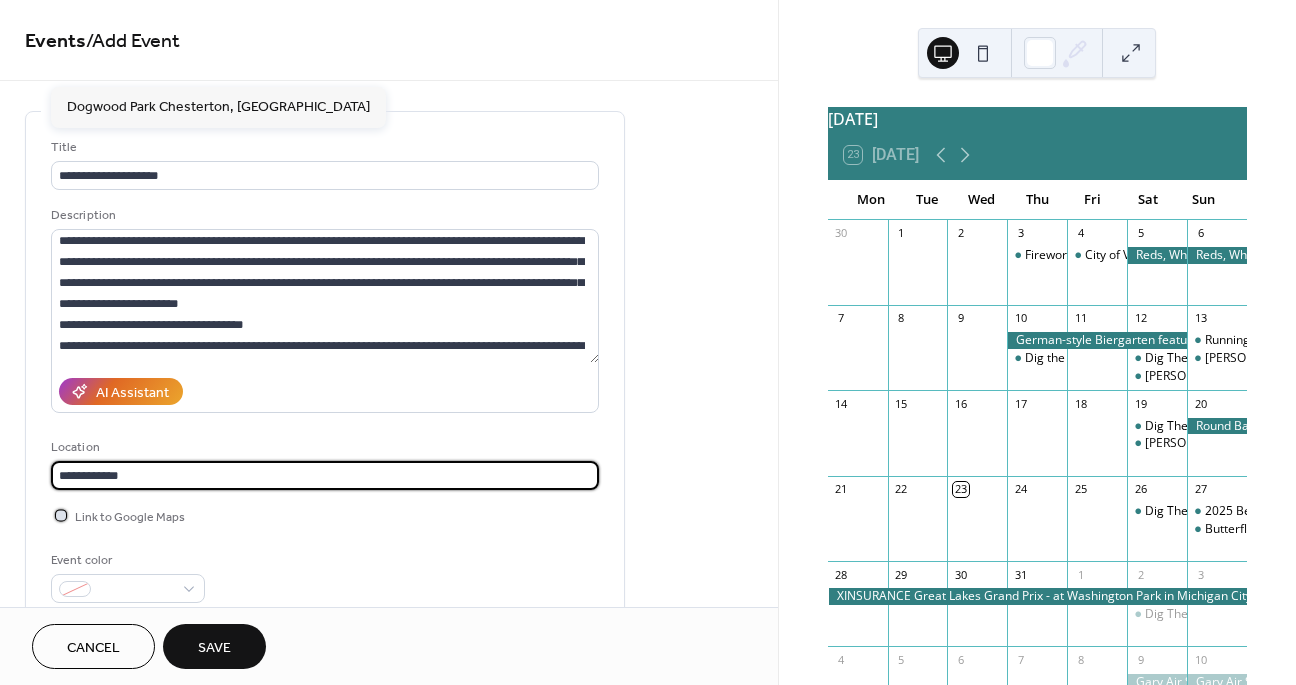 click at bounding box center [61, 515] 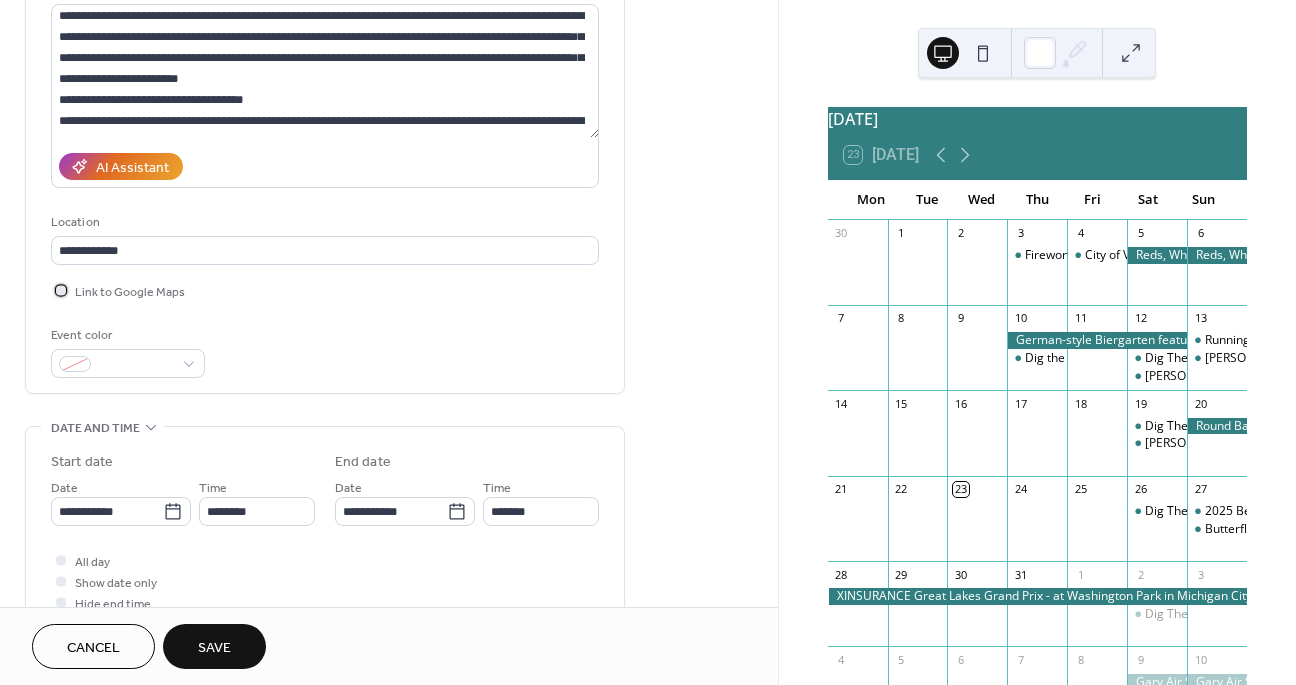 scroll, scrollTop: 232, scrollLeft: 0, axis: vertical 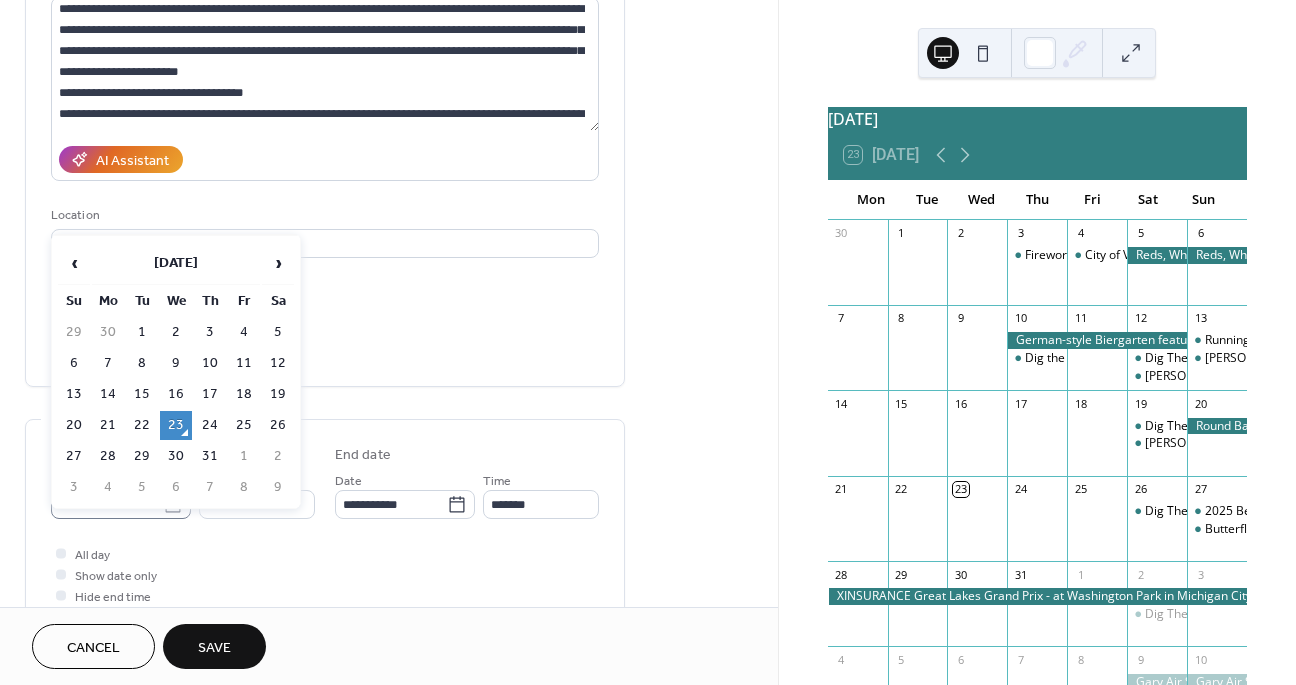 click 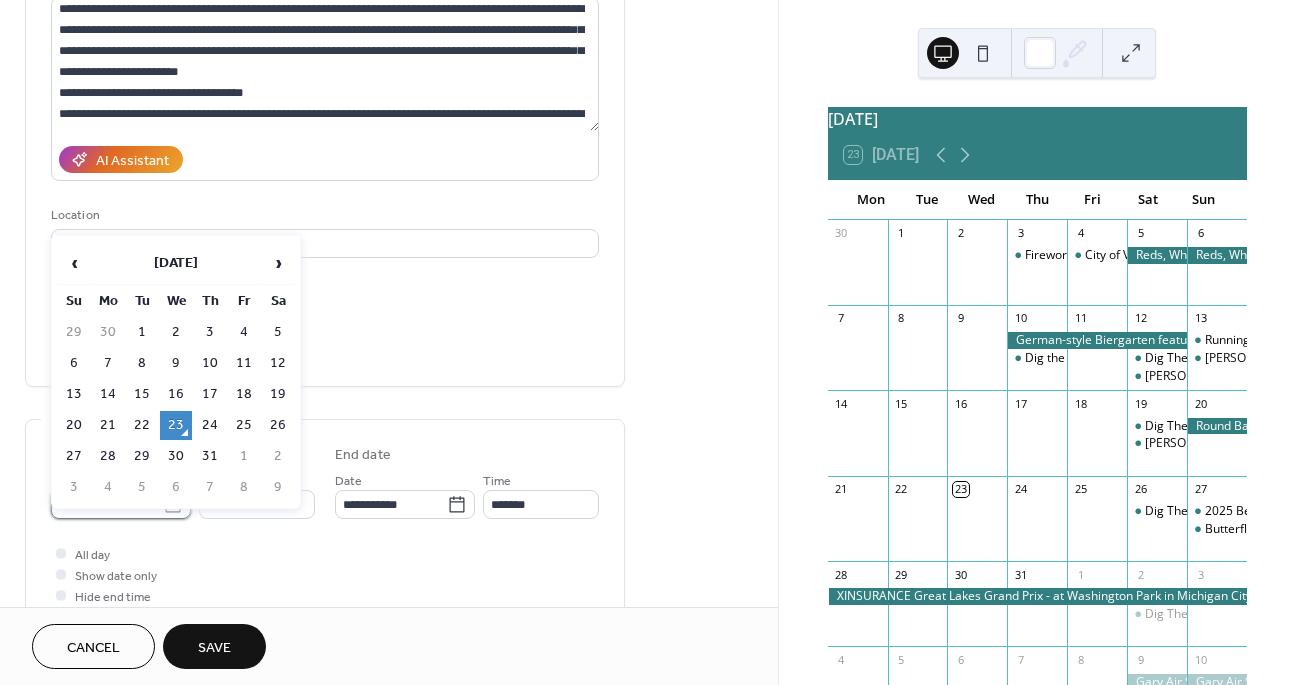 click on "**********" at bounding box center (107, 504) 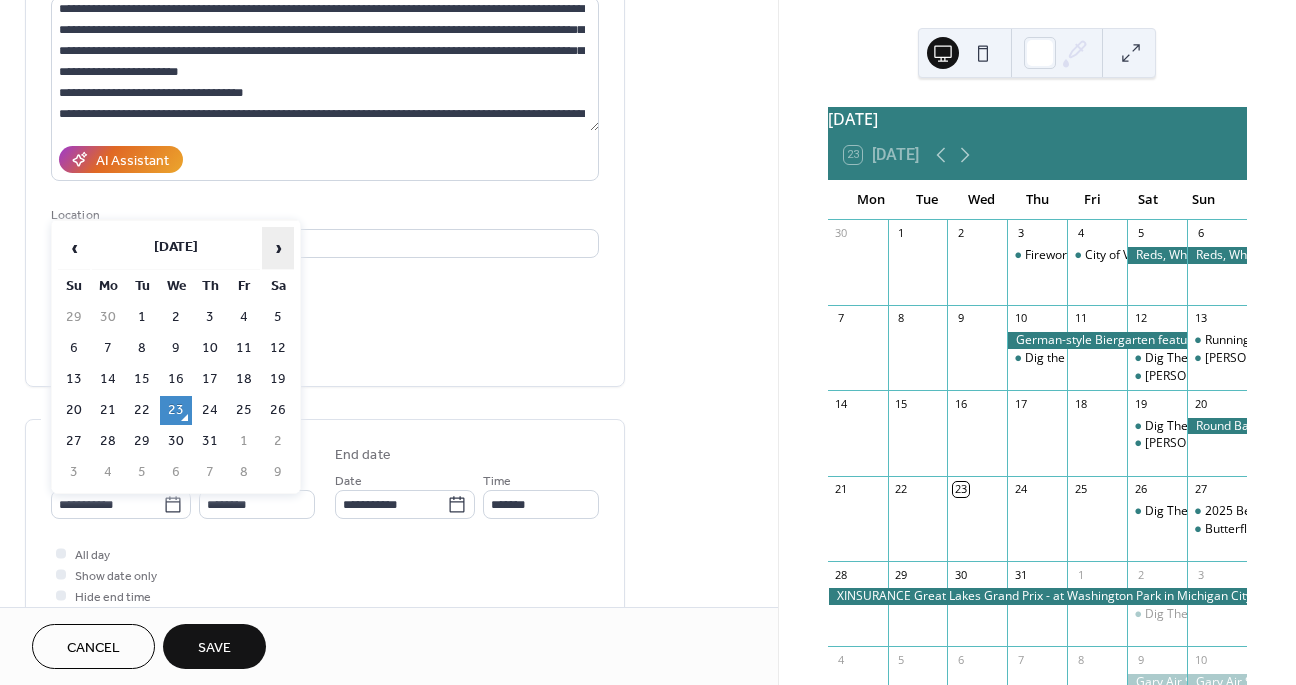 click on "›" at bounding box center [278, 248] 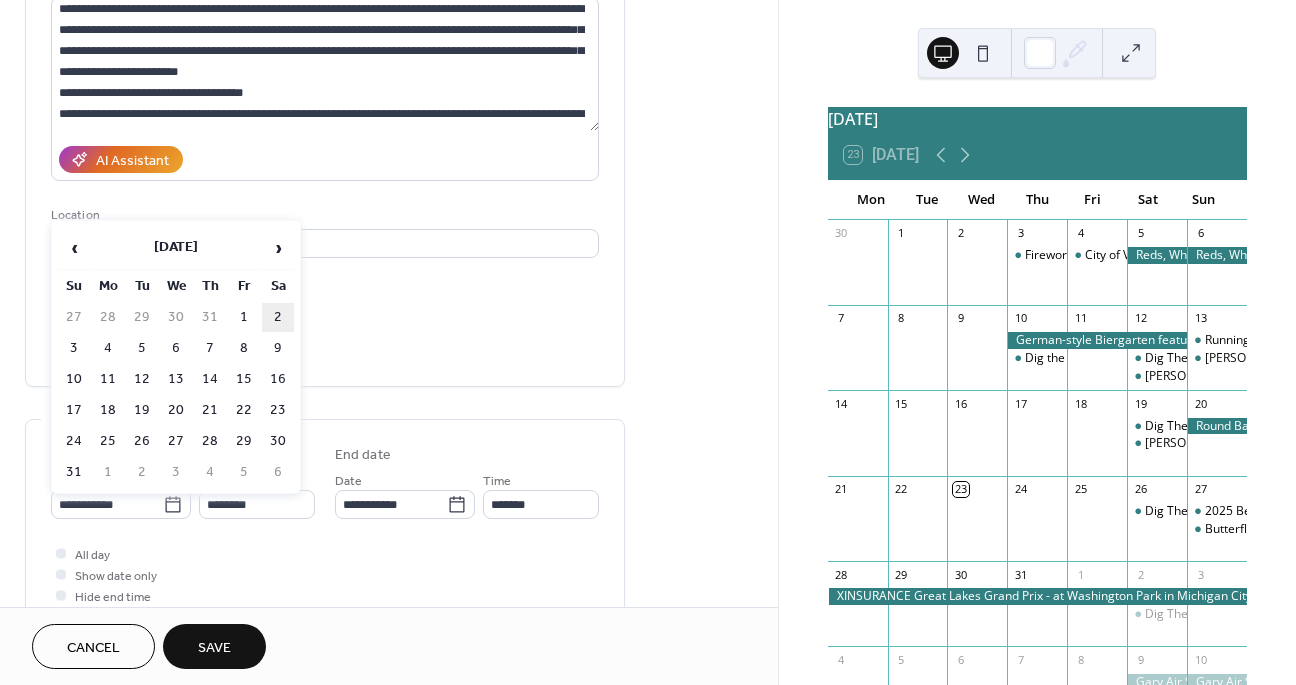 click on "2" at bounding box center [278, 317] 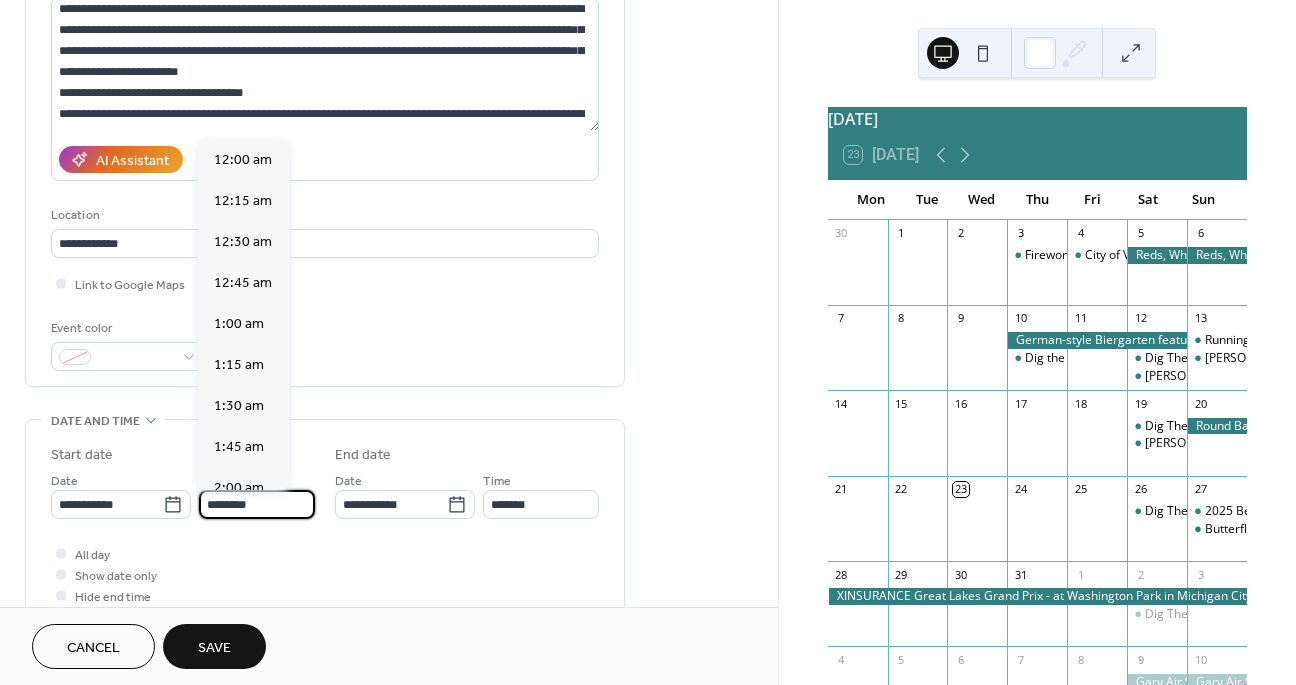 click on "********" at bounding box center [257, 504] 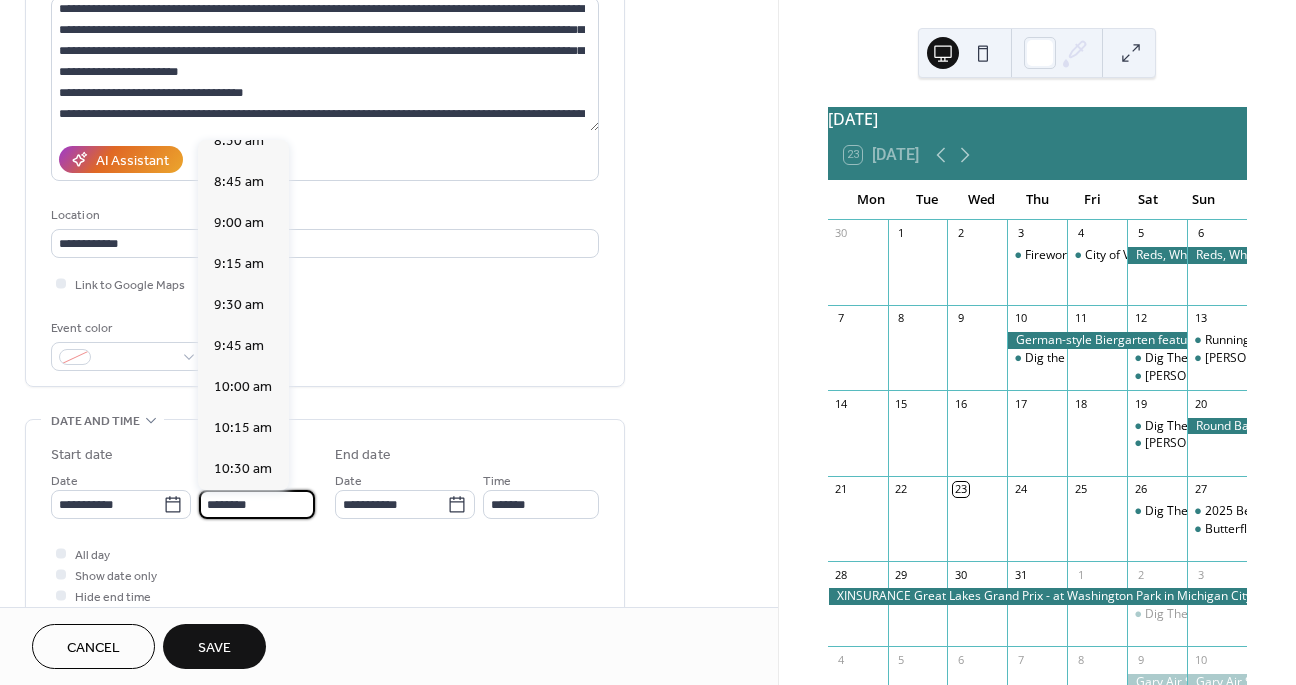 scroll, scrollTop: 1419, scrollLeft: 0, axis: vertical 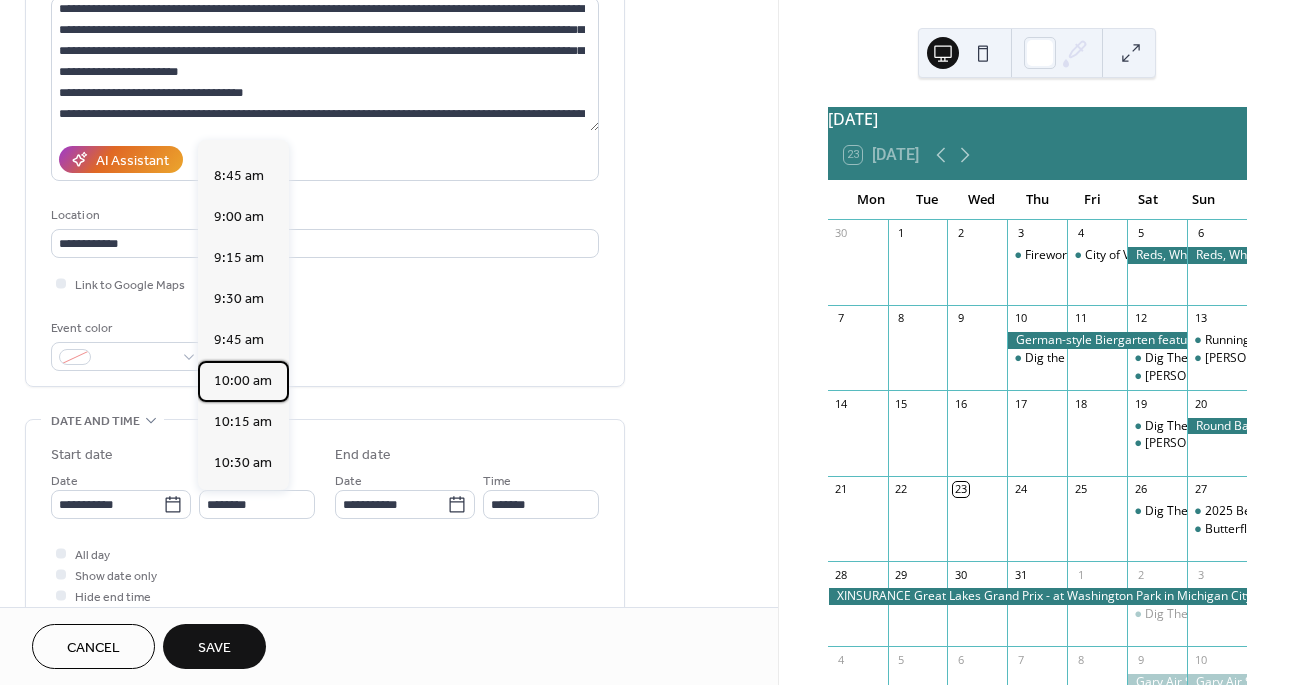 click on "10:00 am" at bounding box center [243, 381] 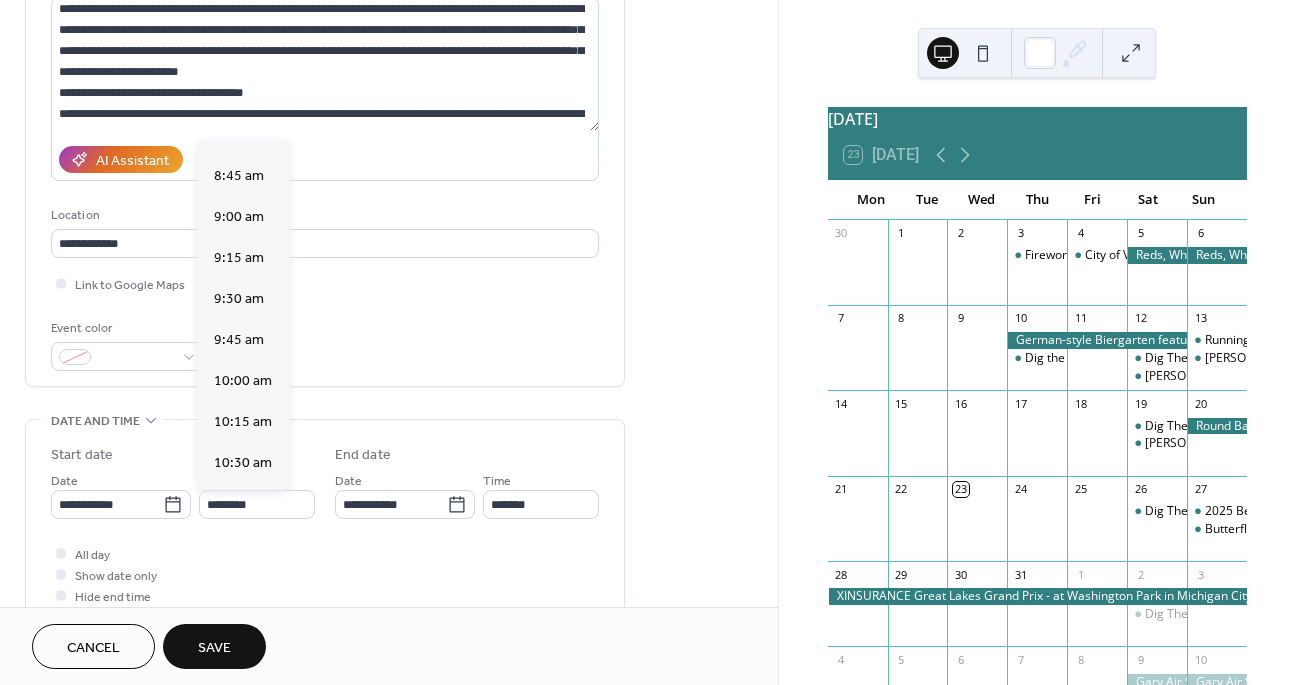 type on "********" 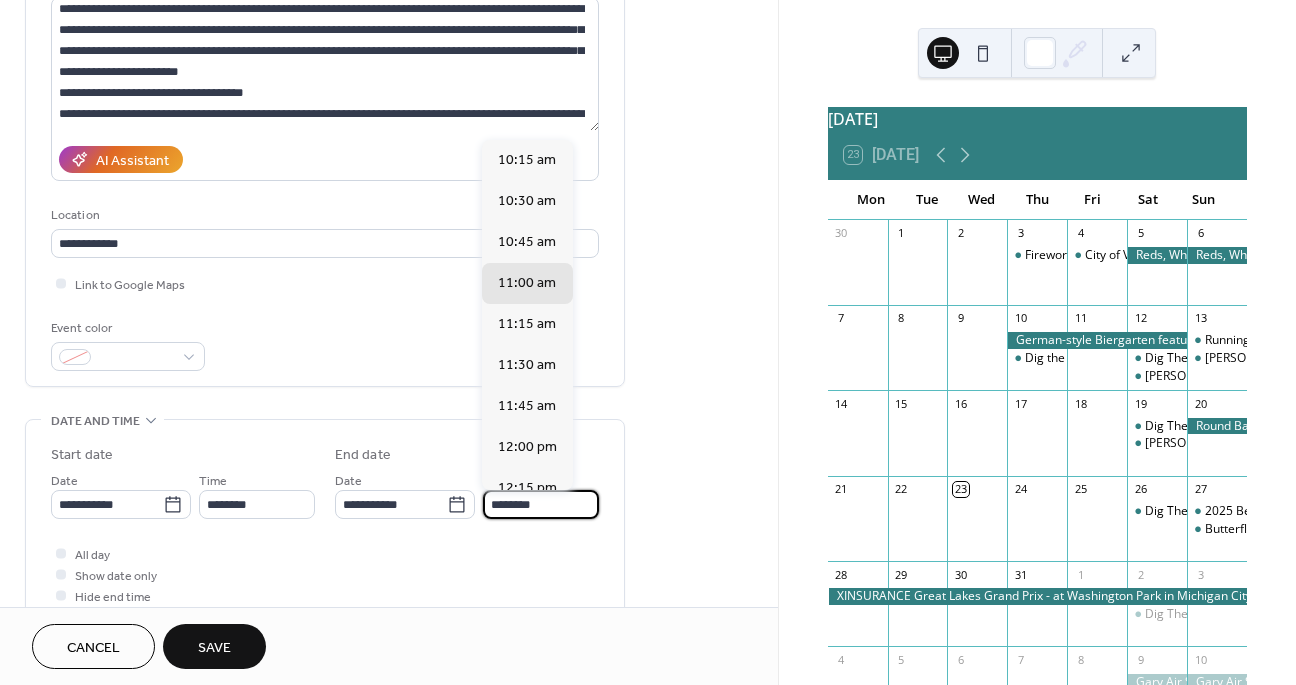 click on "********" at bounding box center (541, 504) 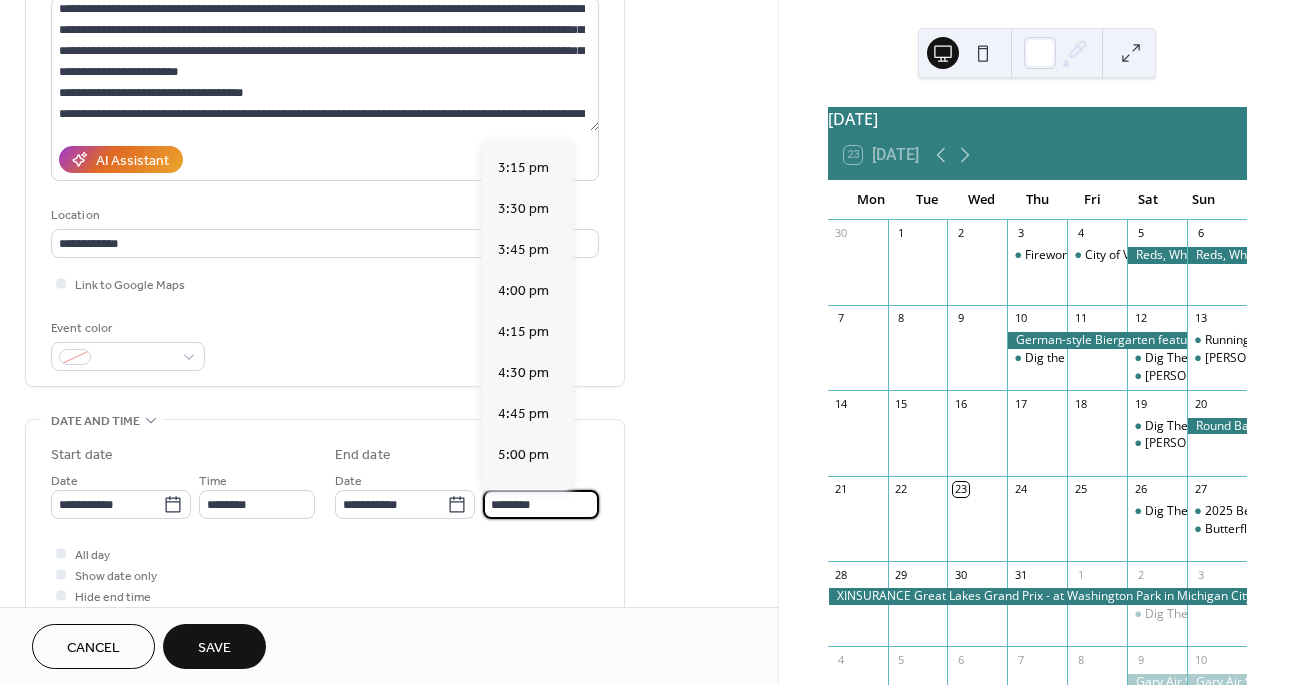 scroll, scrollTop: 824, scrollLeft: 0, axis: vertical 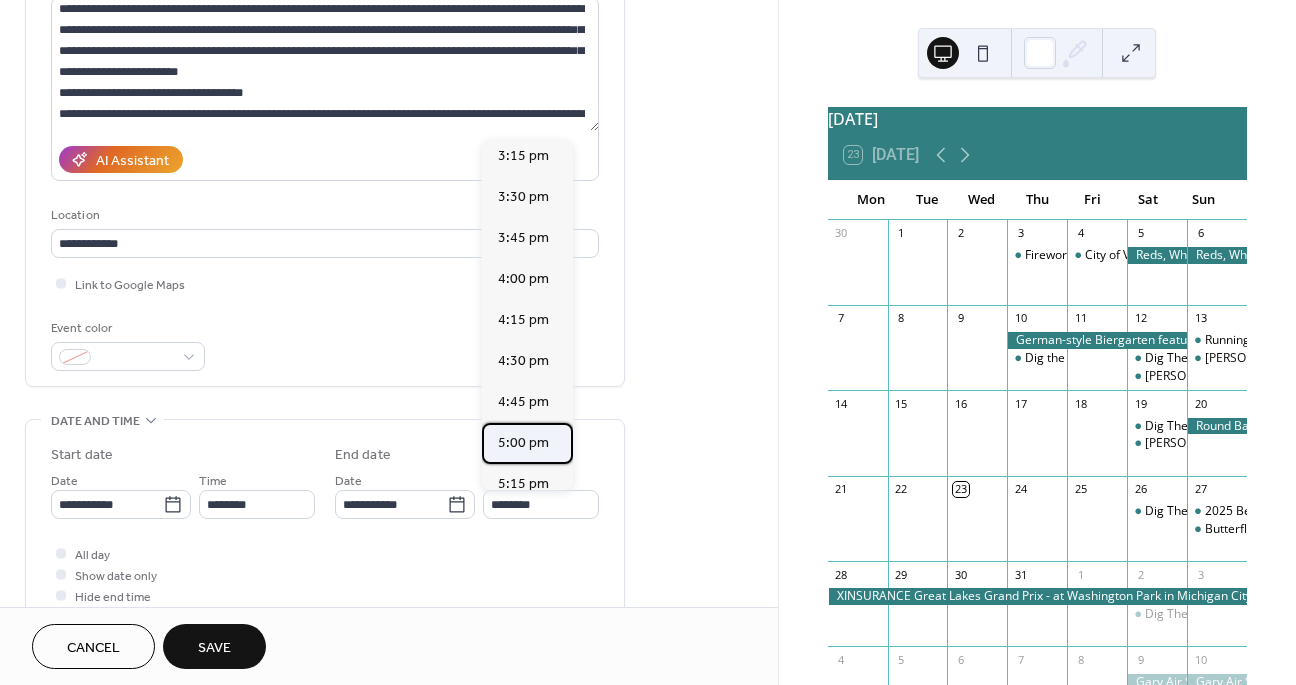 click on "5:00 pm" at bounding box center (523, 443) 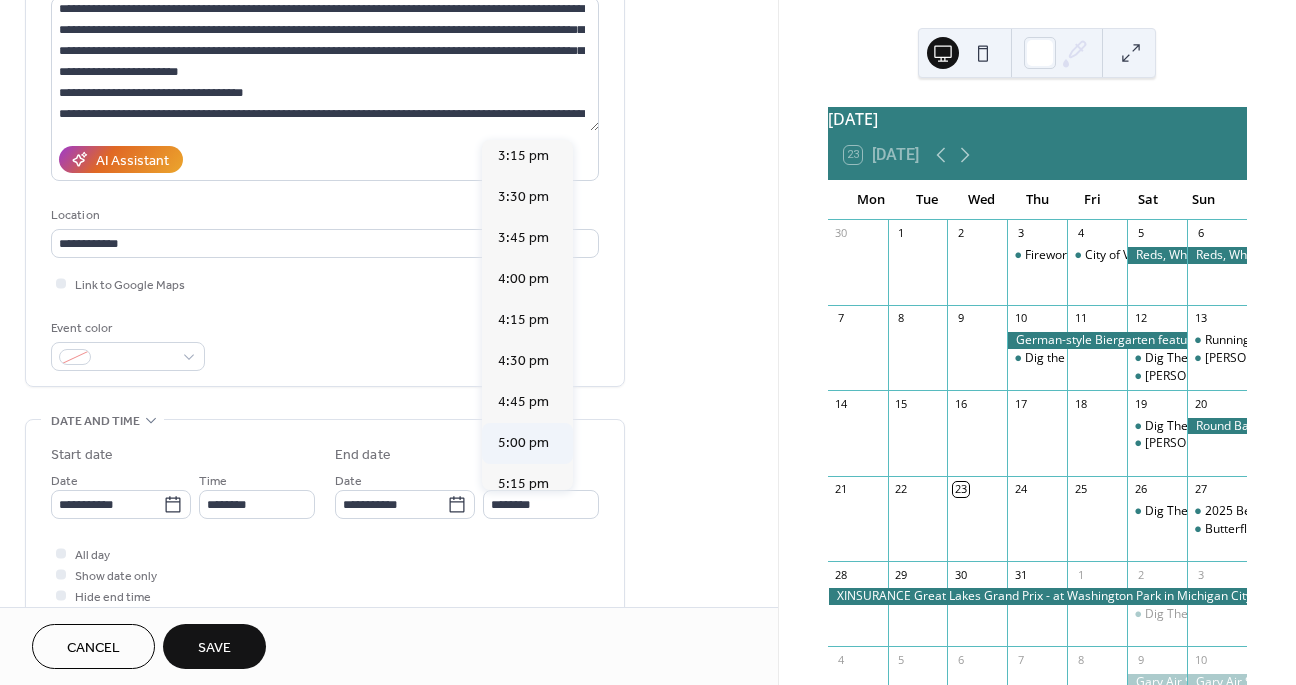 type on "*******" 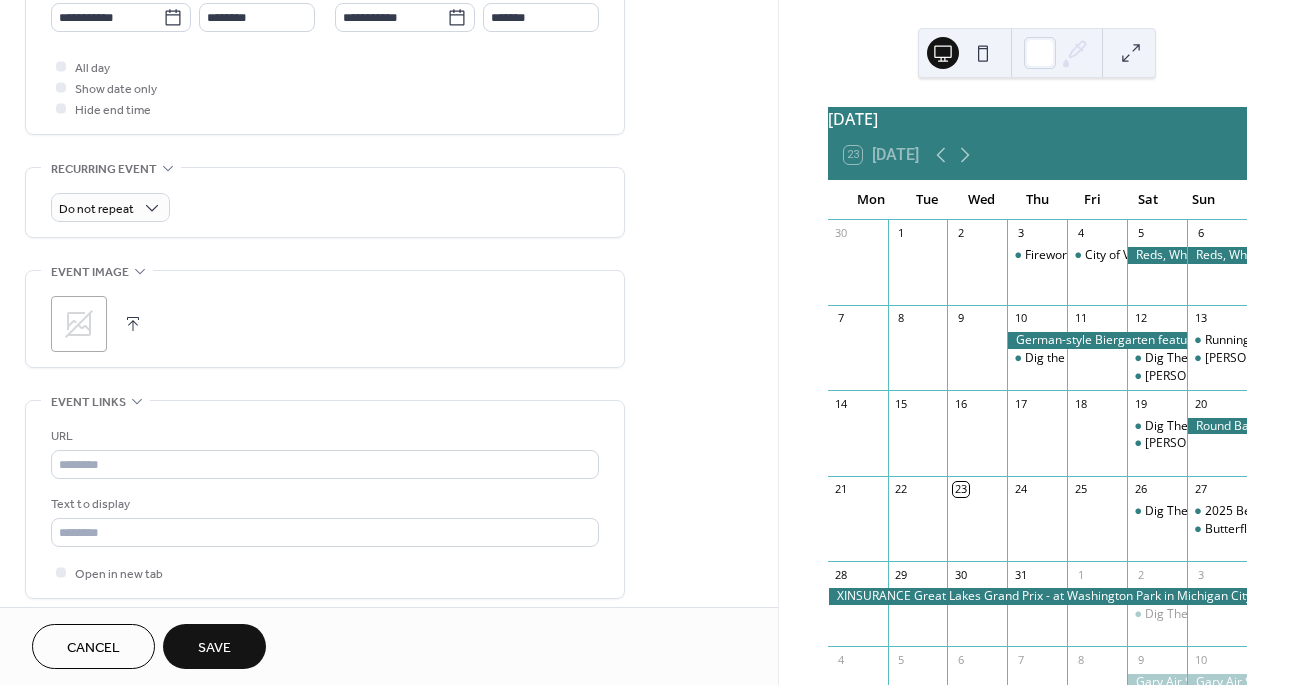 scroll, scrollTop: 775, scrollLeft: 0, axis: vertical 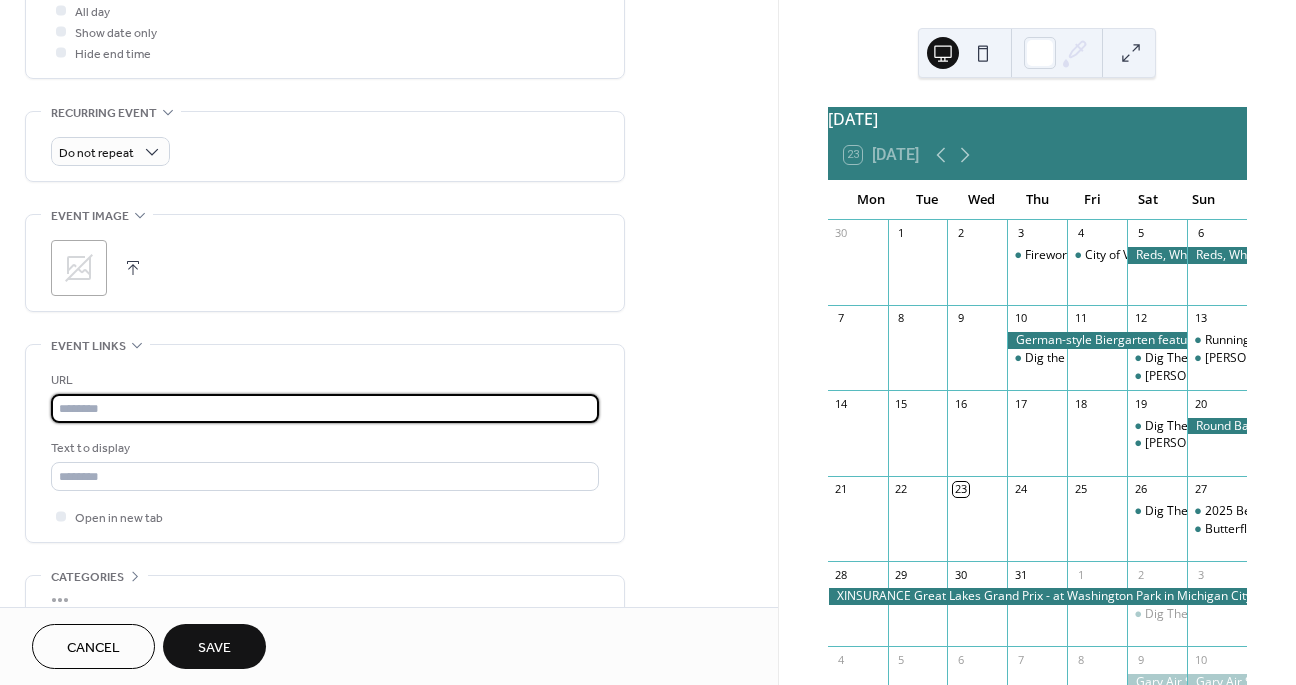click at bounding box center [325, 408] 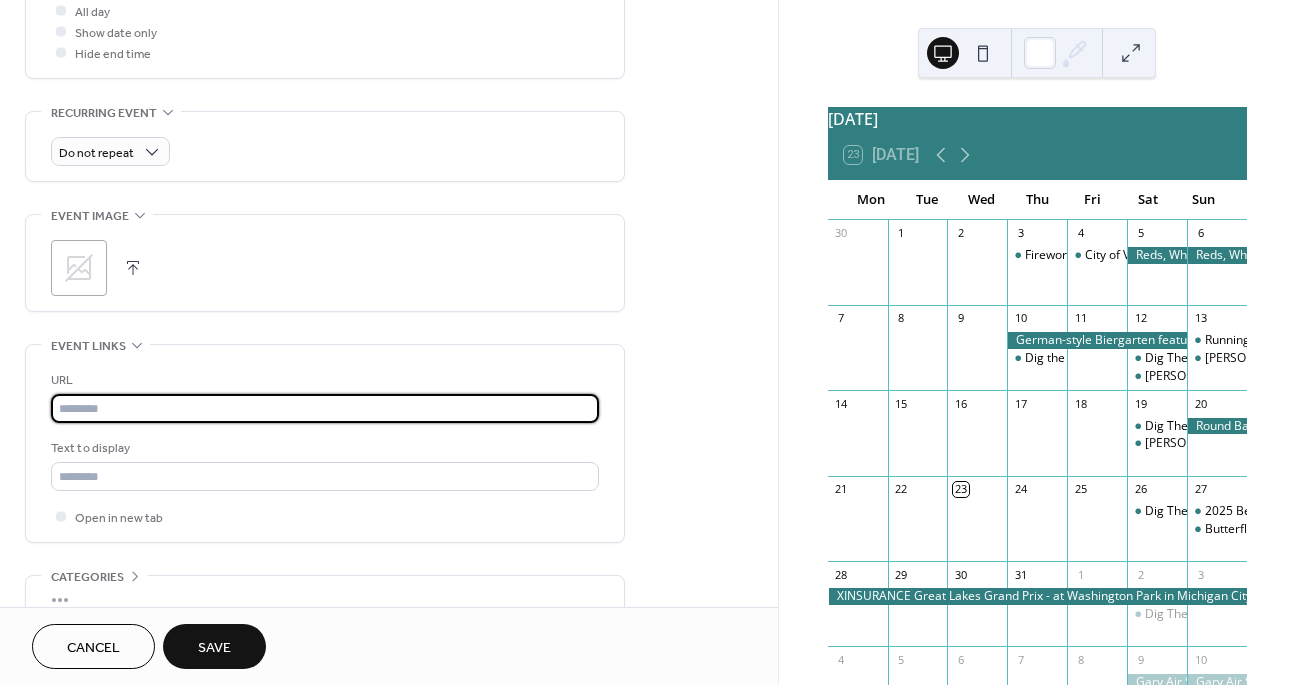 paste on "**********" 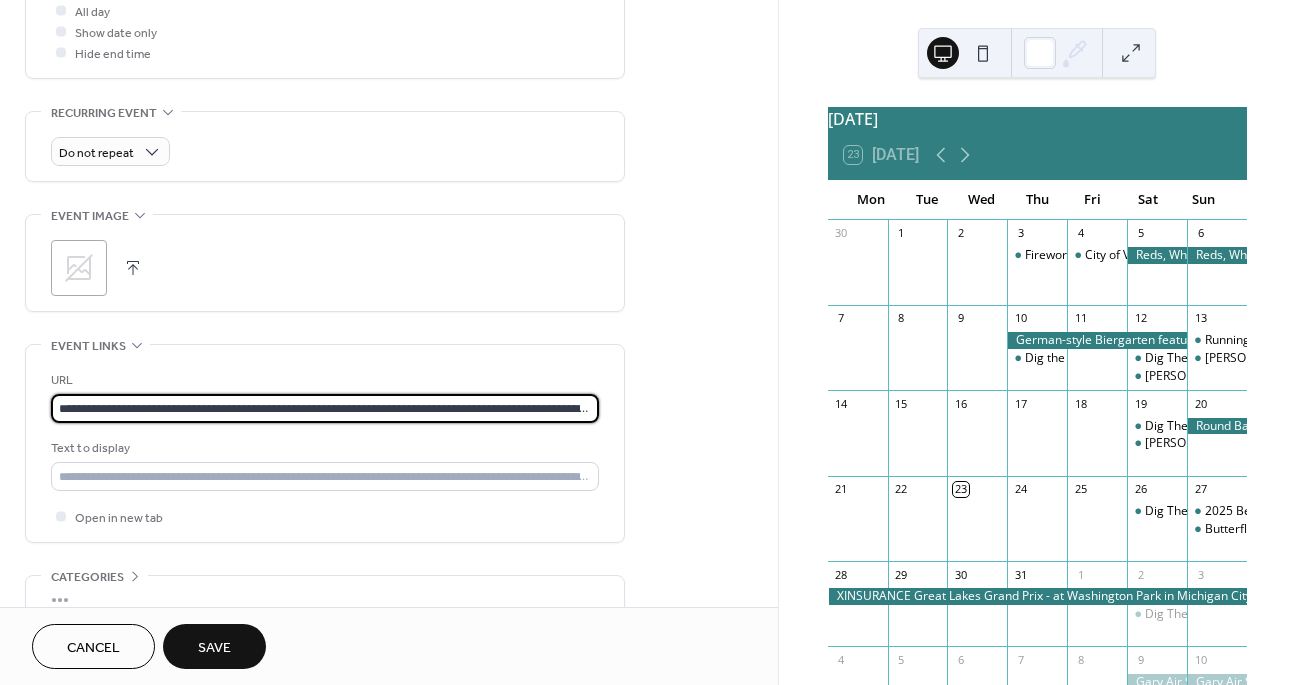 scroll, scrollTop: 0, scrollLeft: 780, axis: horizontal 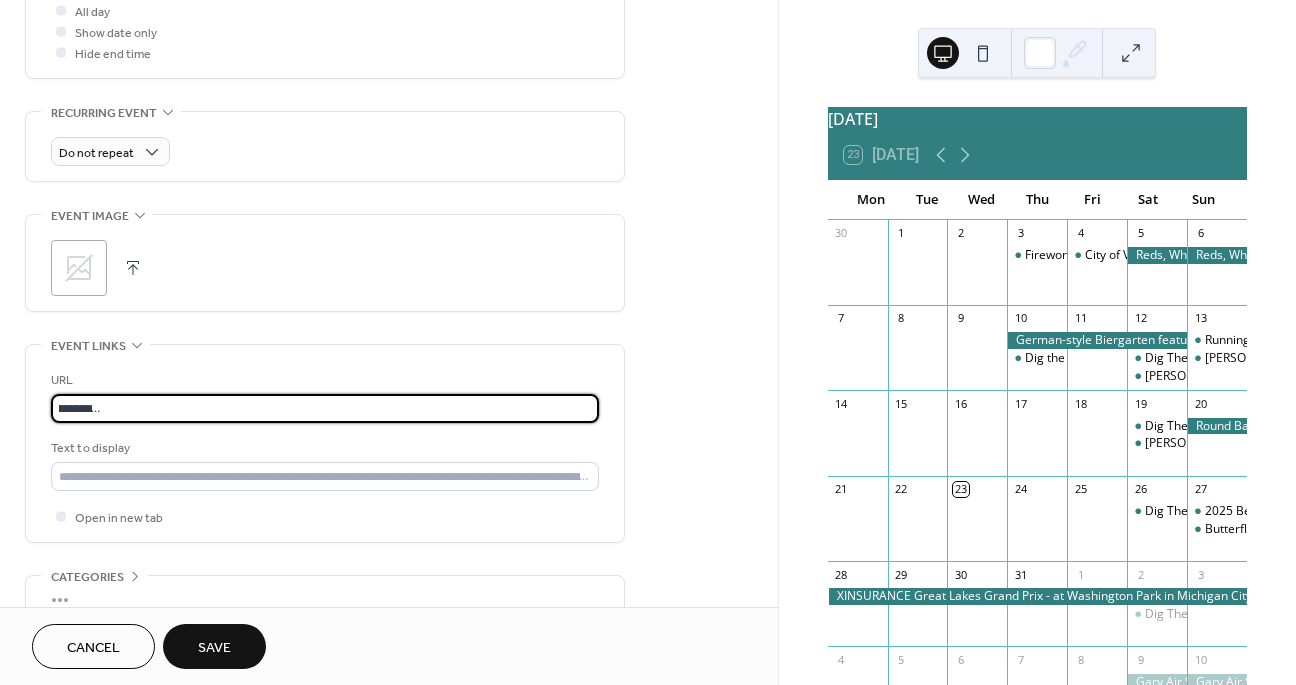type on "**********" 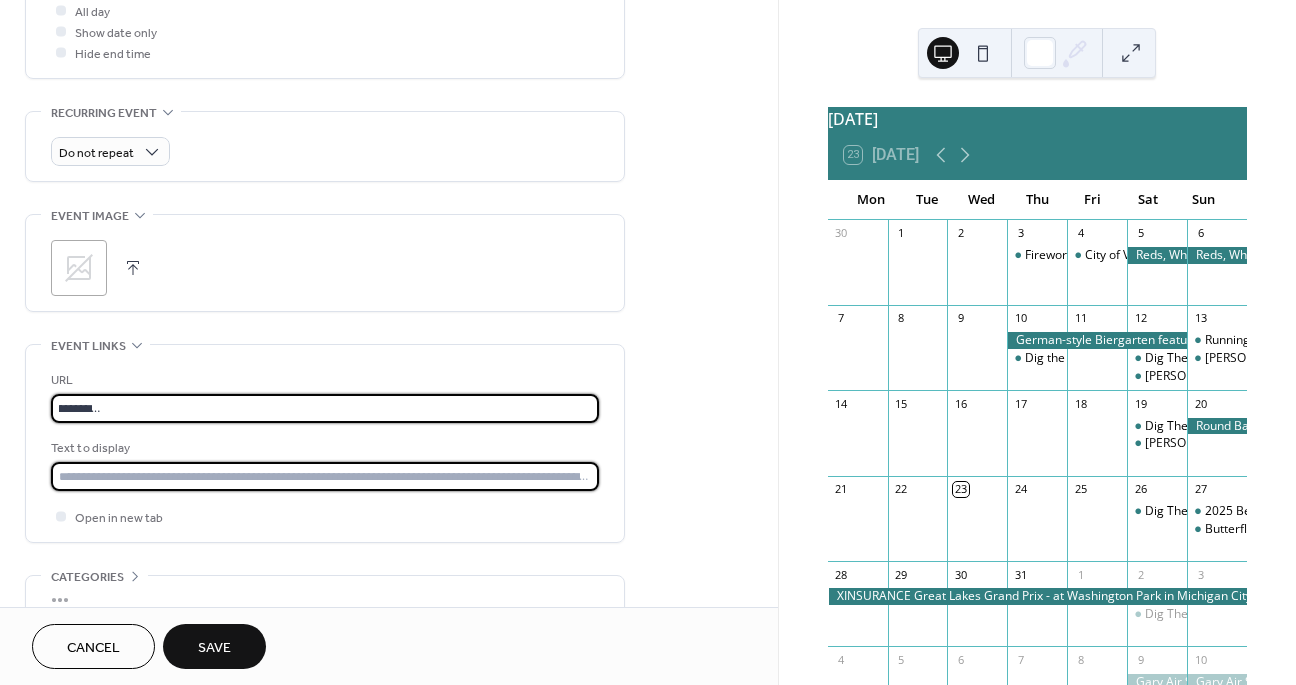 scroll, scrollTop: 0, scrollLeft: 0, axis: both 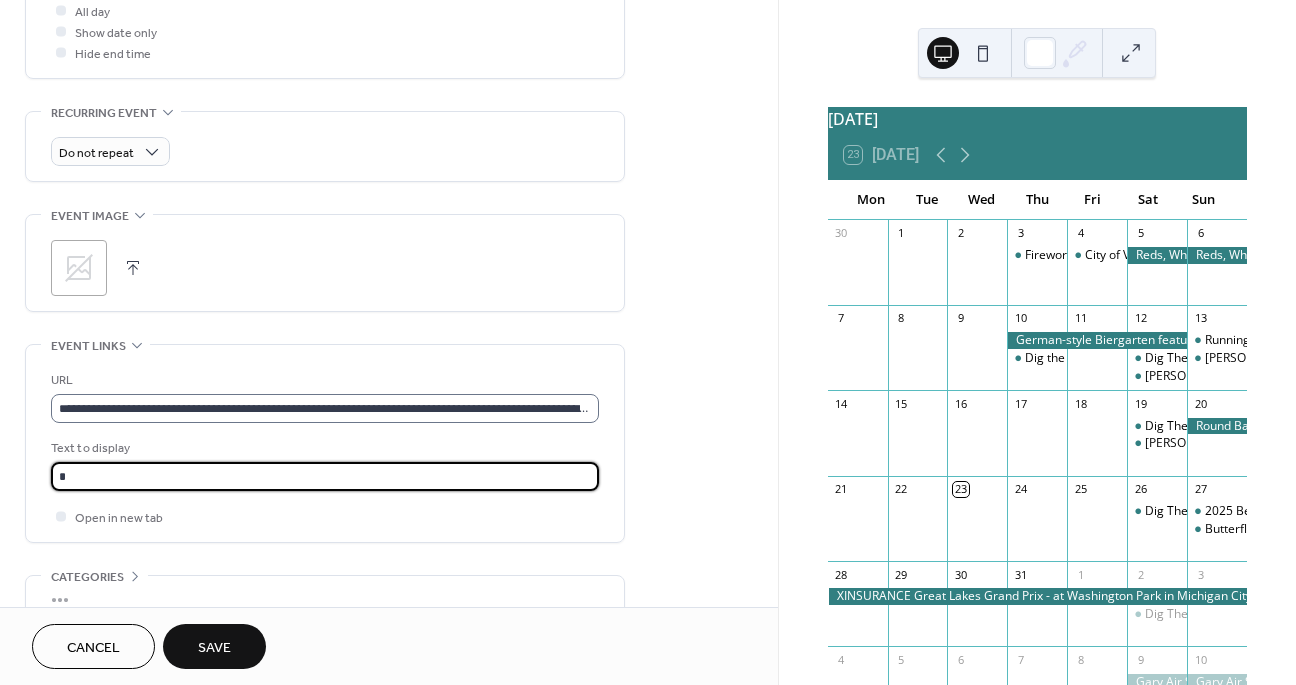 type on "*******" 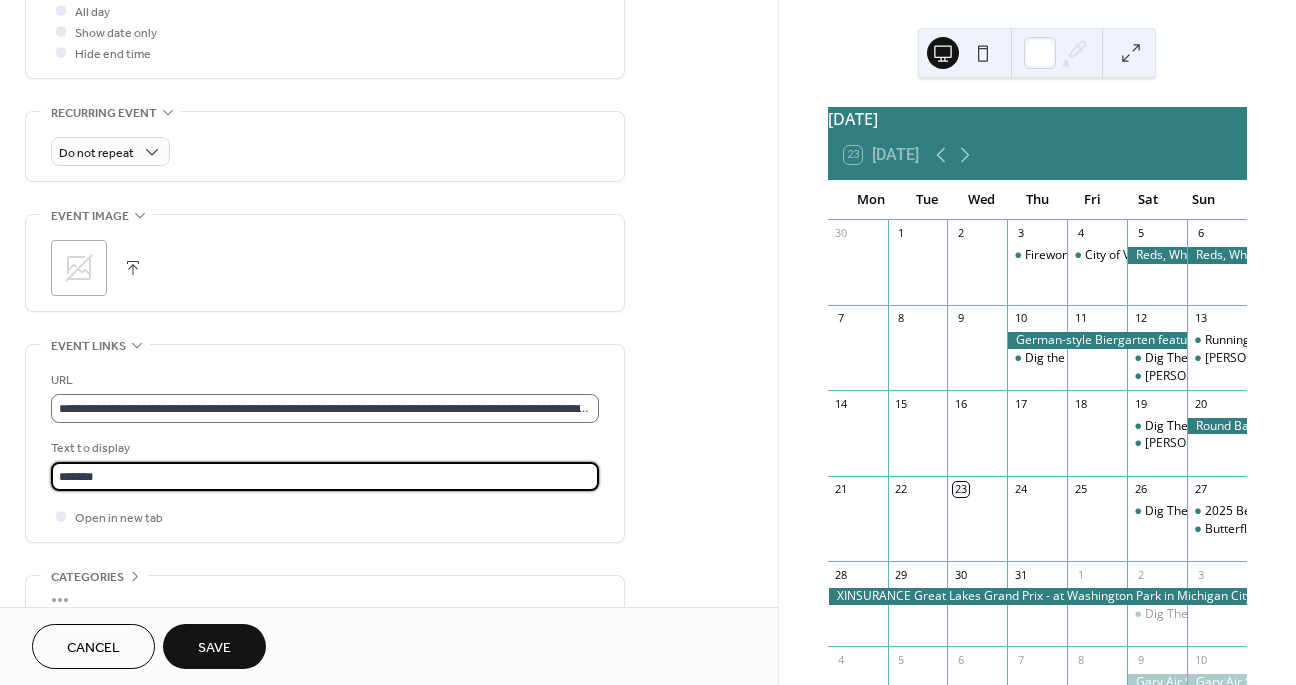 scroll, scrollTop: 1, scrollLeft: 0, axis: vertical 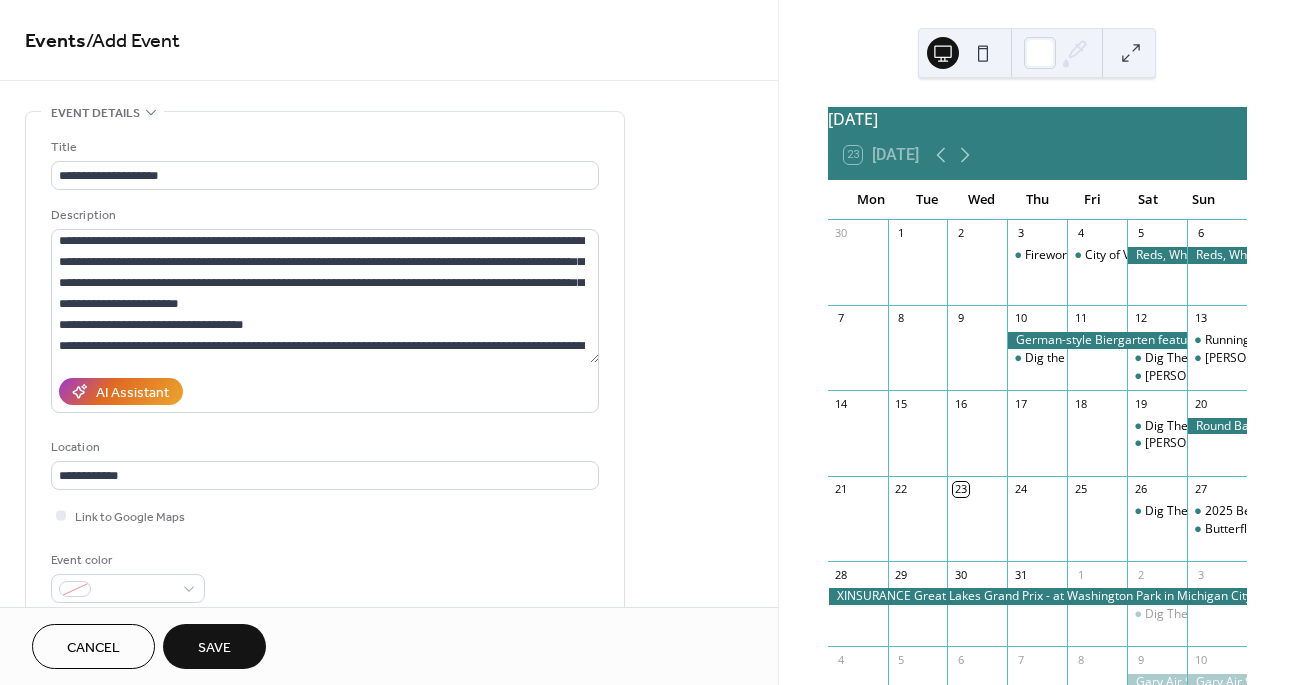 click on "Save" at bounding box center [214, 648] 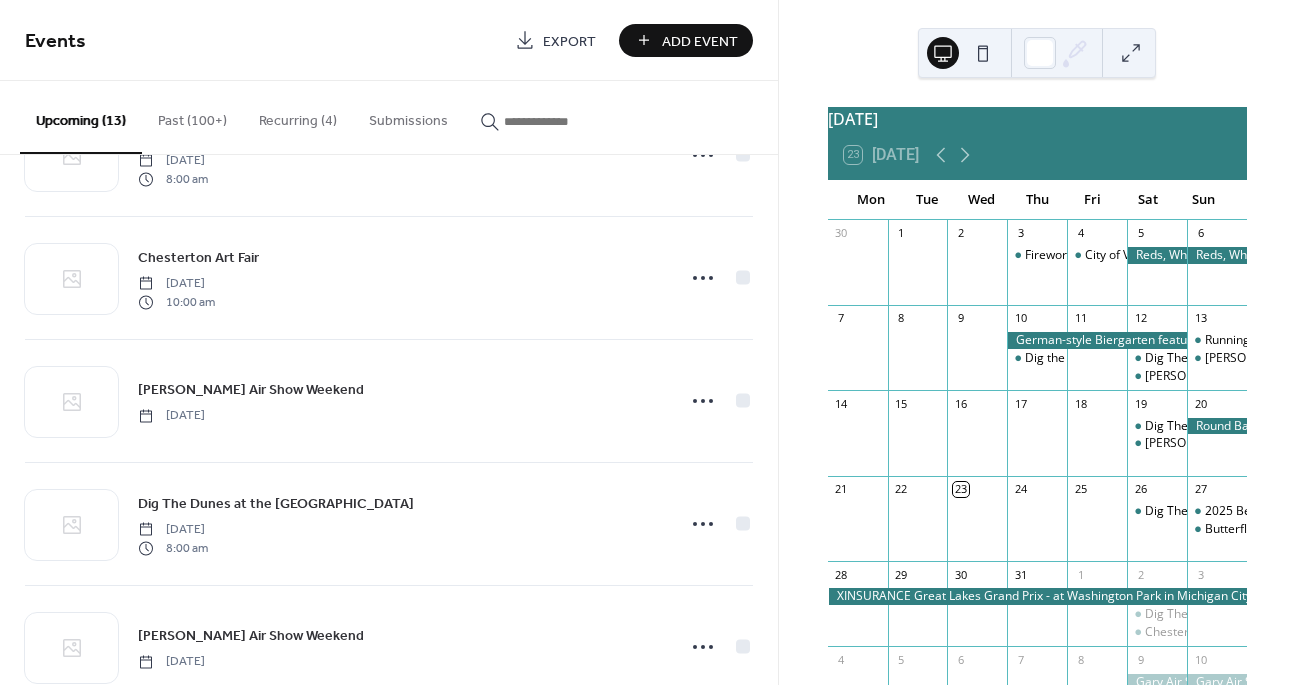 scroll, scrollTop: 581, scrollLeft: 0, axis: vertical 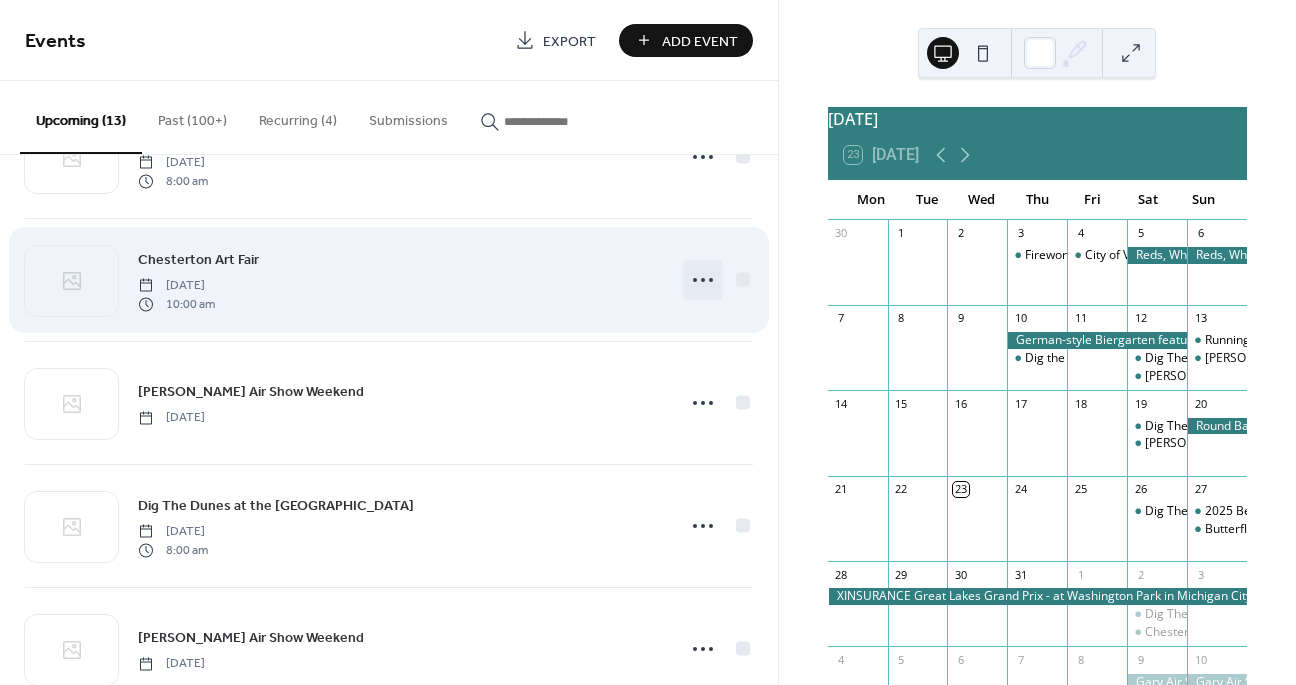 click 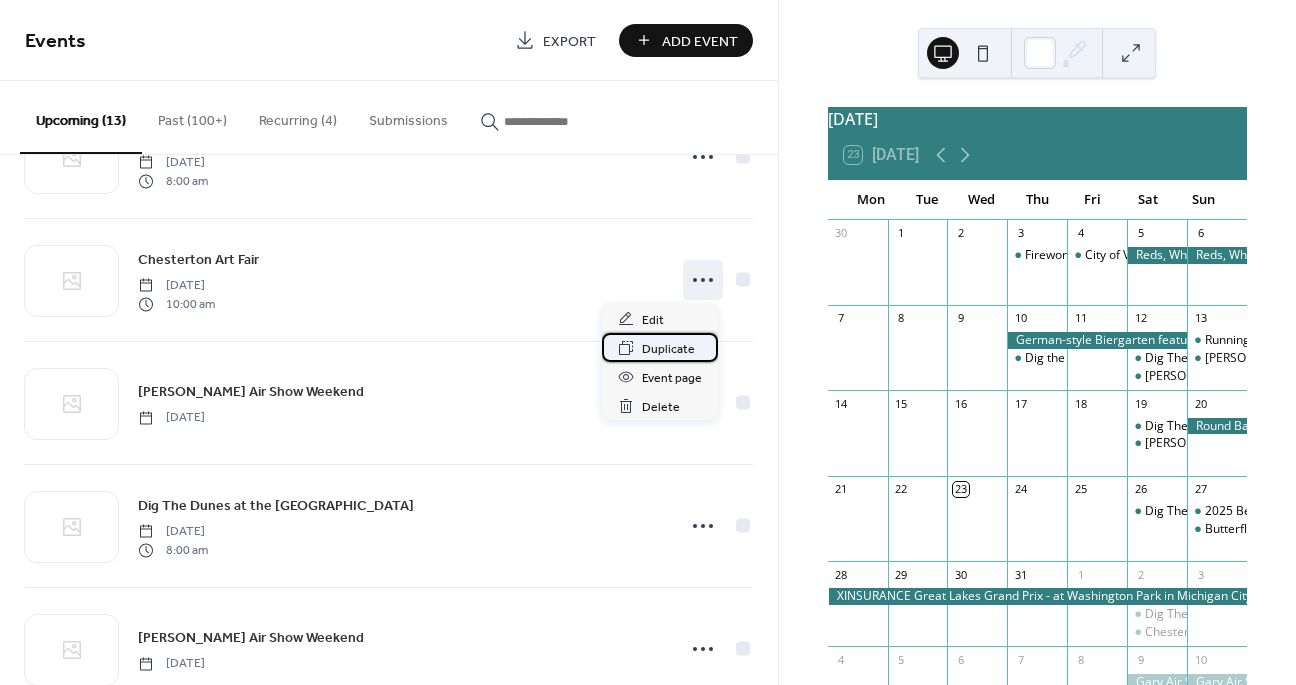 click on "Duplicate" at bounding box center [668, 349] 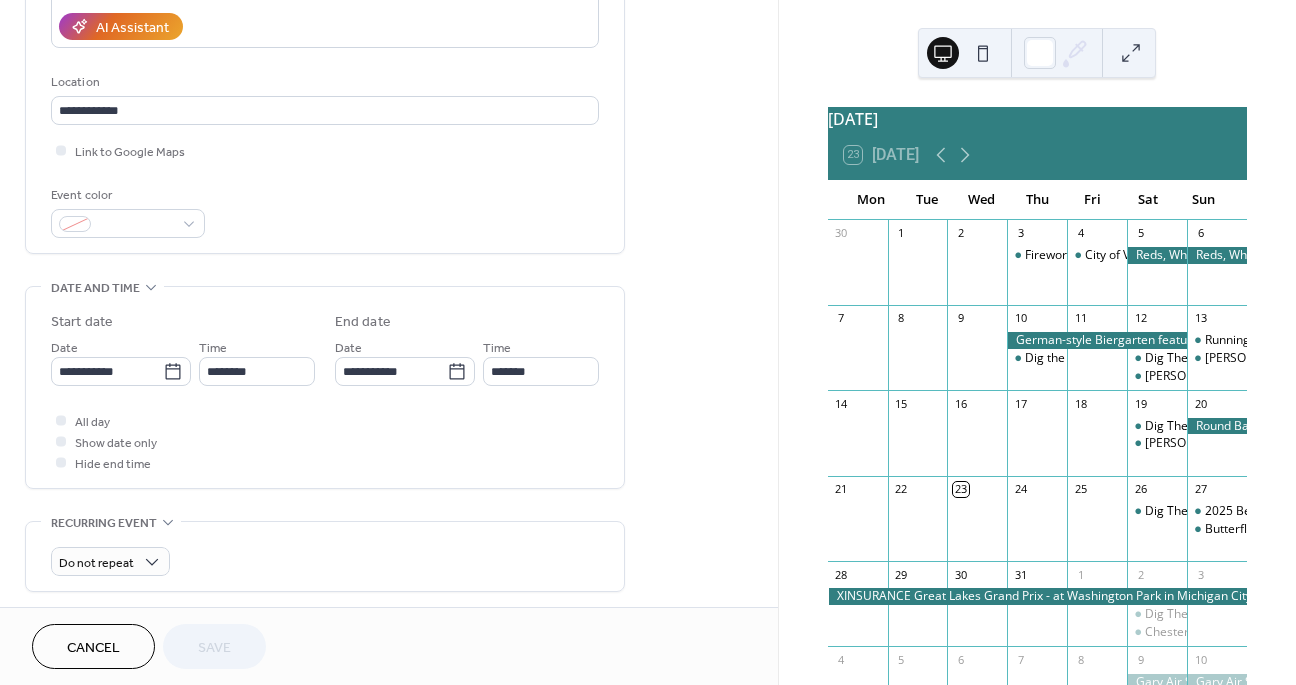scroll, scrollTop: 370, scrollLeft: 0, axis: vertical 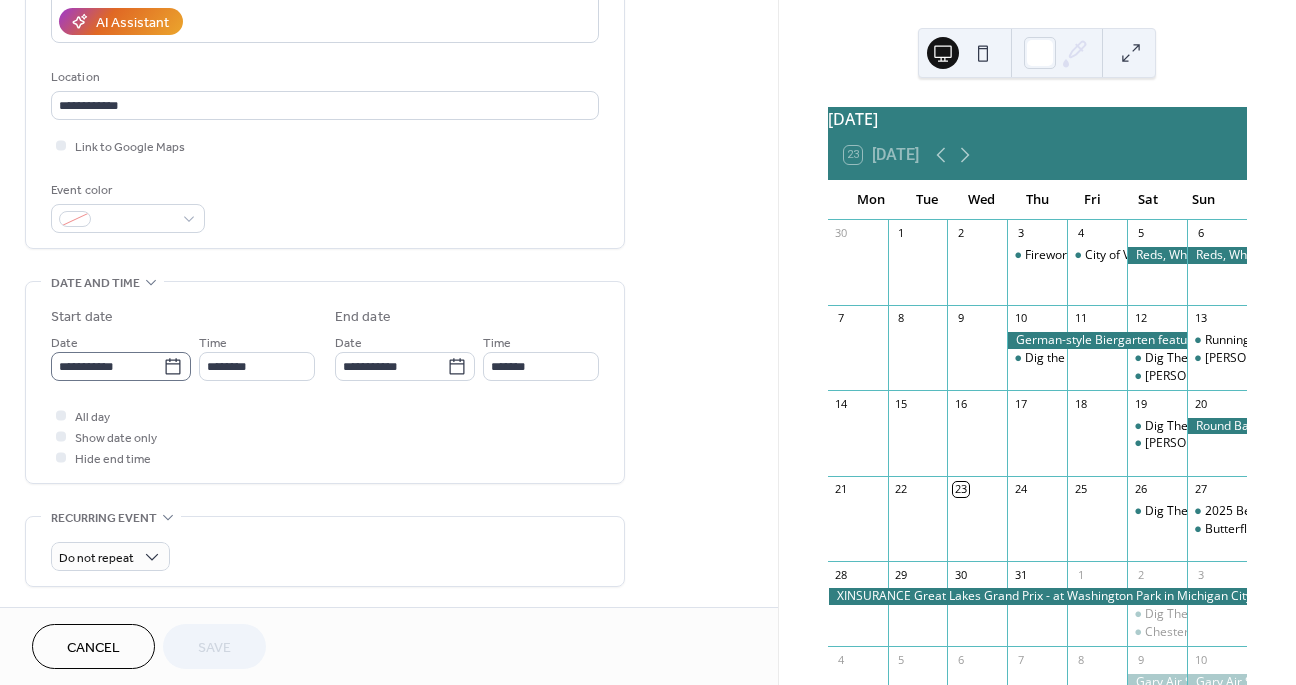 click 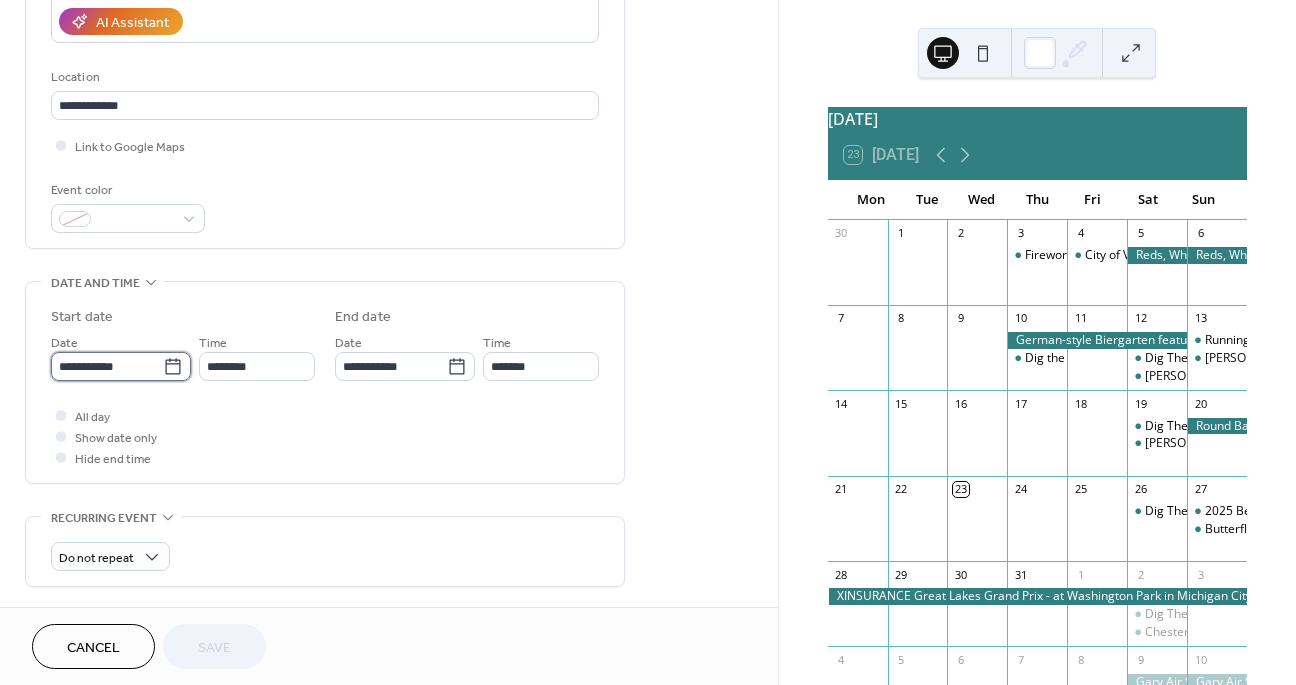click on "**********" at bounding box center (107, 366) 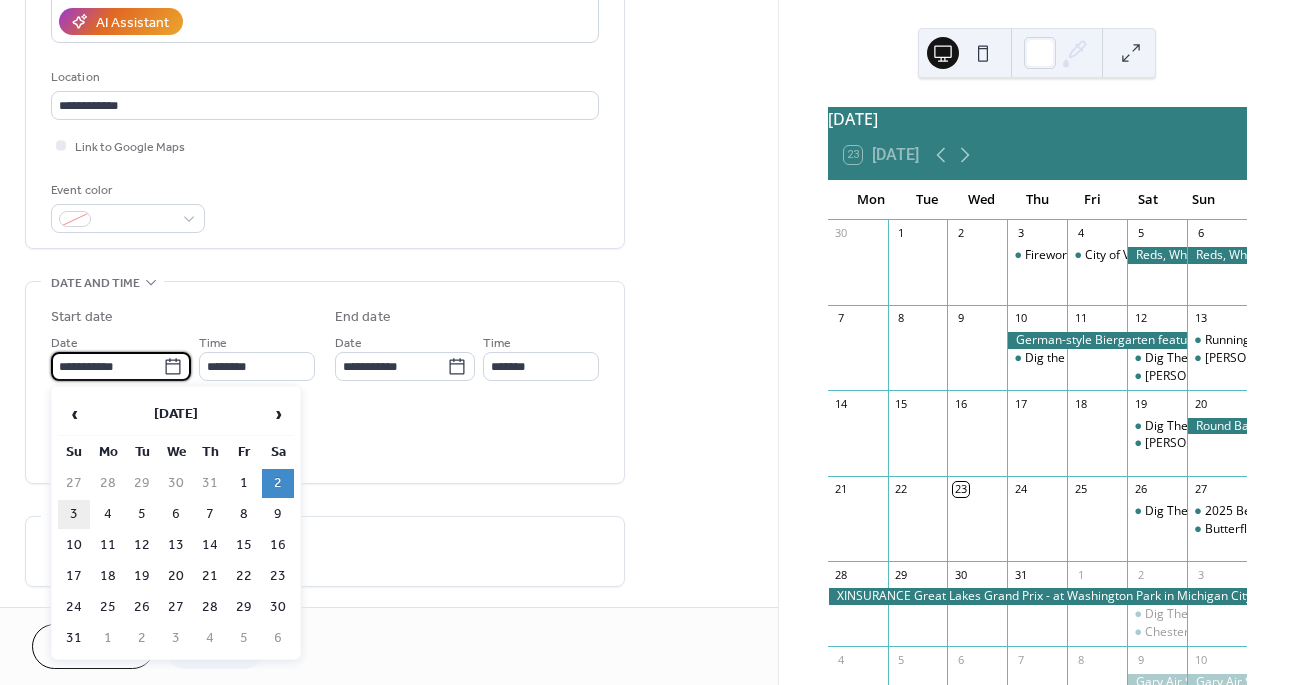 click on "3" at bounding box center (74, 514) 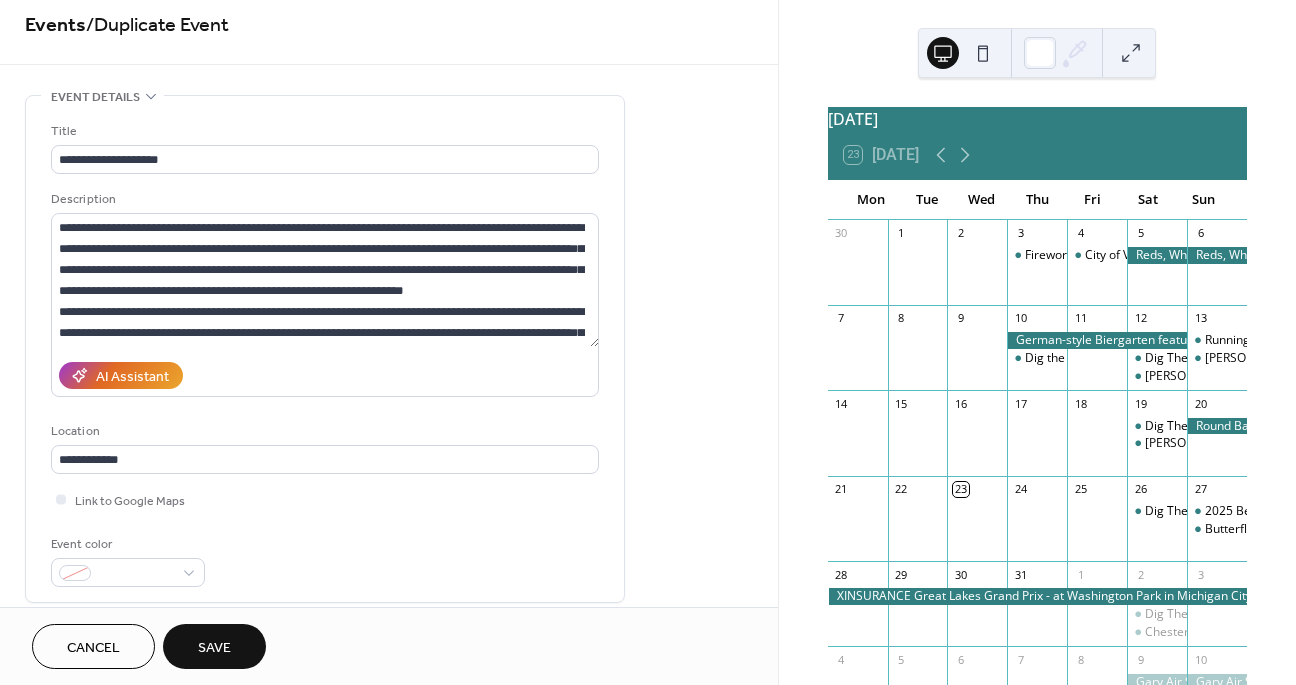 scroll, scrollTop: 0, scrollLeft: 0, axis: both 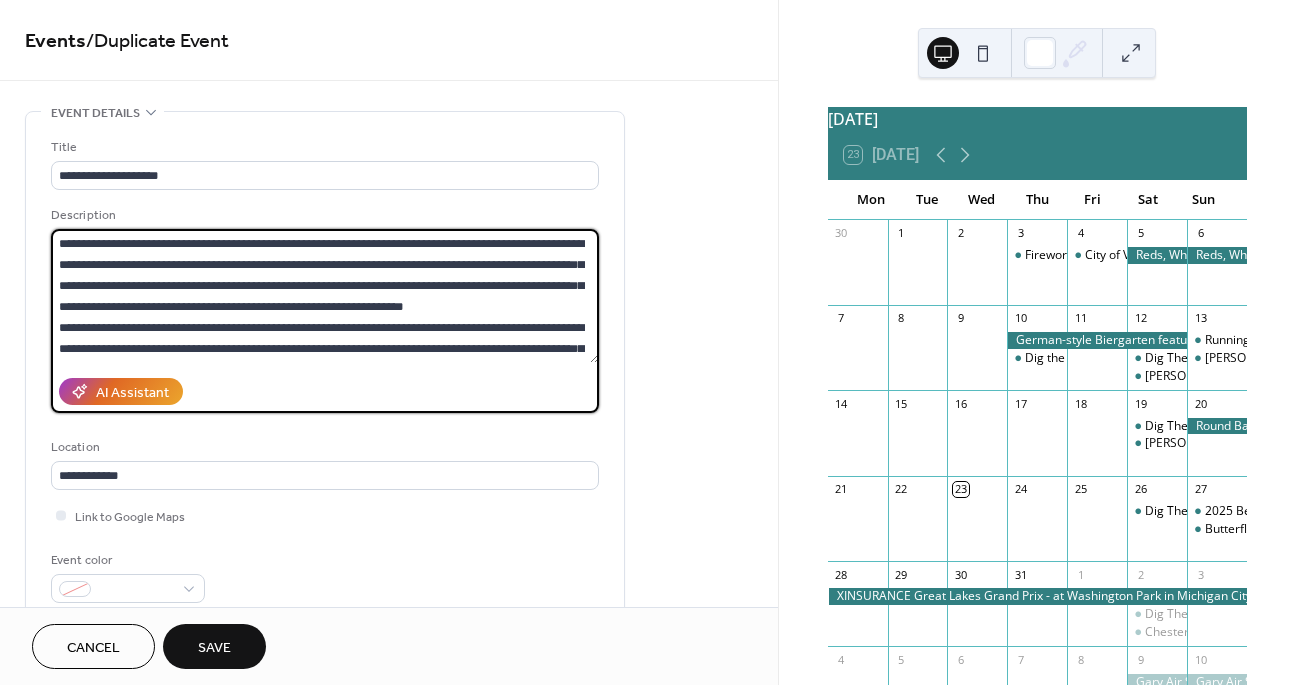click on "**********" at bounding box center (325, 296) 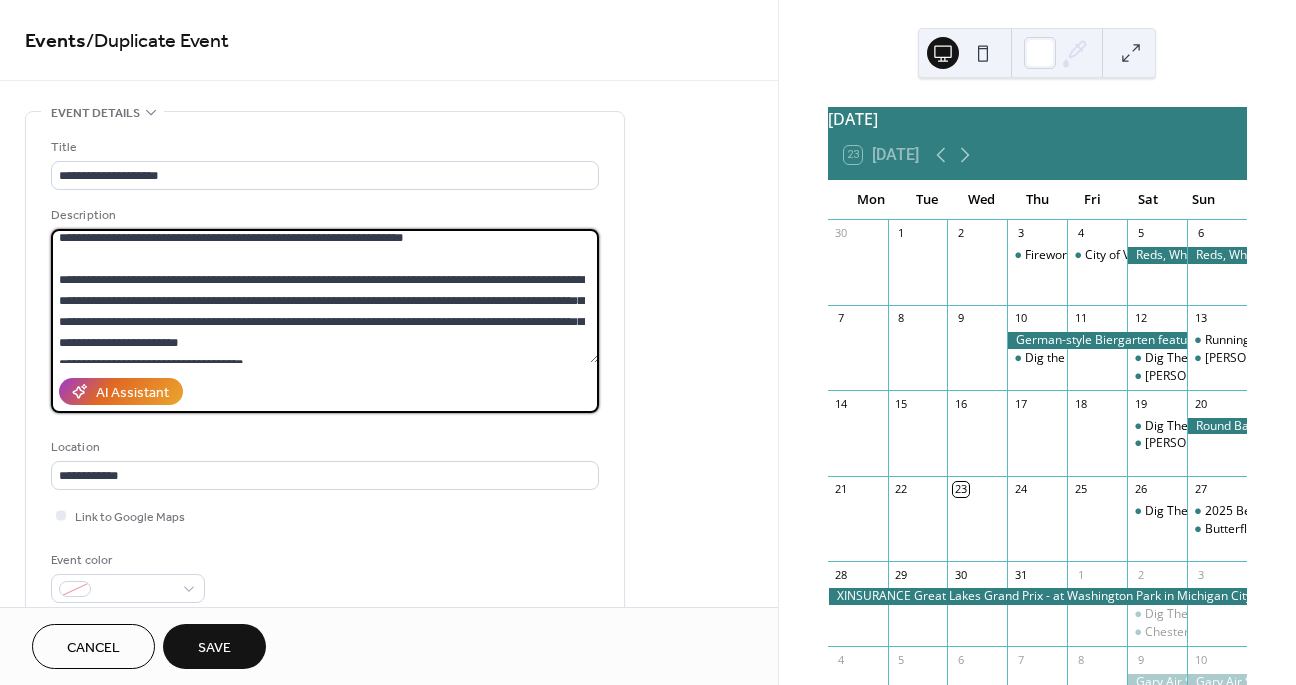 scroll, scrollTop: 73, scrollLeft: 0, axis: vertical 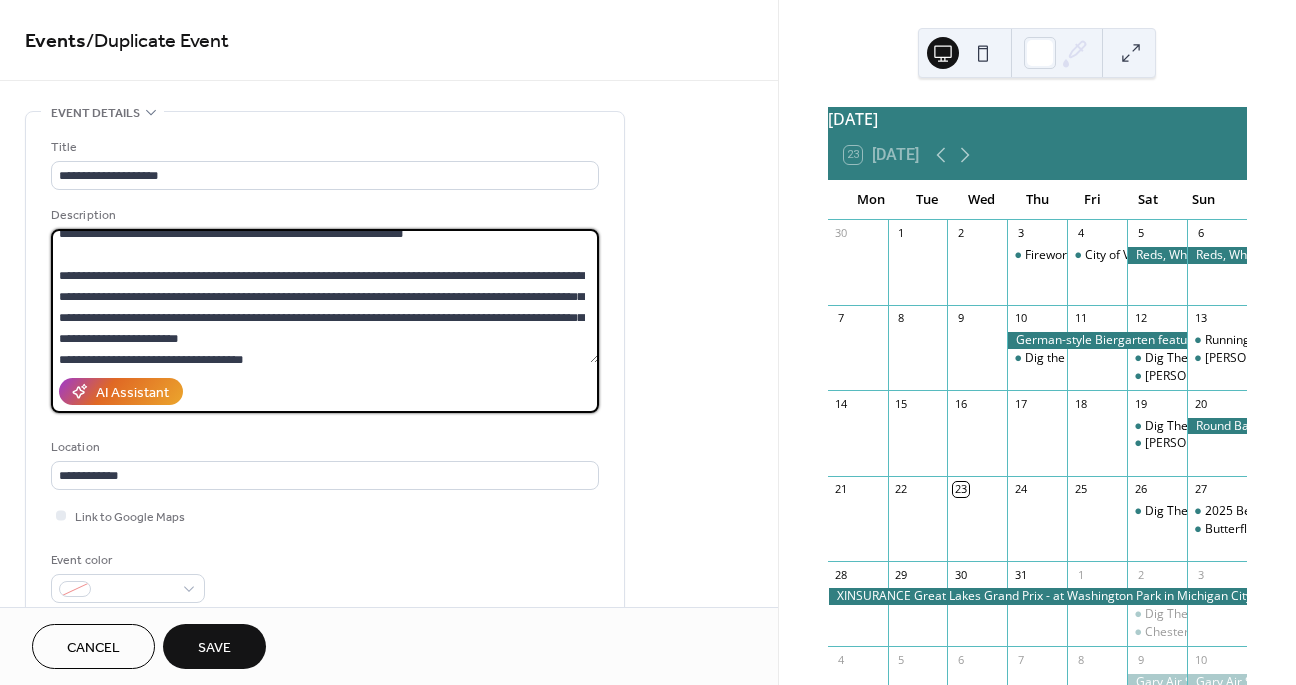 click on "**********" at bounding box center (325, 296) 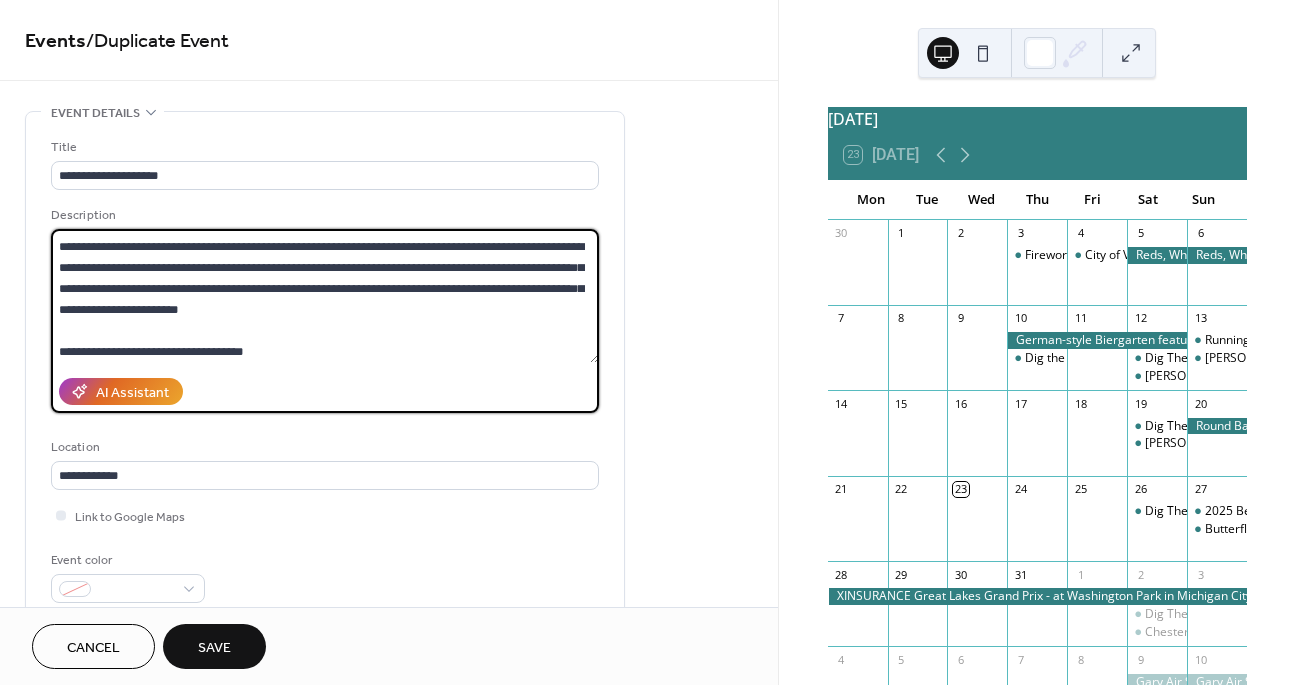 scroll, scrollTop: 147, scrollLeft: 0, axis: vertical 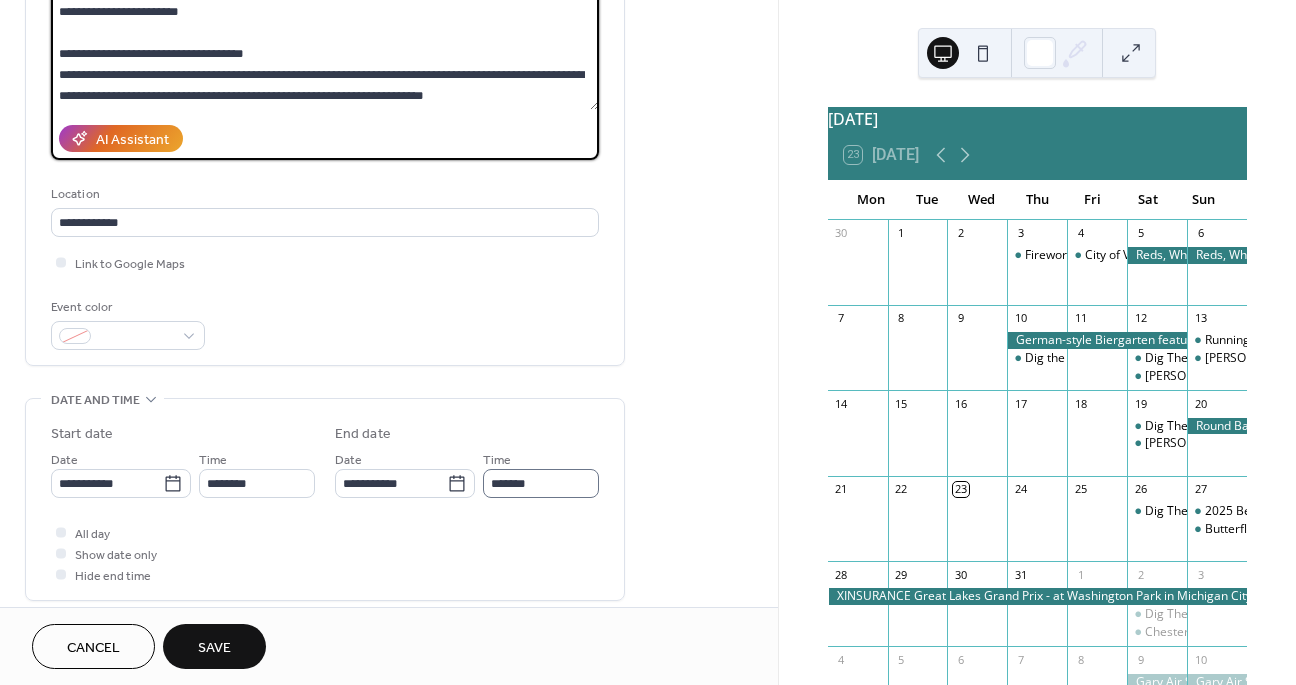 type on "**********" 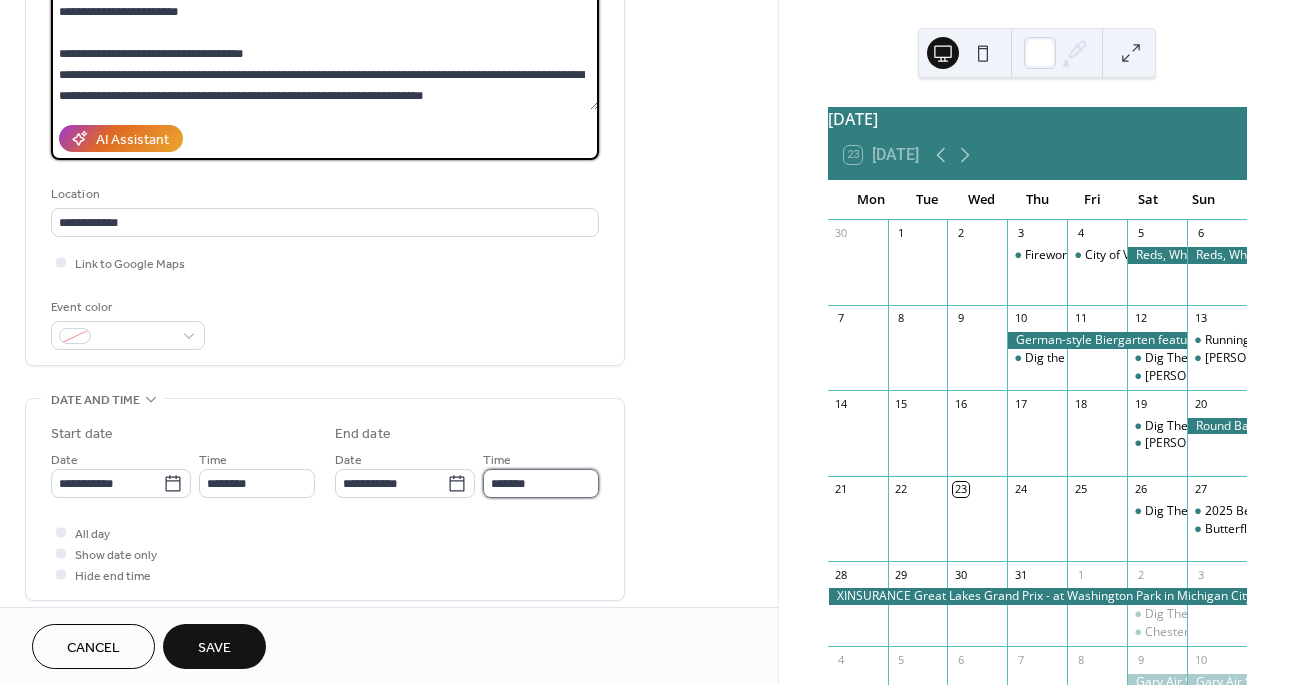 click on "*******" at bounding box center (541, 483) 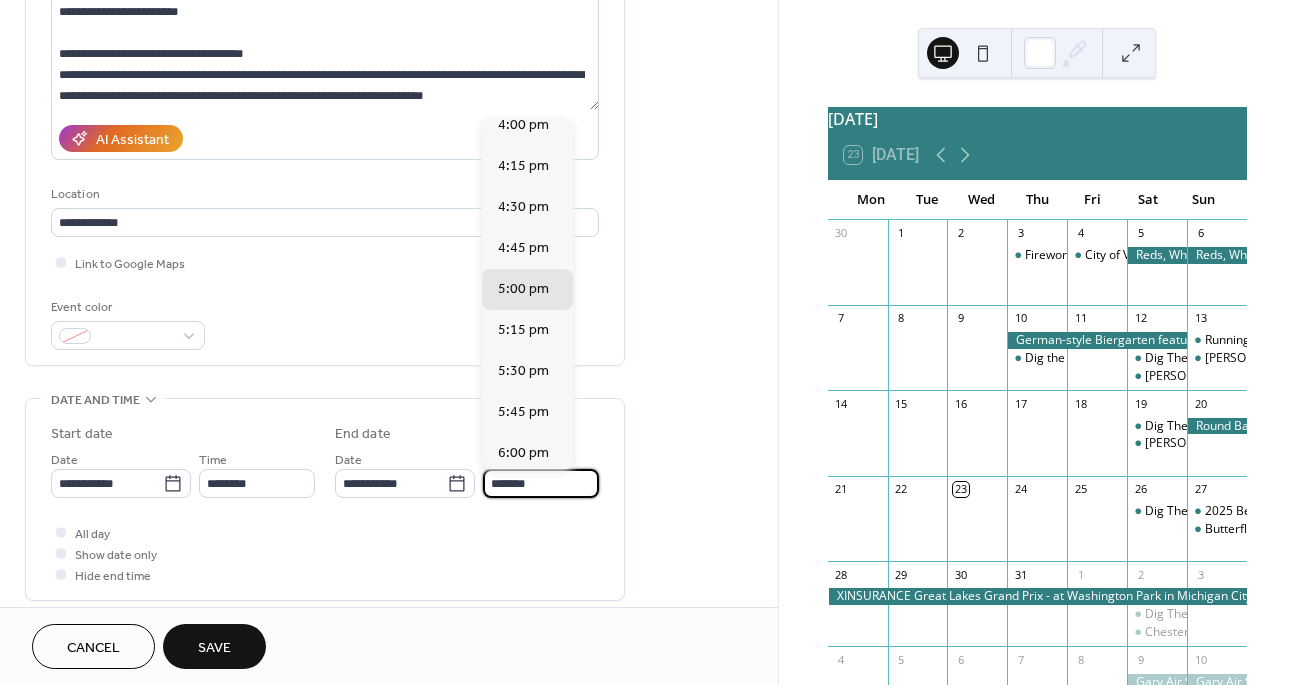 scroll, scrollTop: 937, scrollLeft: 0, axis: vertical 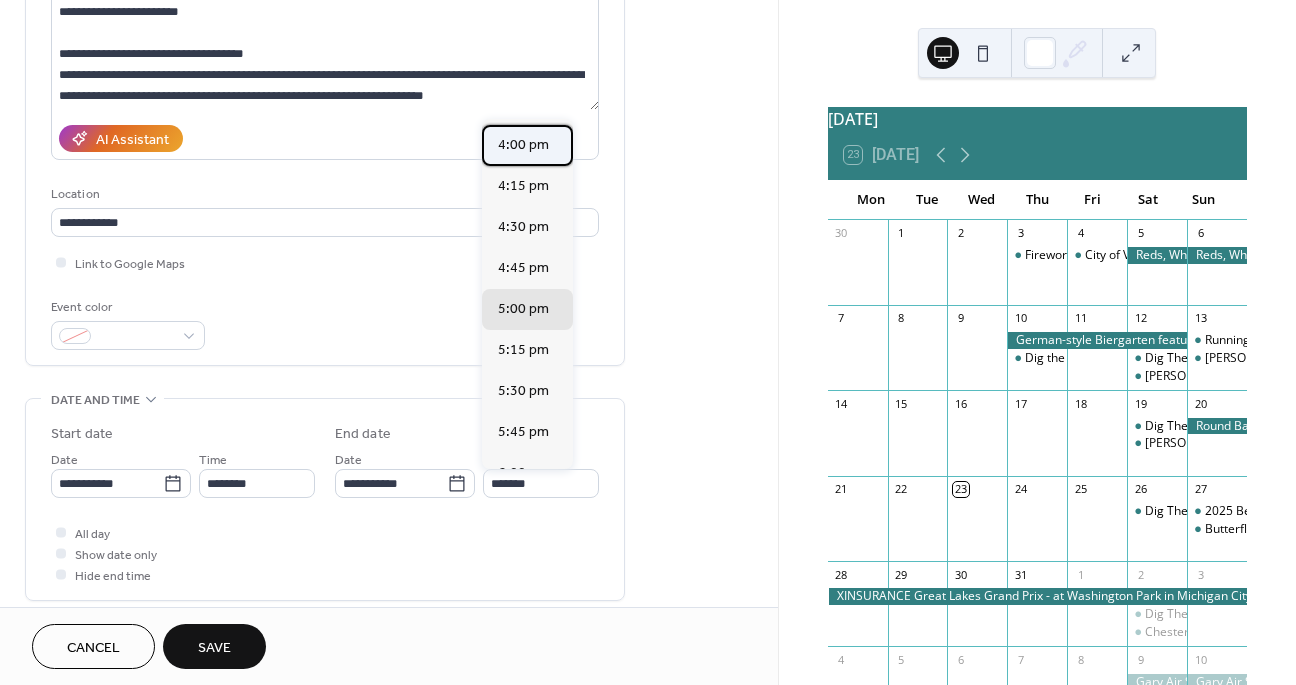 click on "4:00 pm" at bounding box center (523, 145) 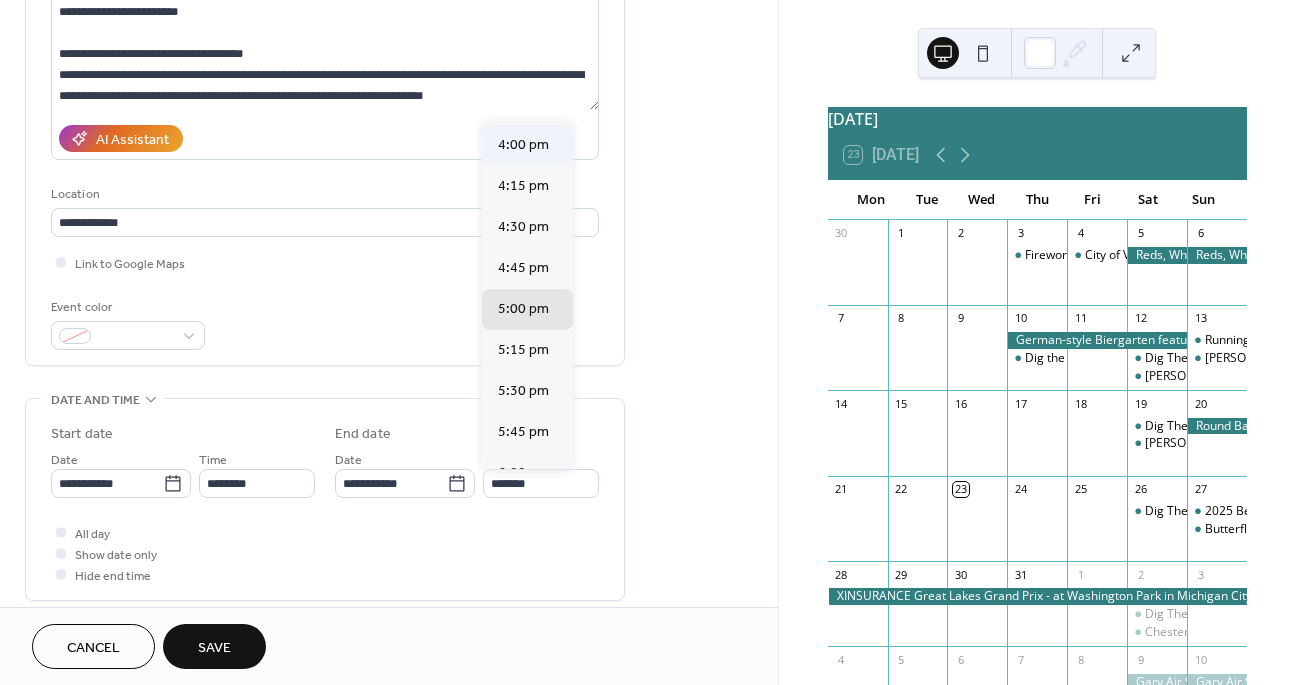 type on "*******" 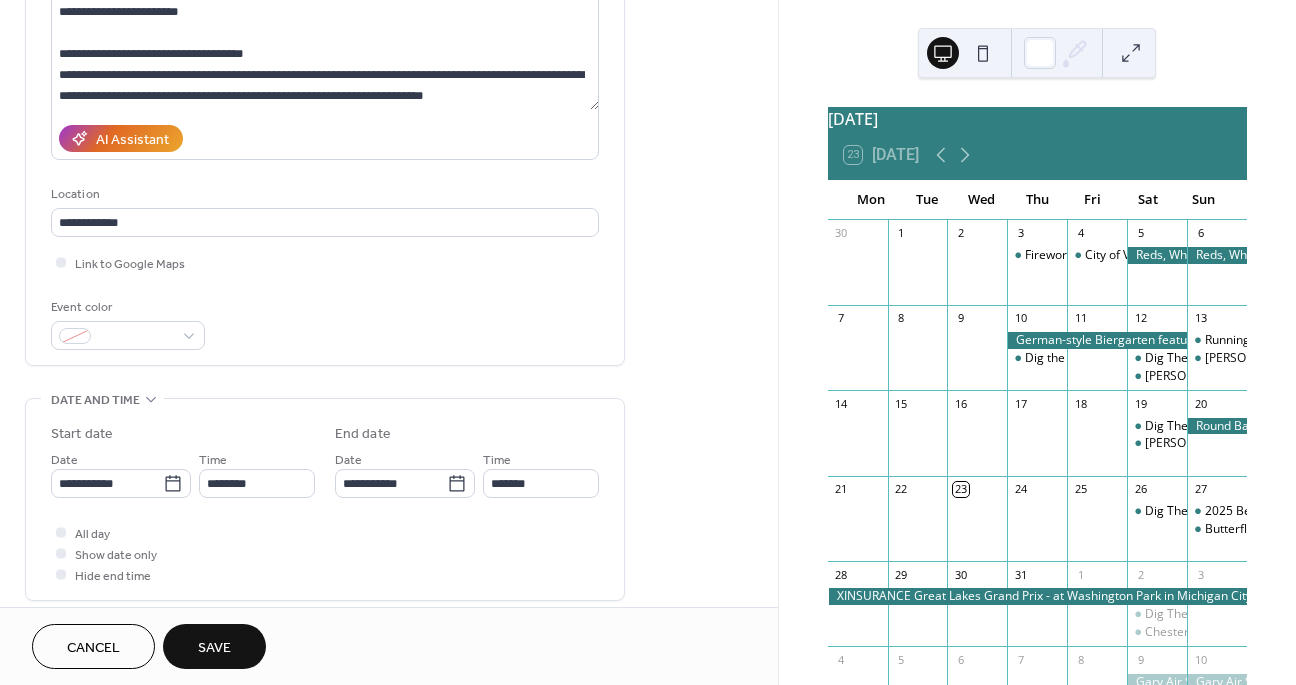 click on "Save" at bounding box center [214, 648] 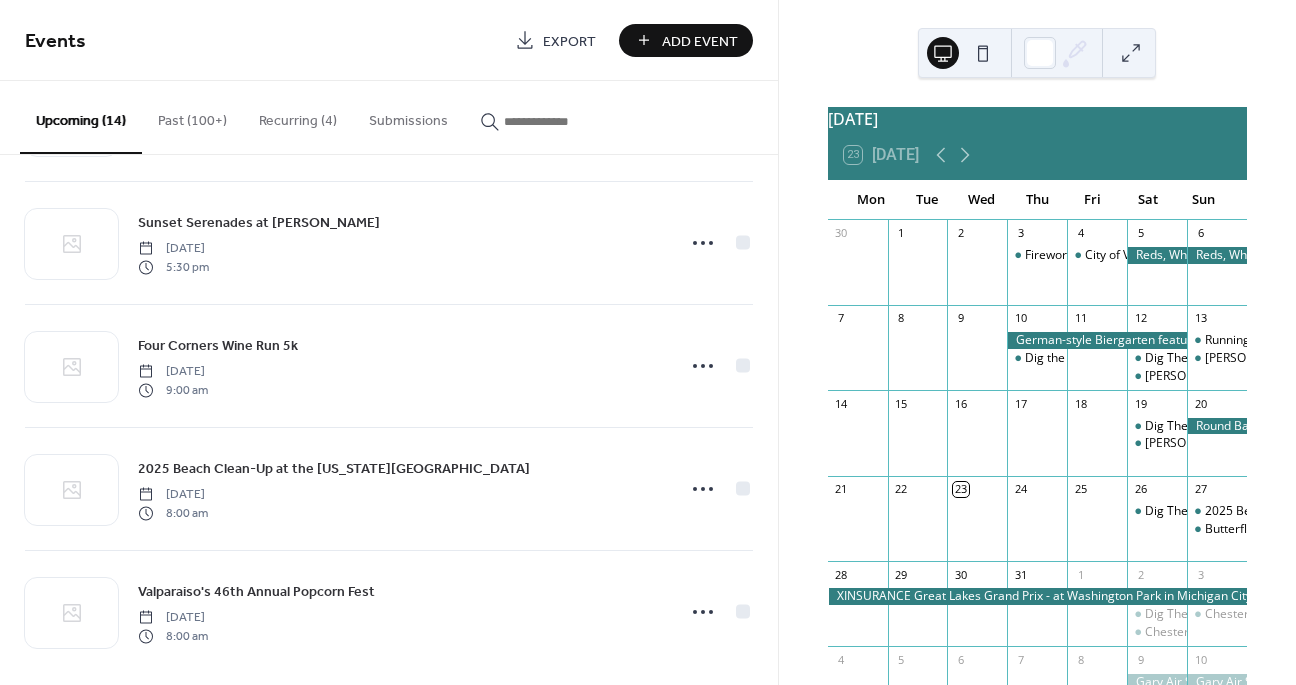 scroll, scrollTop: 1251, scrollLeft: 0, axis: vertical 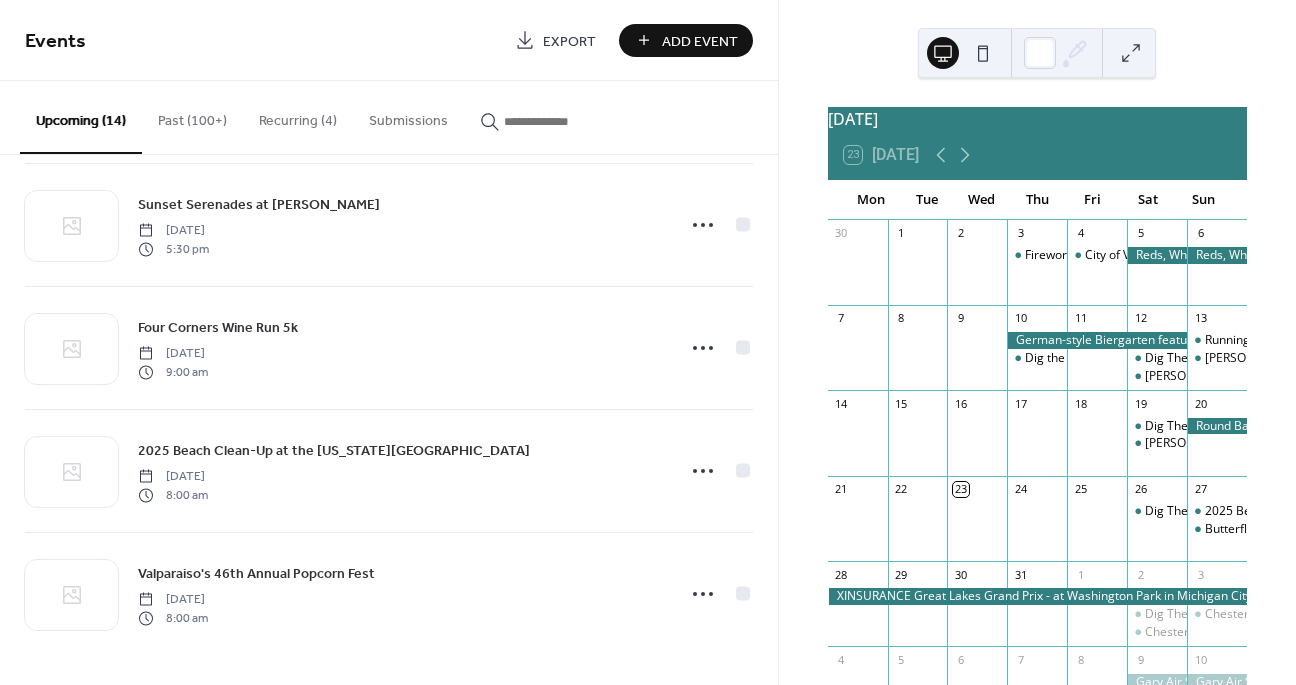 click on "Add Event" at bounding box center [700, 41] 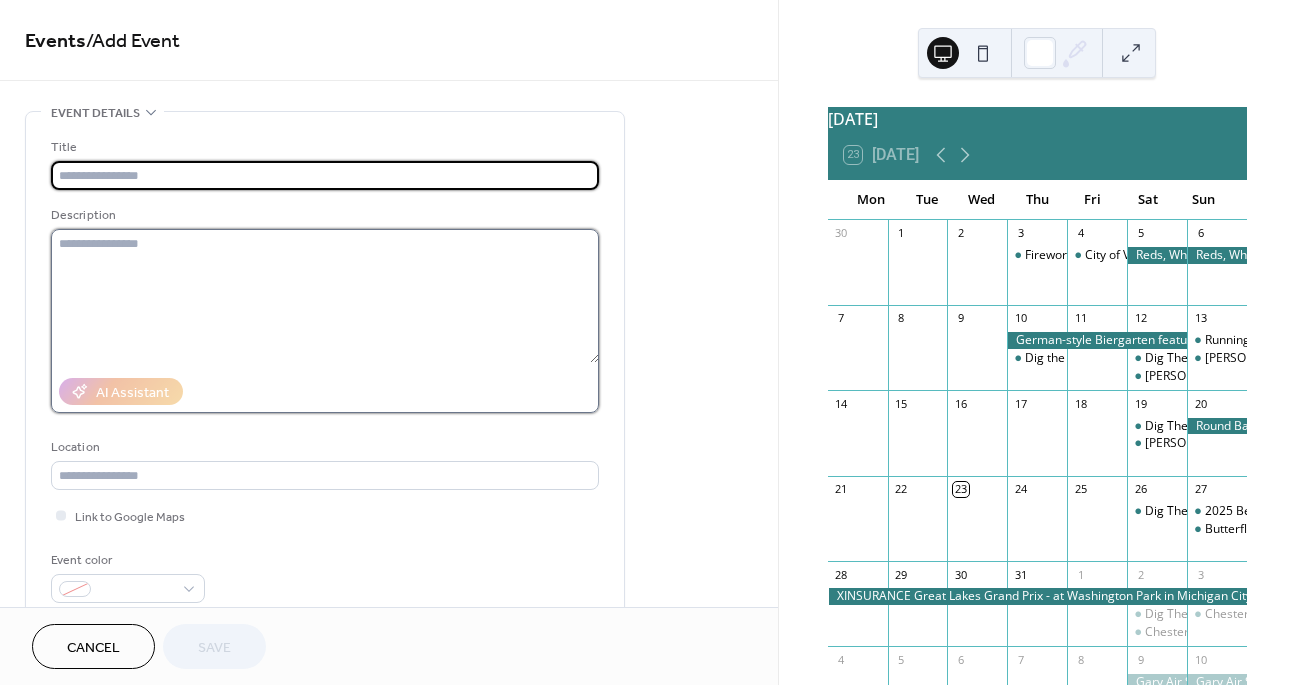 click at bounding box center [325, 296] 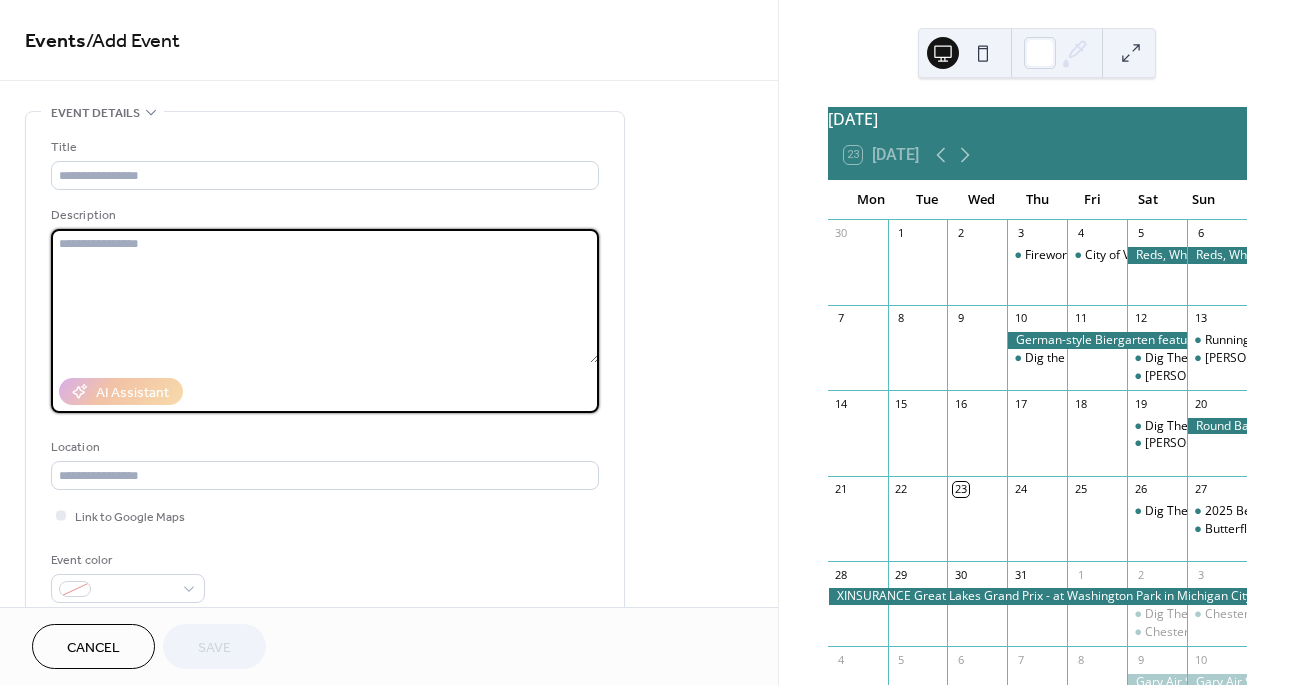 click at bounding box center (325, 296) 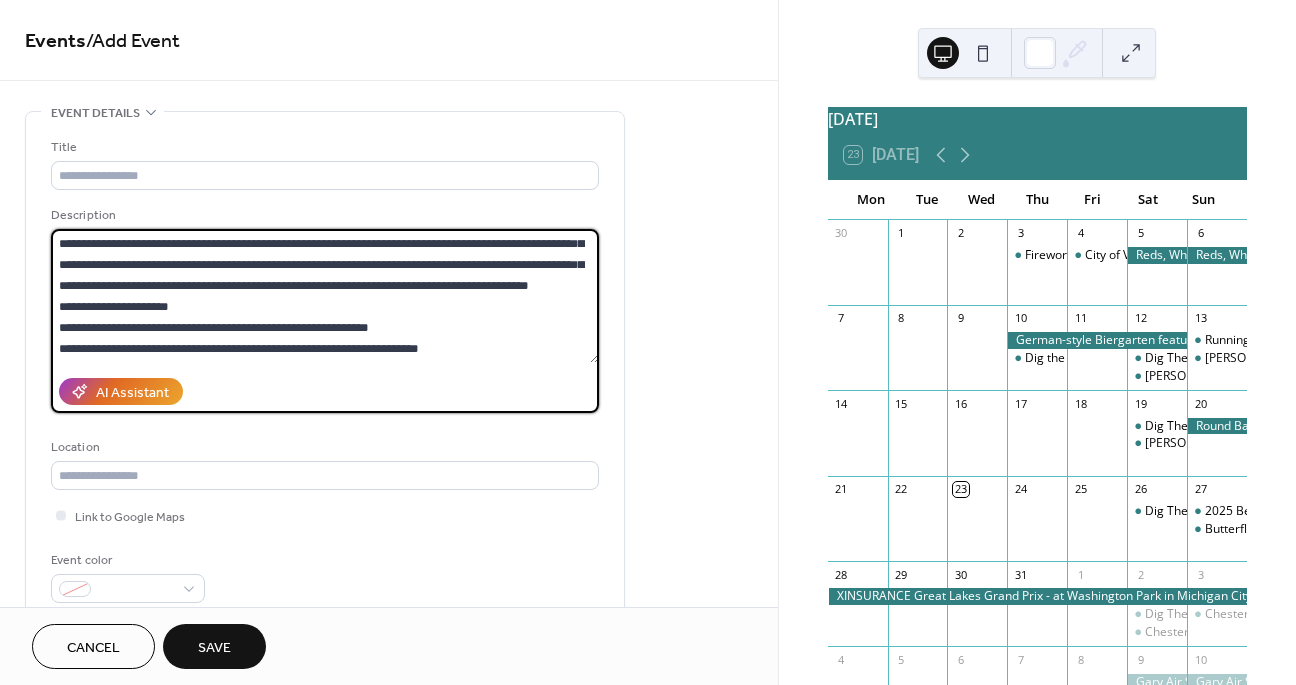 scroll, scrollTop: 0, scrollLeft: 0, axis: both 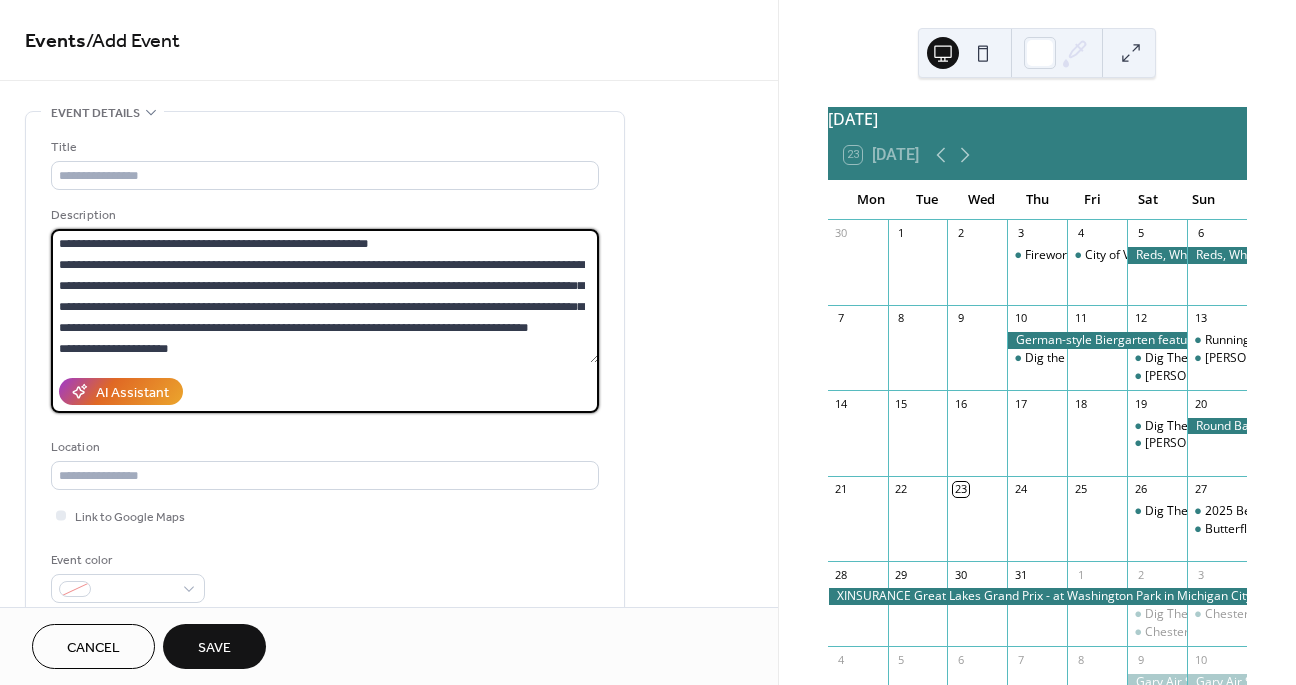 click on "**********" at bounding box center (325, 296) 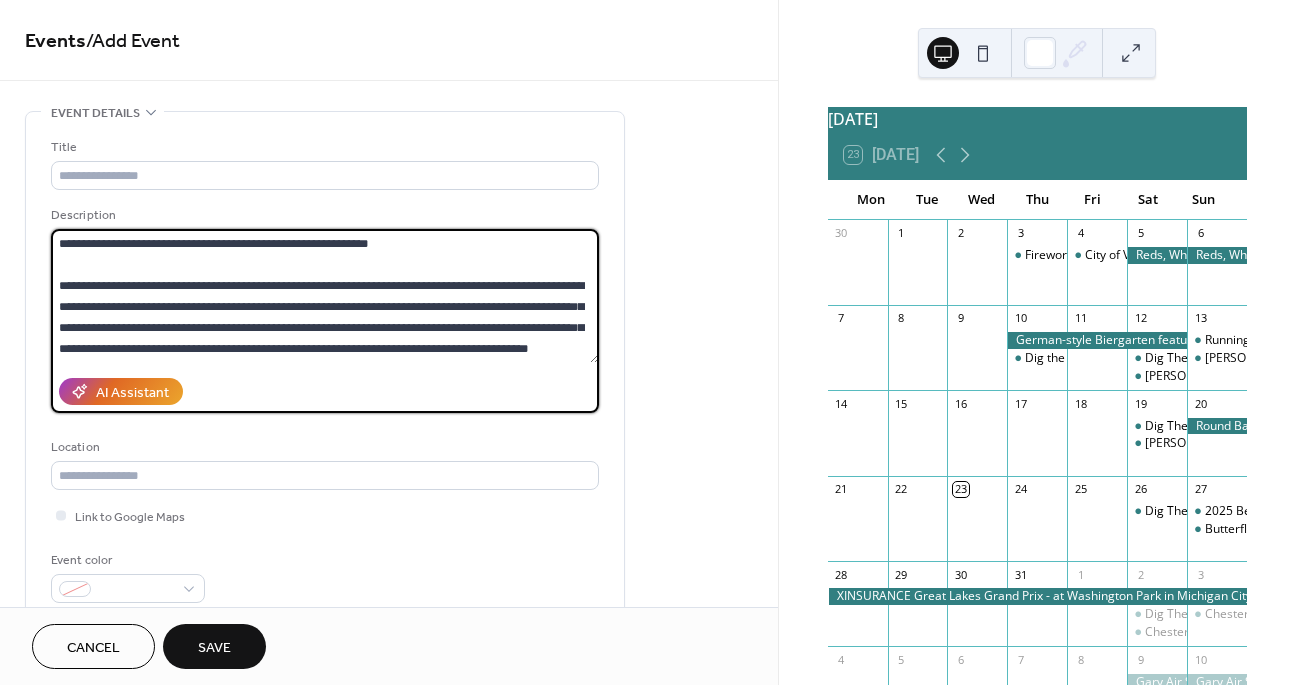 drag, startPoint x: 206, startPoint y: 244, endPoint x: 349, endPoint y: 240, distance: 143.05594 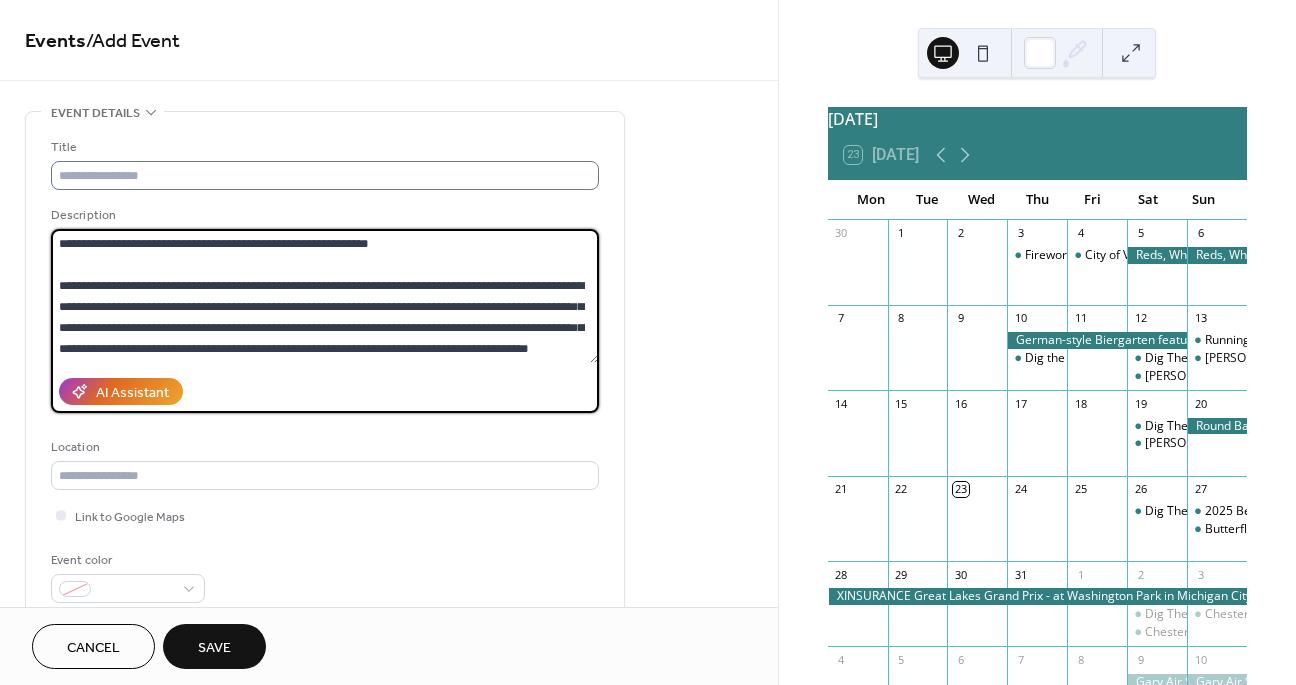 type on "**********" 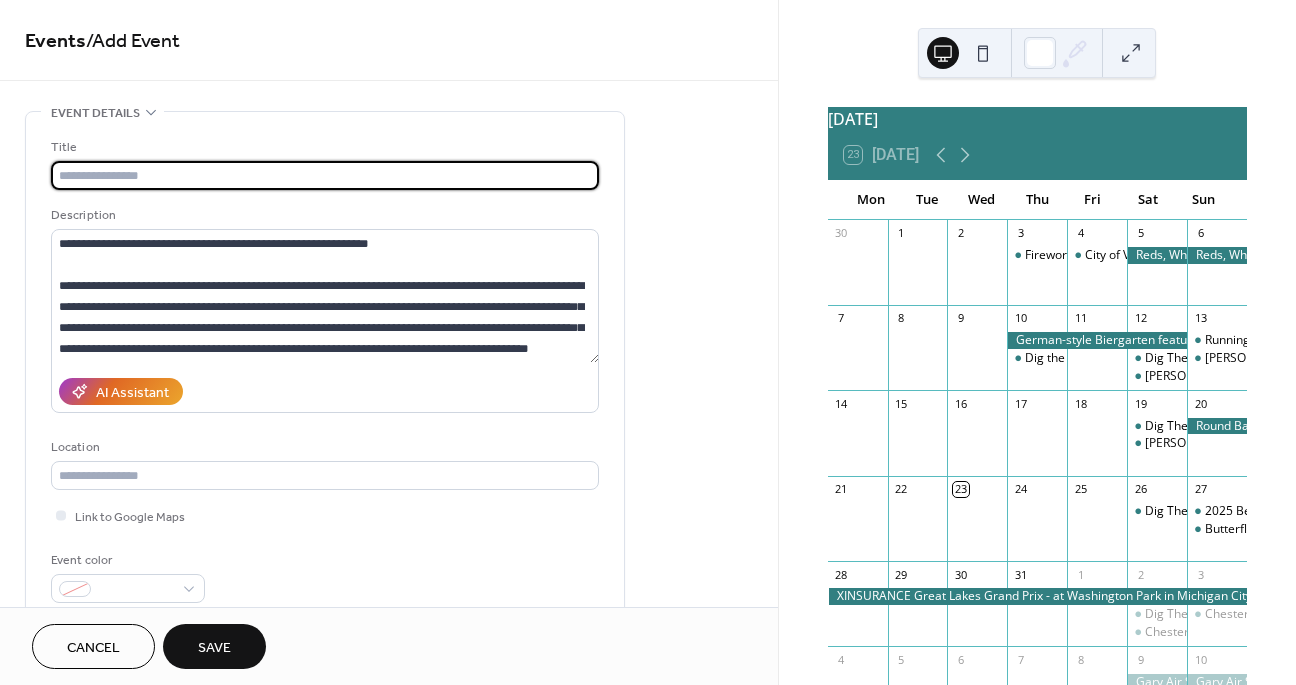 click at bounding box center [325, 175] 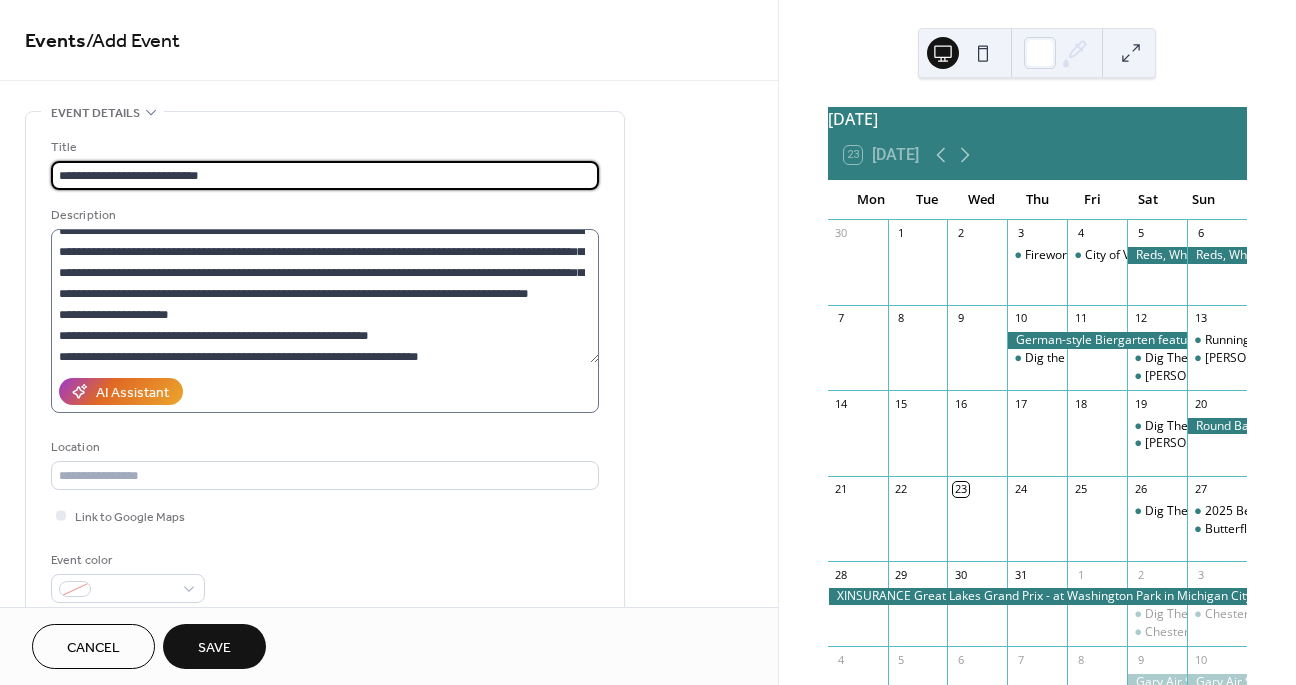 scroll, scrollTop: 63, scrollLeft: 0, axis: vertical 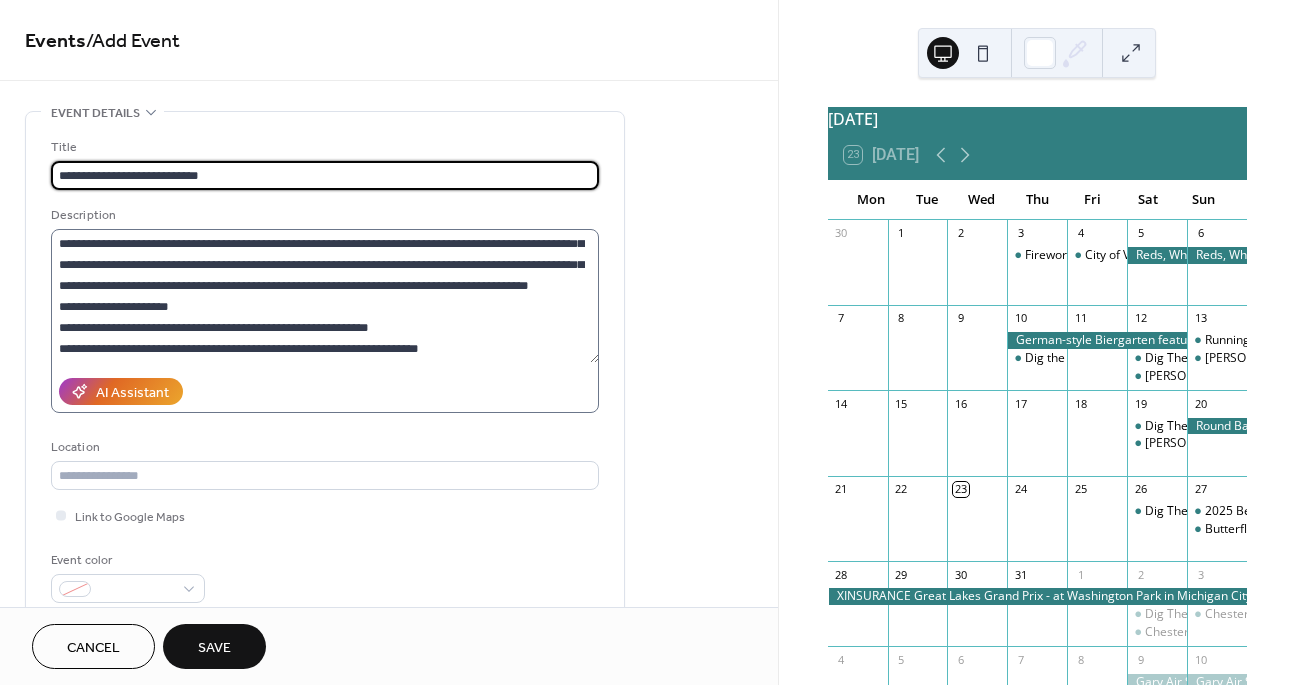 type on "**********" 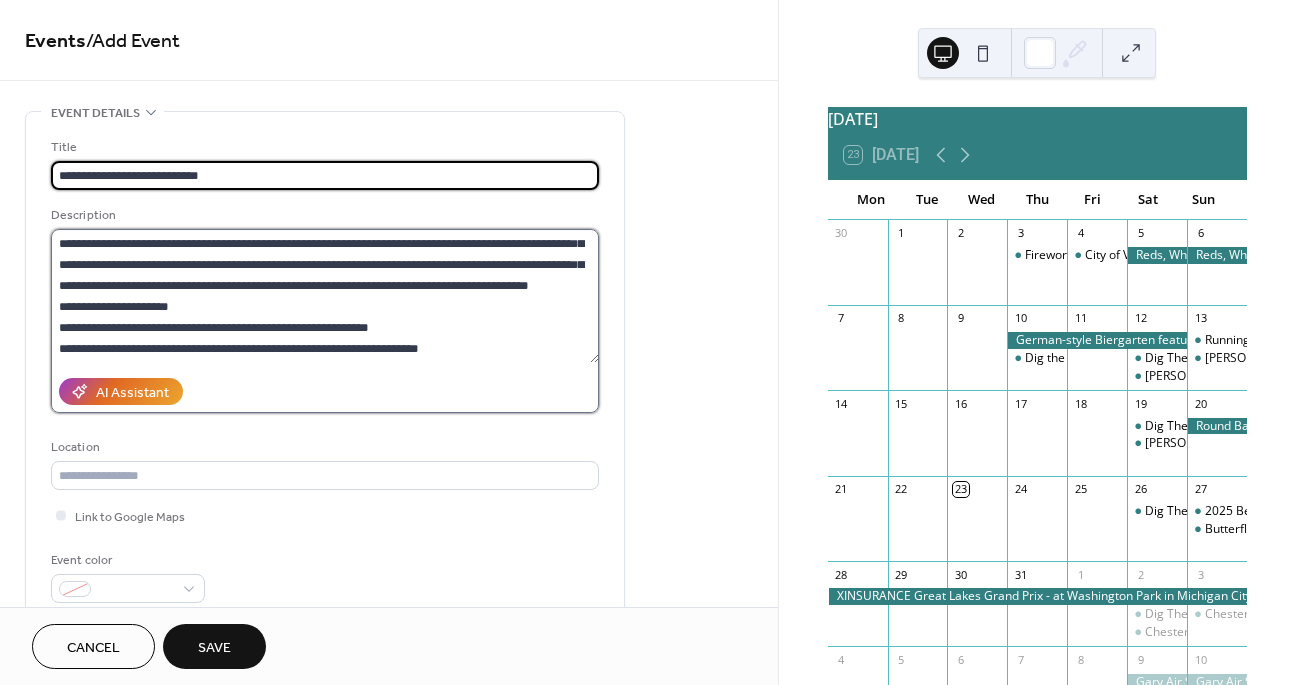 click on "**********" at bounding box center (325, 296) 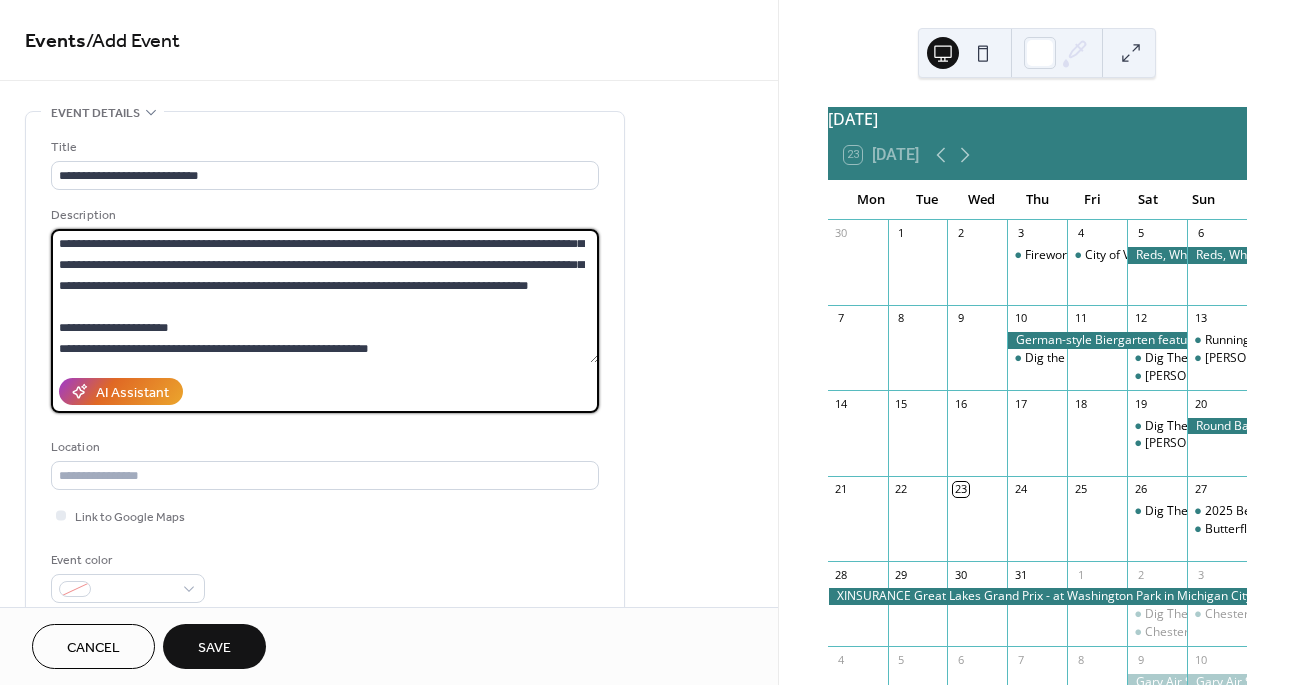 scroll, scrollTop: 105, scrollLeft: 0, axis: vertical 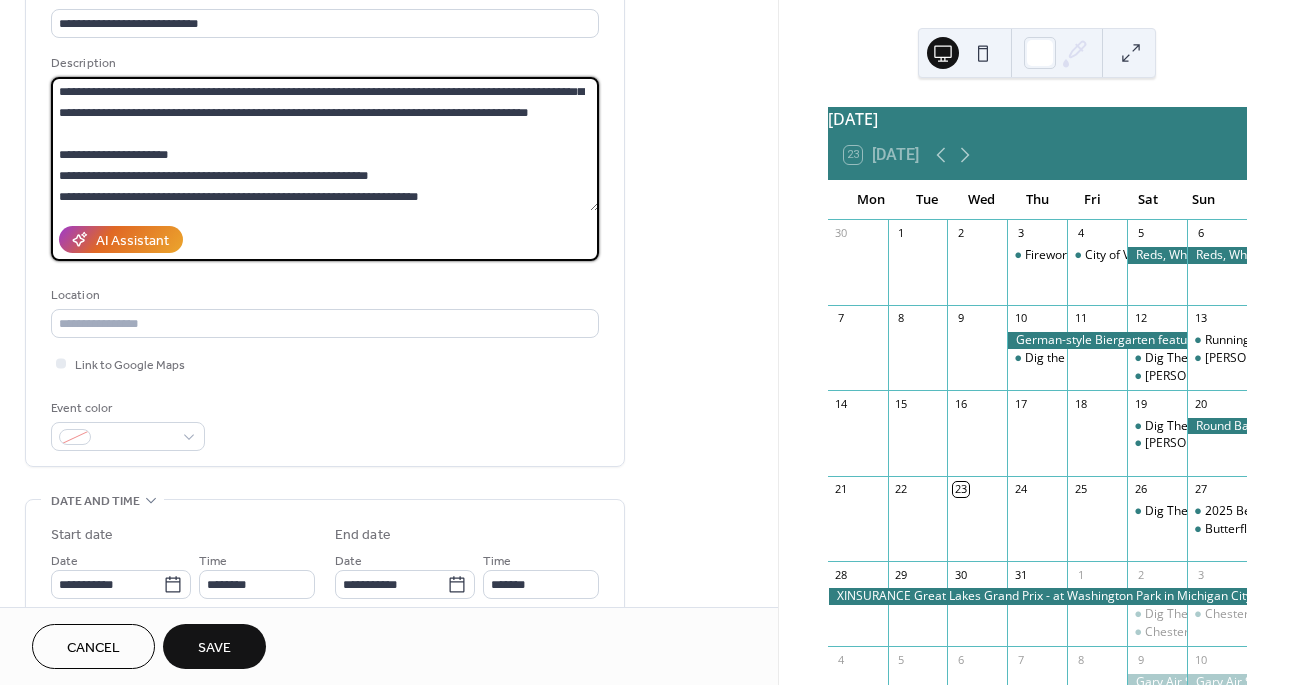 type on "**********" 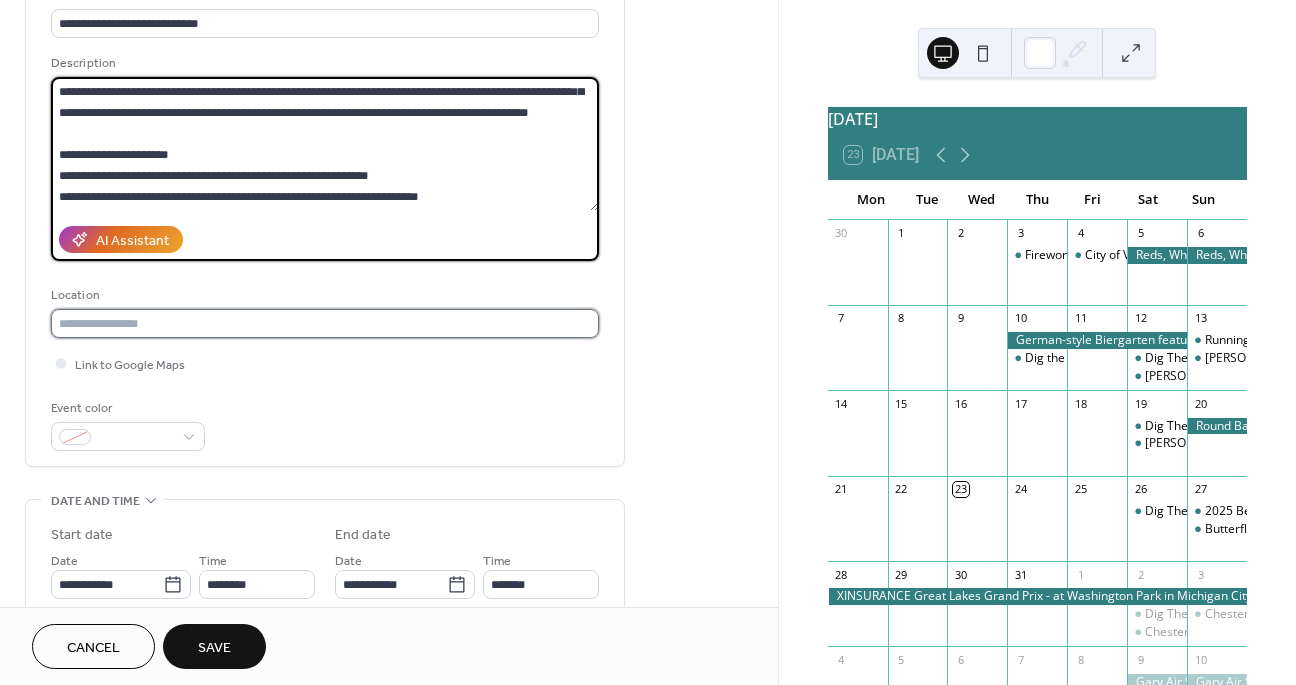 click at bounding box center (325, 323) 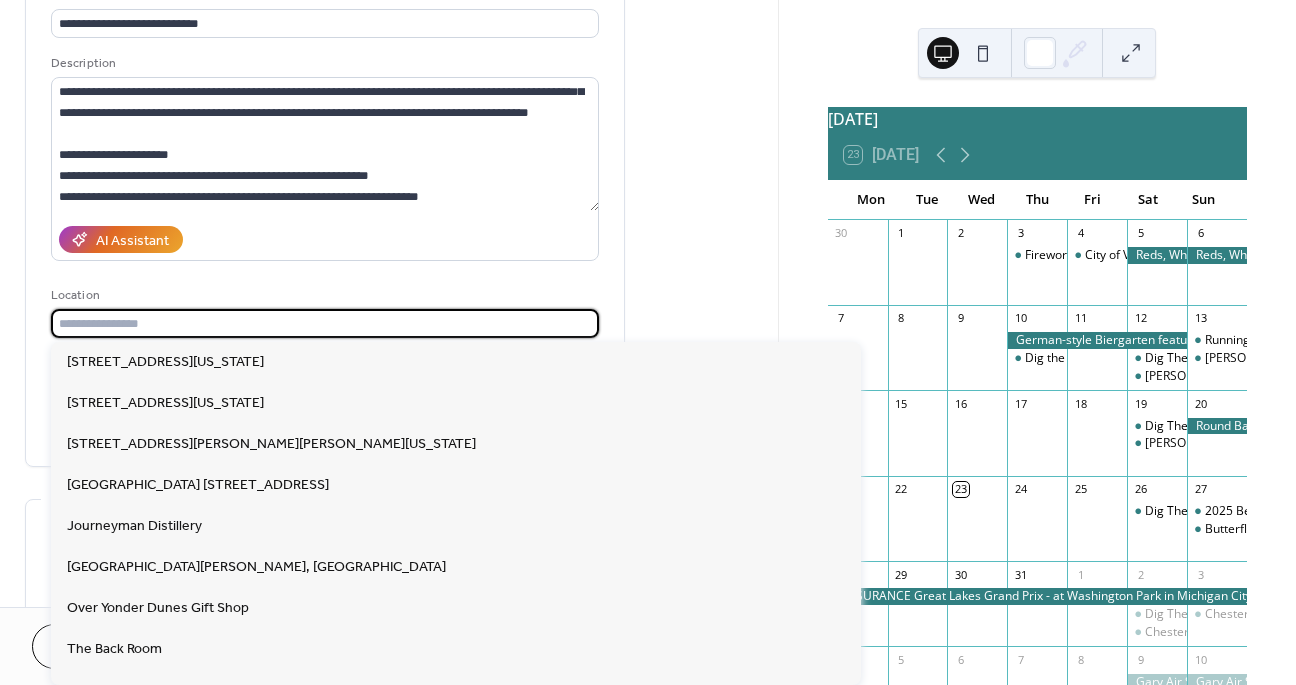 paste on "**********" 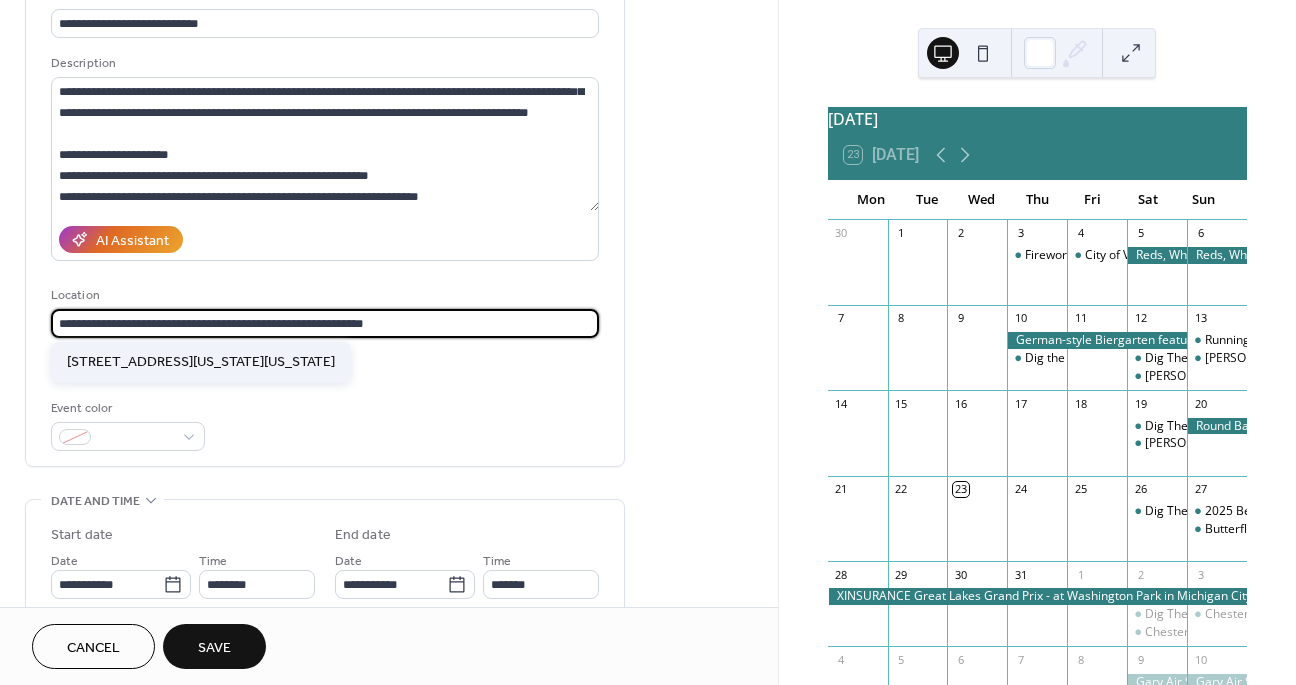 type on "**********" 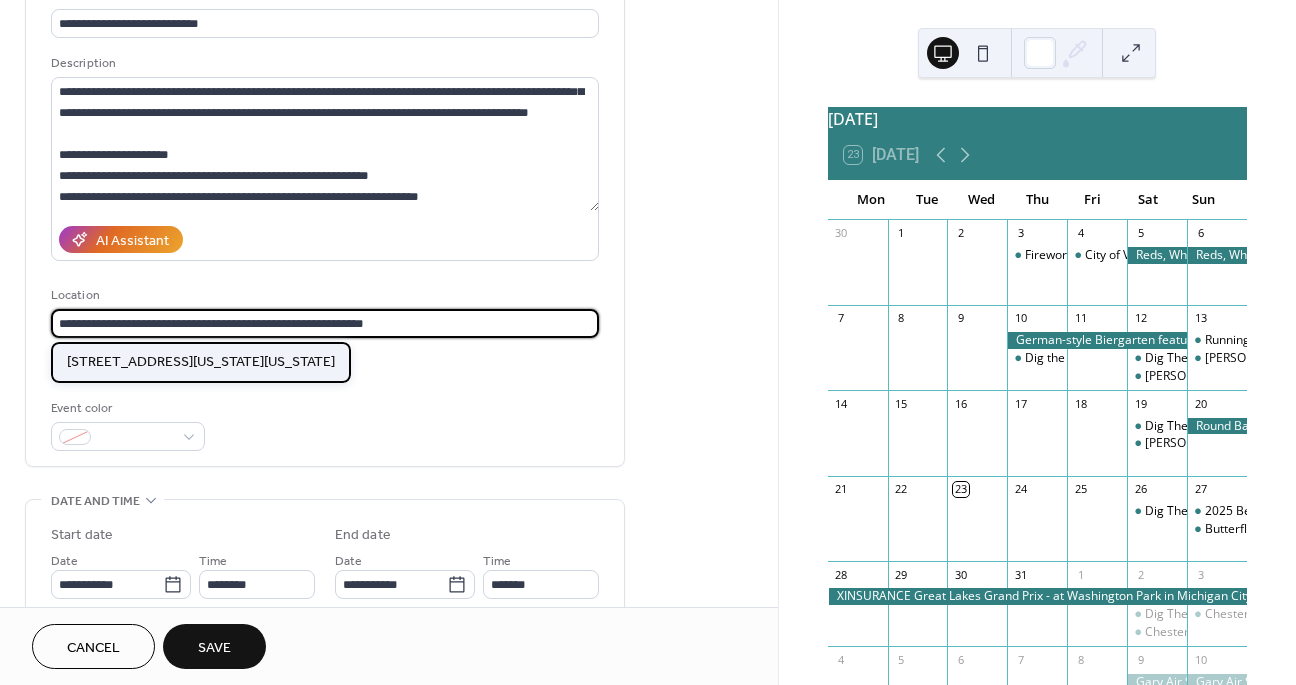 click on "[STREET_ADDRESS][US_STATE][US_STATE]" at bounding box center (201, 362) 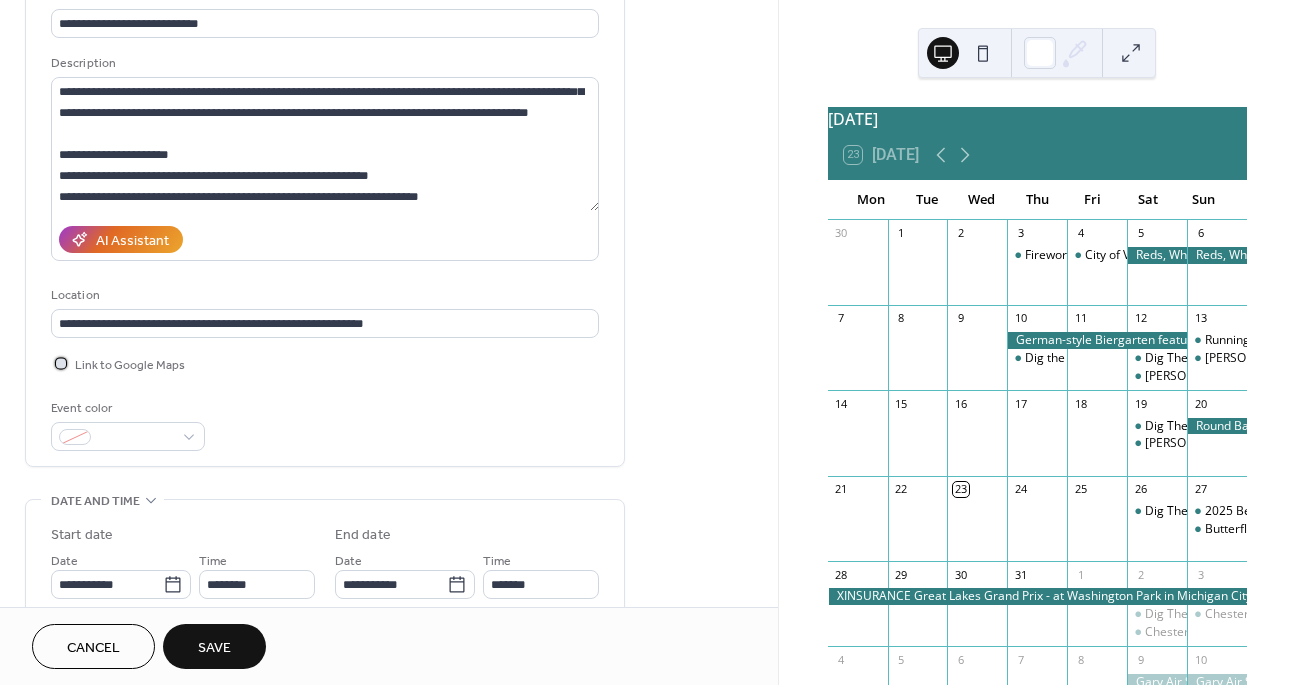 click at bounding box center [61, 363] 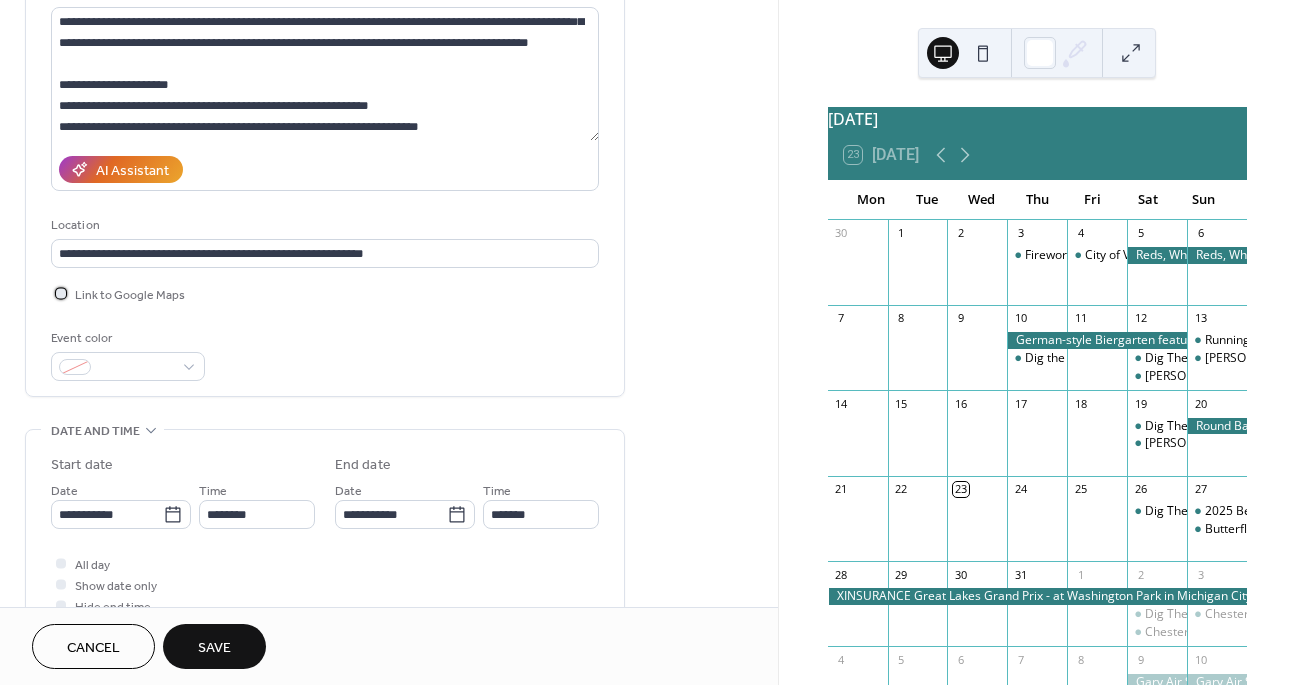 scroll, scrollTop: 263, scrollLeft: 0, axis: vertical 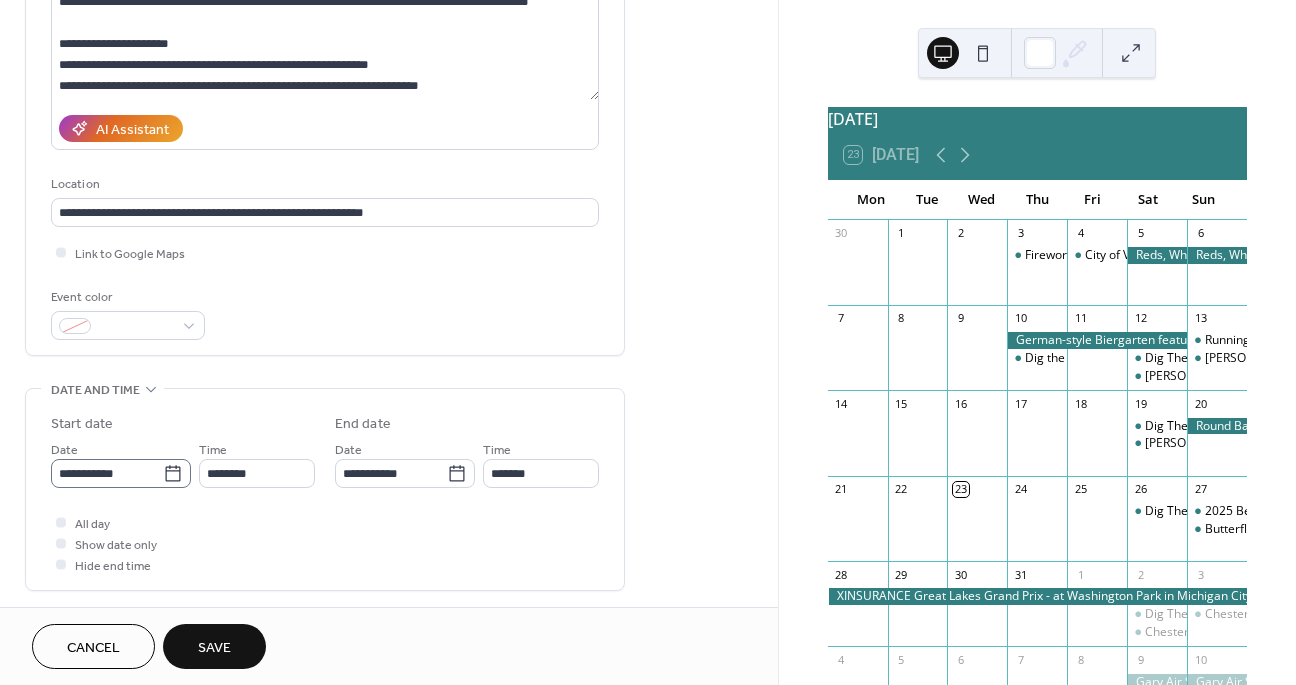 click 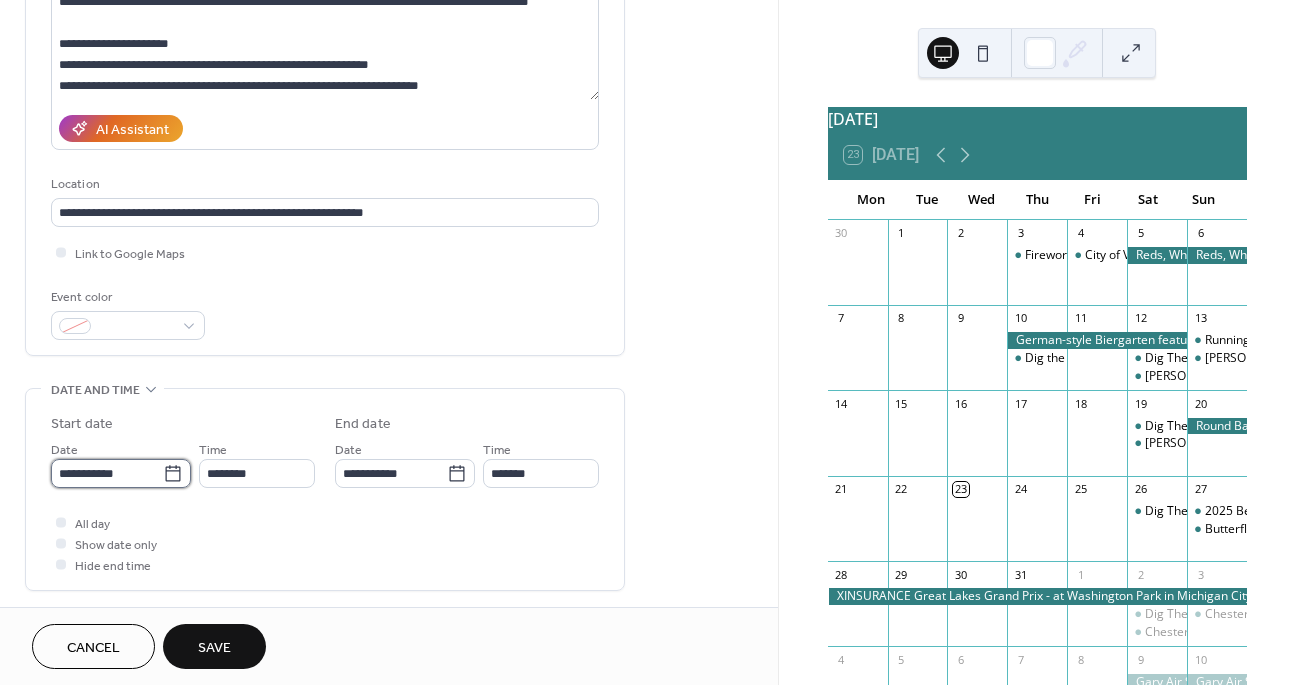 click on "**********" at bounding box center (107, 473) 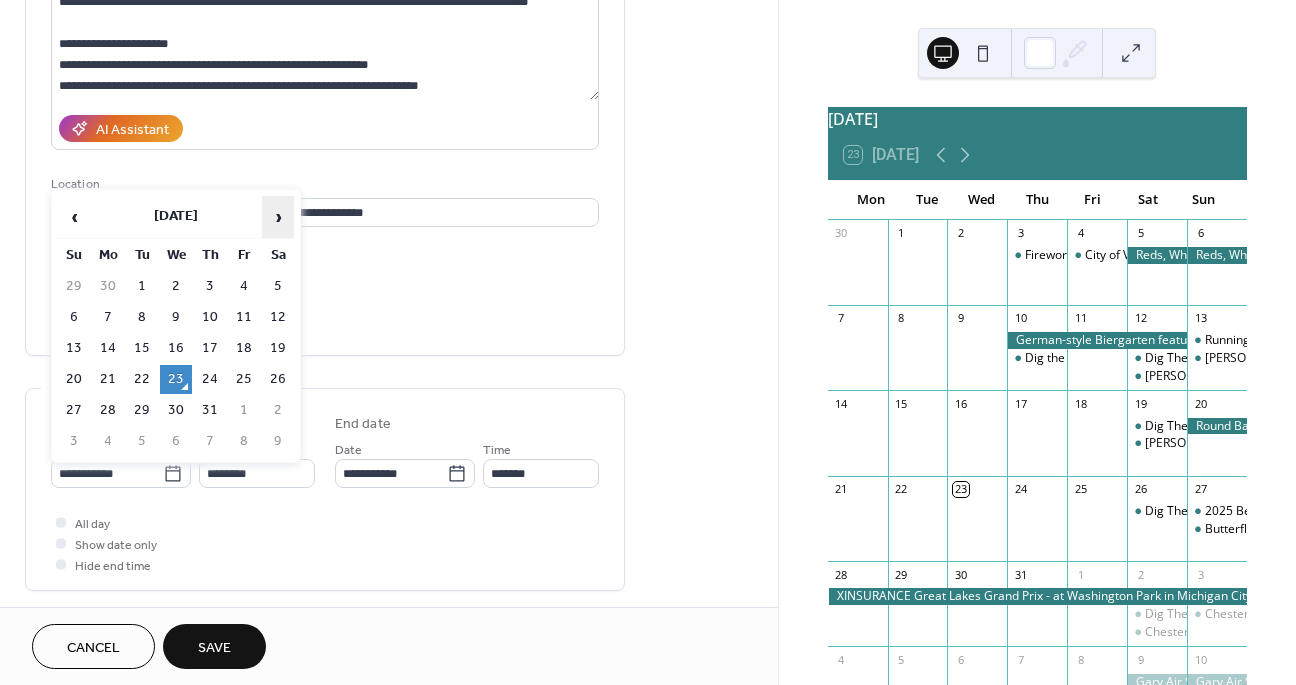 click on "›" at bounding box center [278, 217] 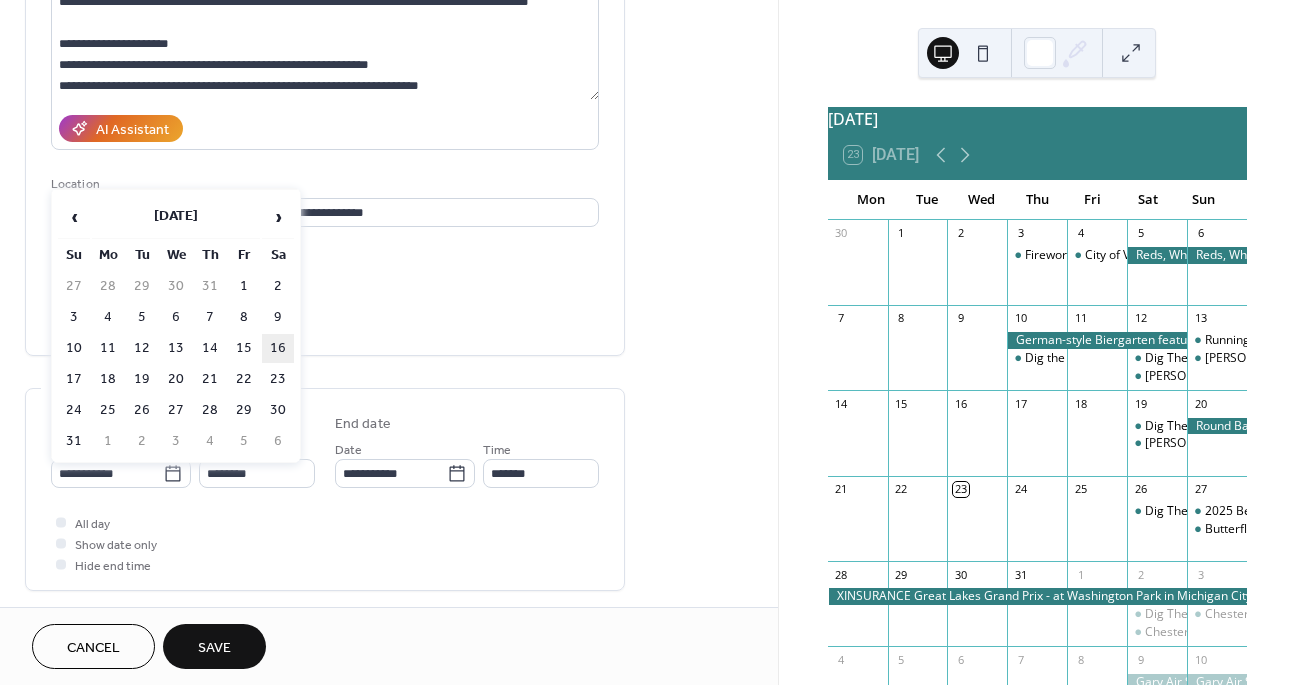 click on "16" at bounding box center (278, 348) 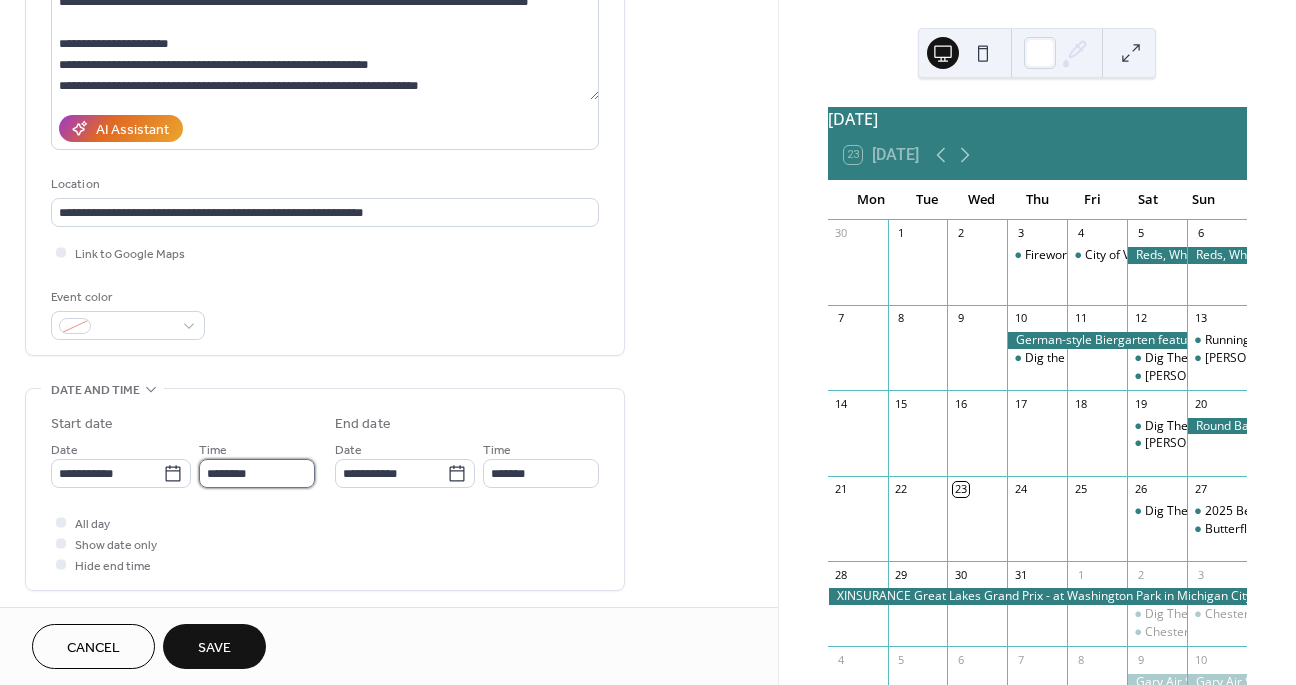 click on "********" at bounding box center (257, 473) 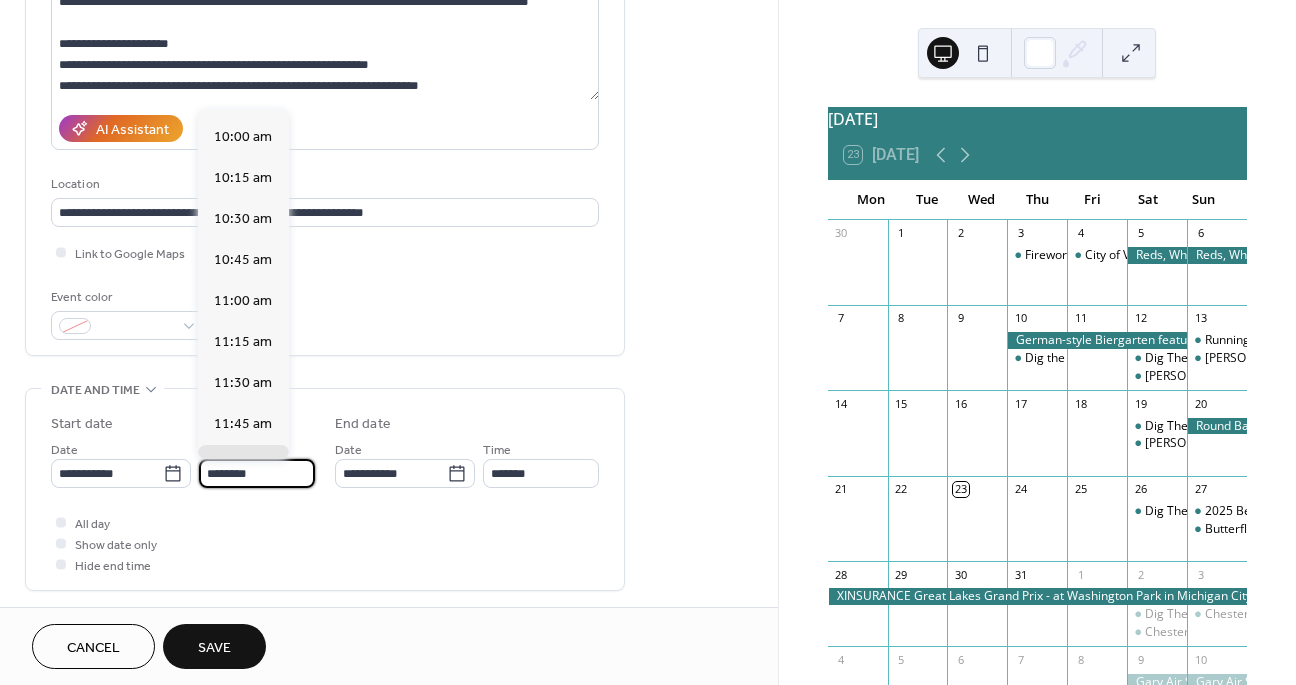 scroll, scrollTop: 1625, scrollLeft: 0, axis: vertical 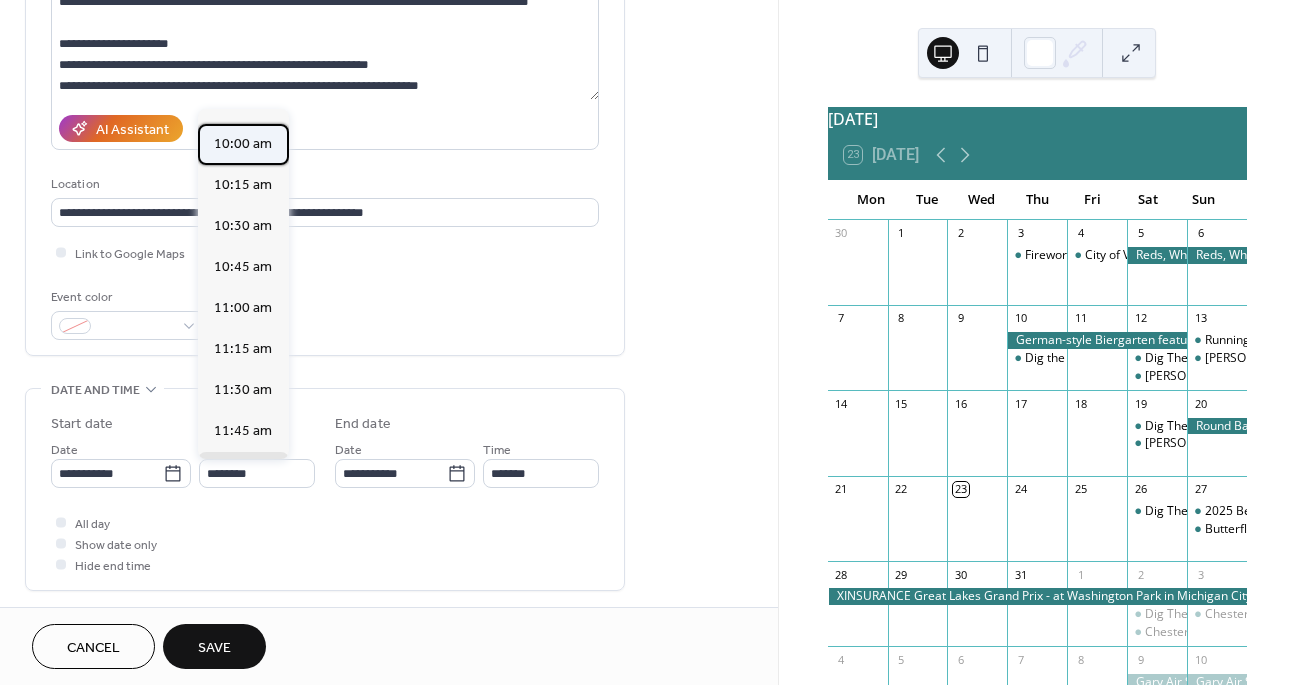 click on "10:00 am" at bounding box center (243, 144) 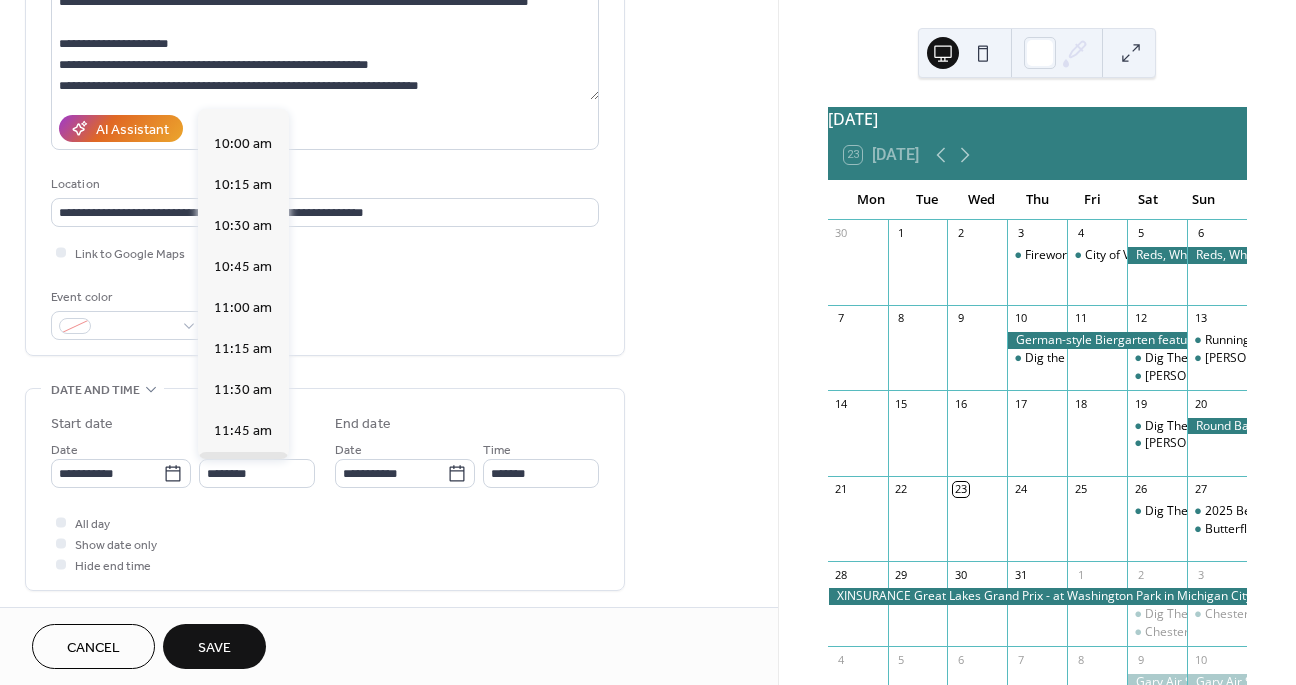 type on "********" 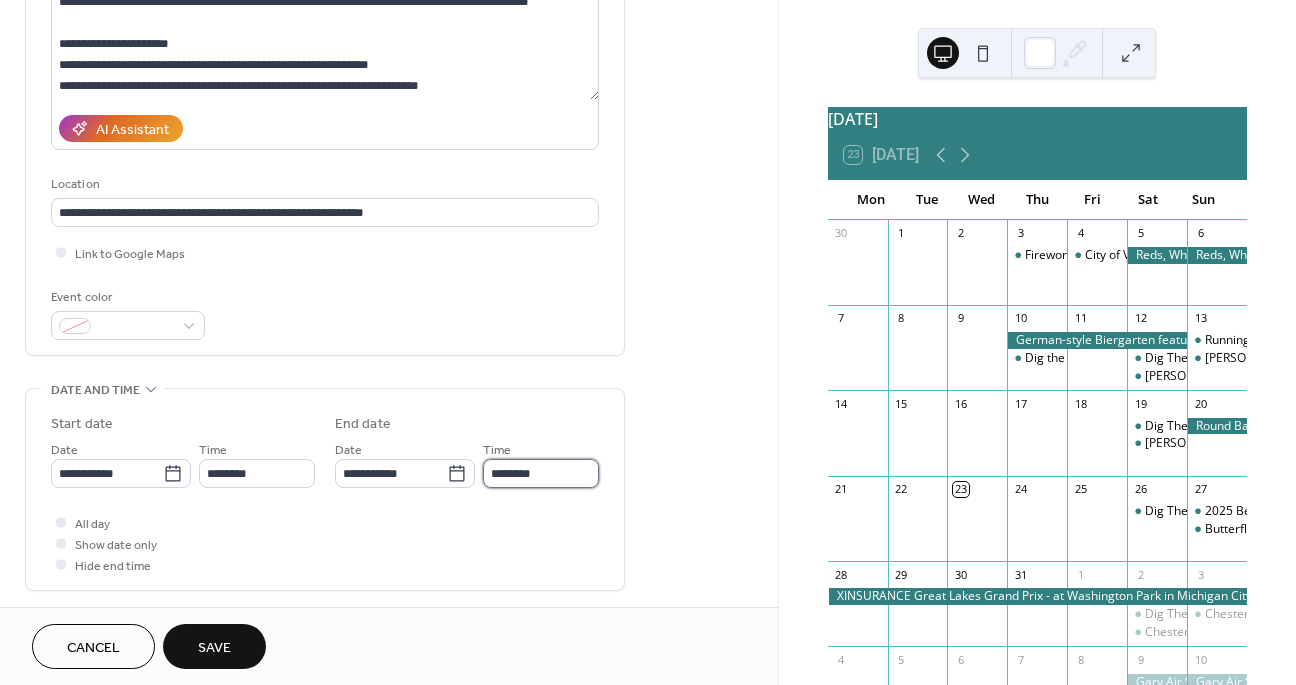 click on "********" at bounding box center (541, 473) 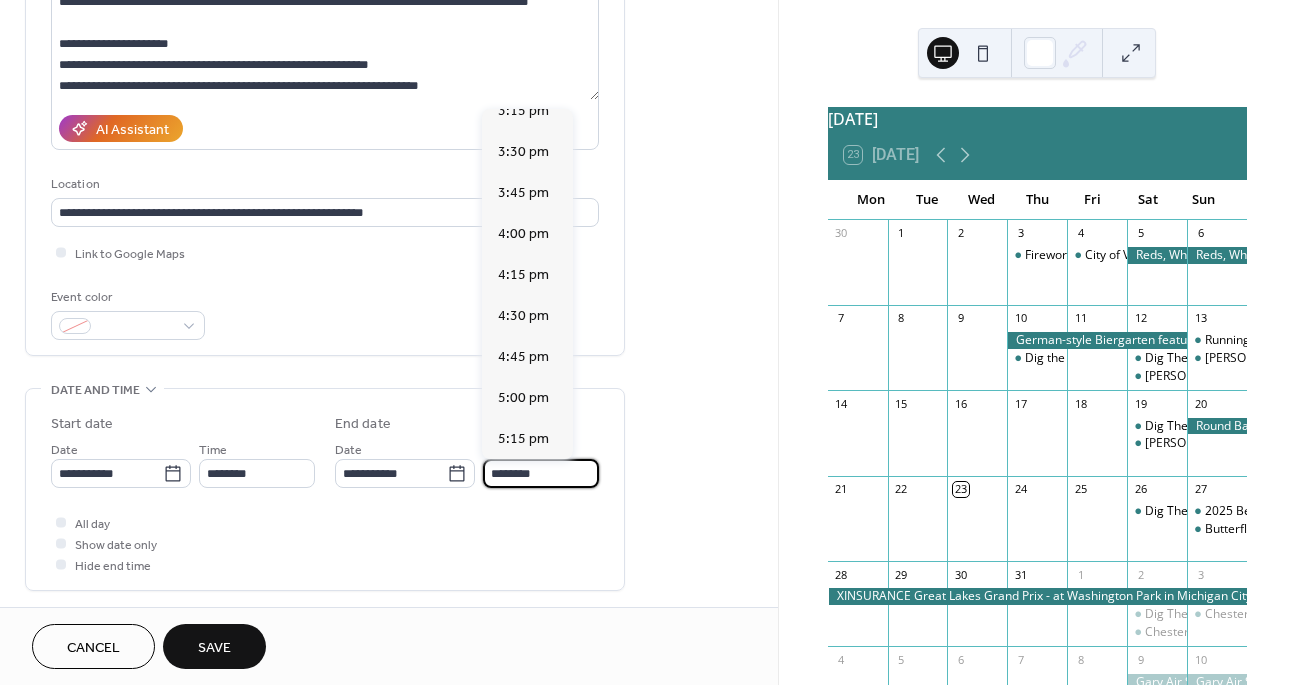 scroll, scrollTop: 844, scrollLeft: 0, axis: vertical 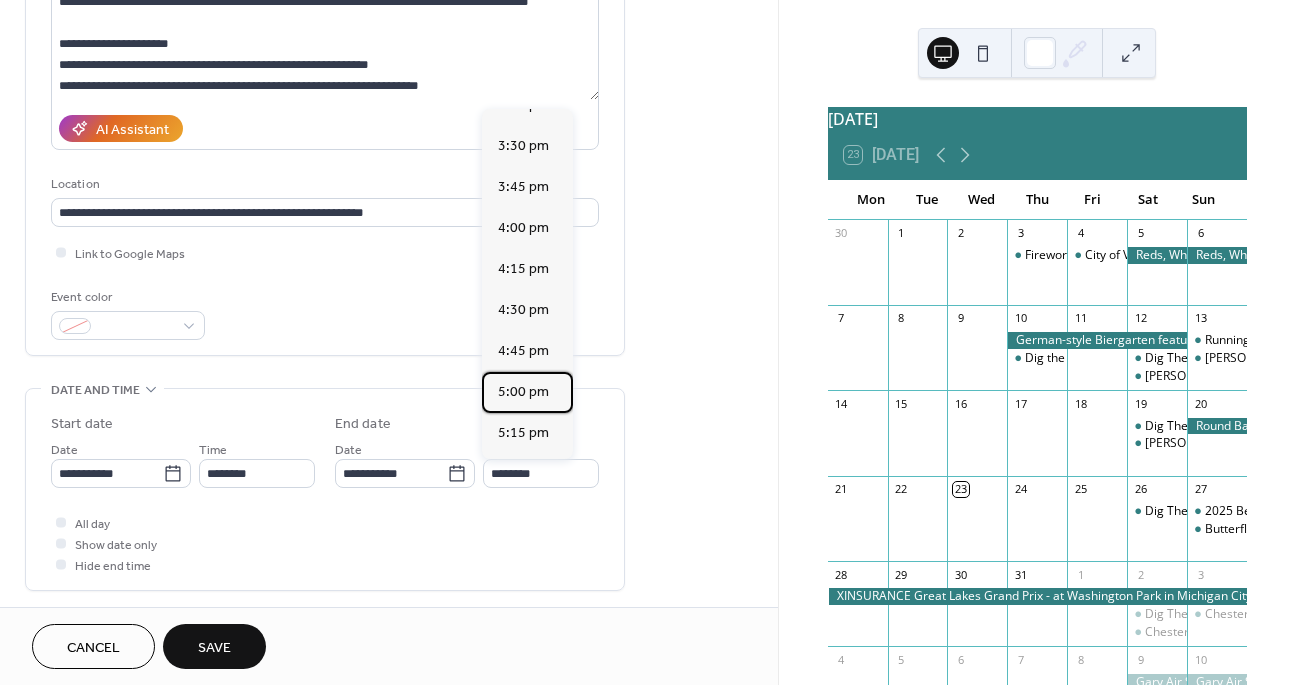 click on "5:00 pm" at bounding box center [523, 392] 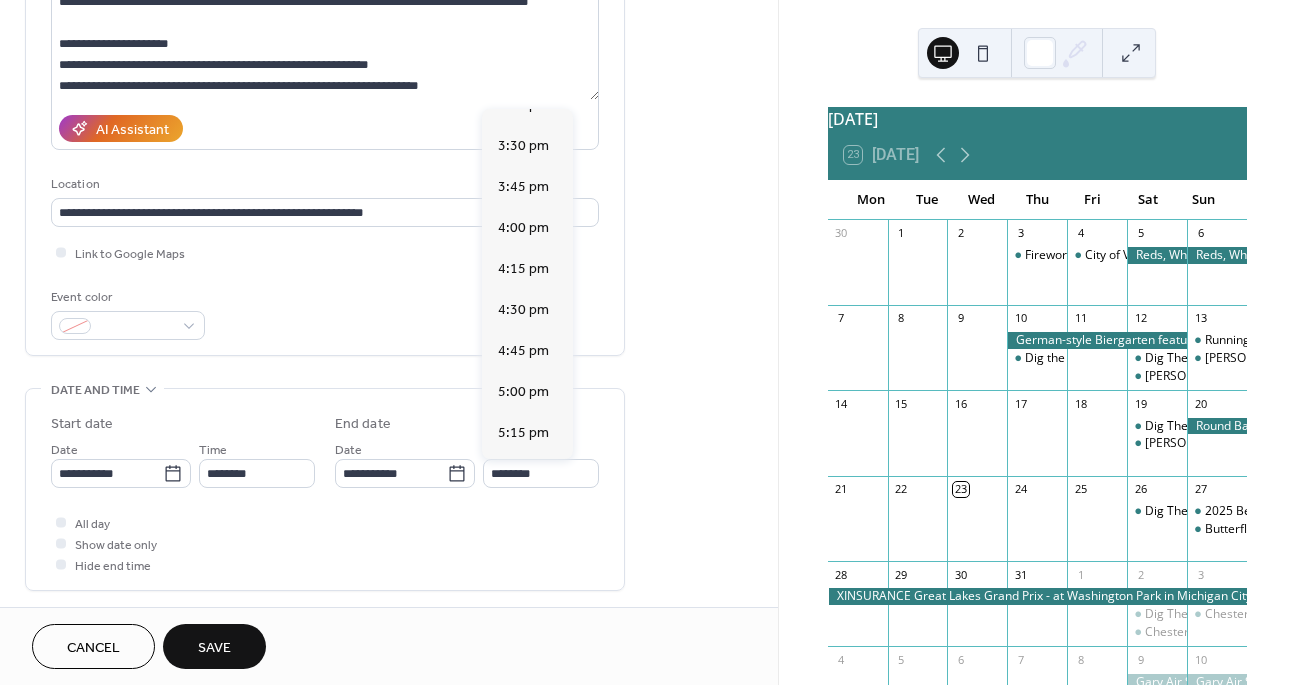 type on "*******" 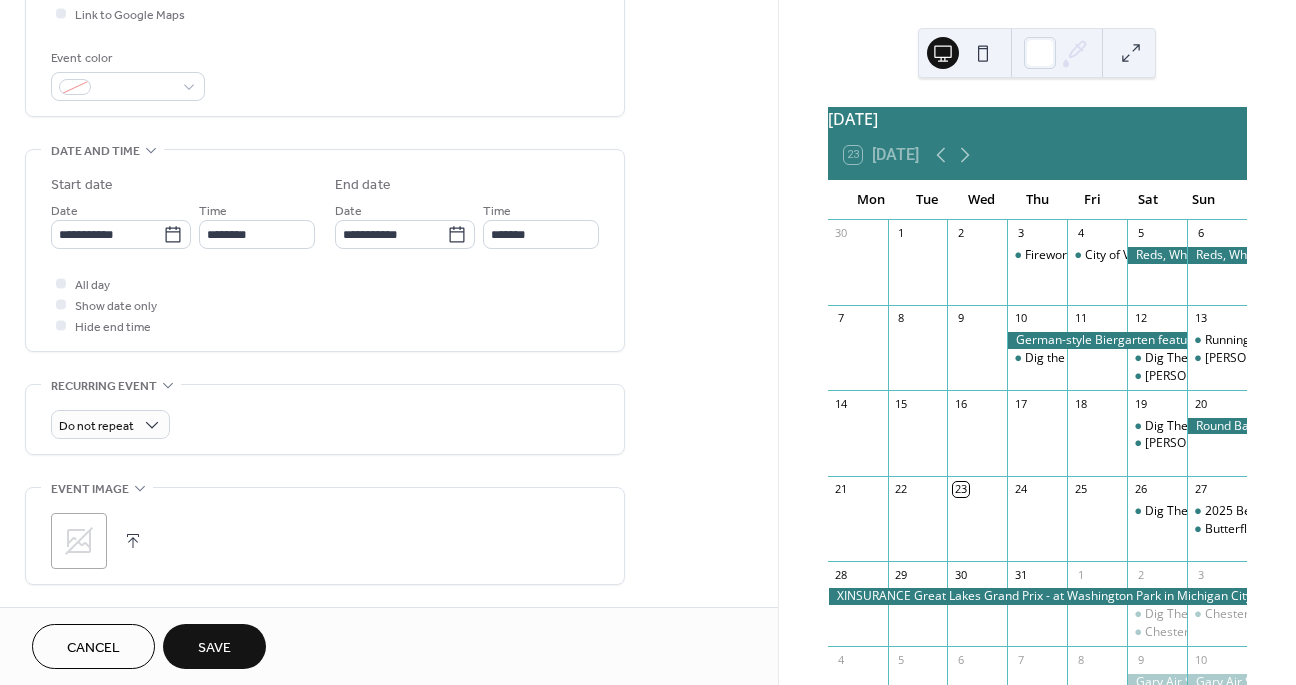 scroll, scrollTop: 505, scrollLeft: 0, axis: vertical 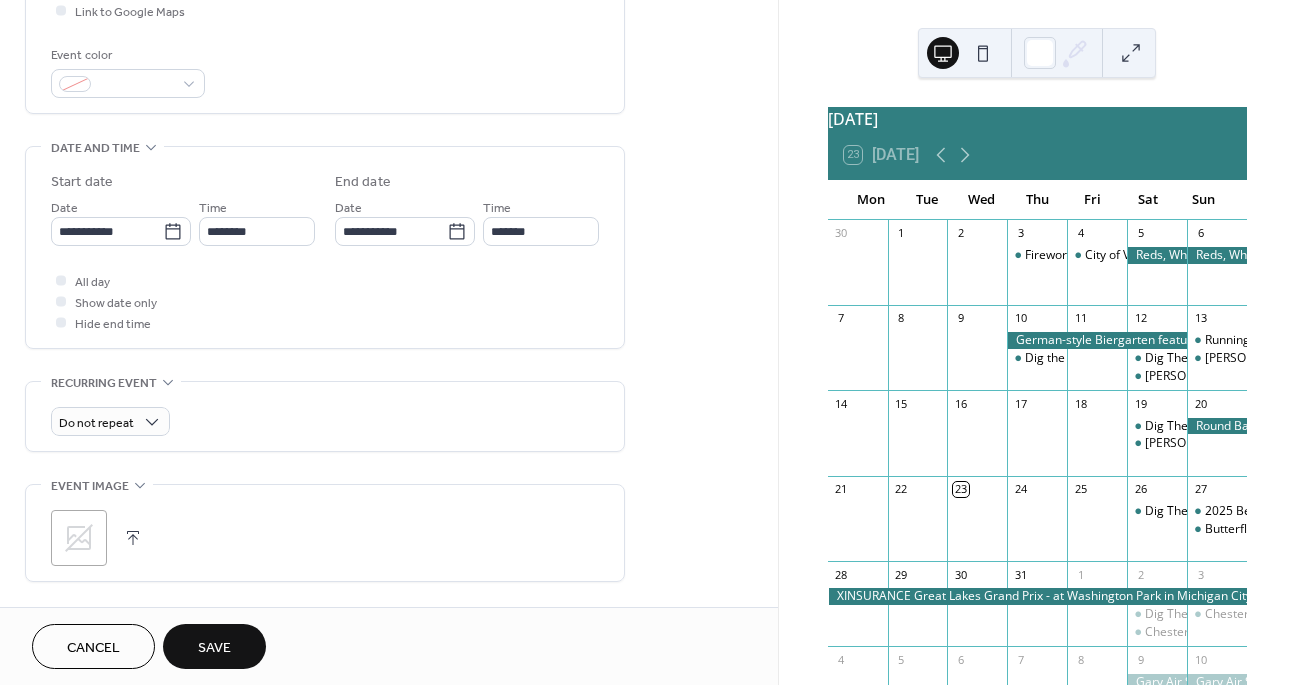 click on "Save" at bounding box center (214, 646) 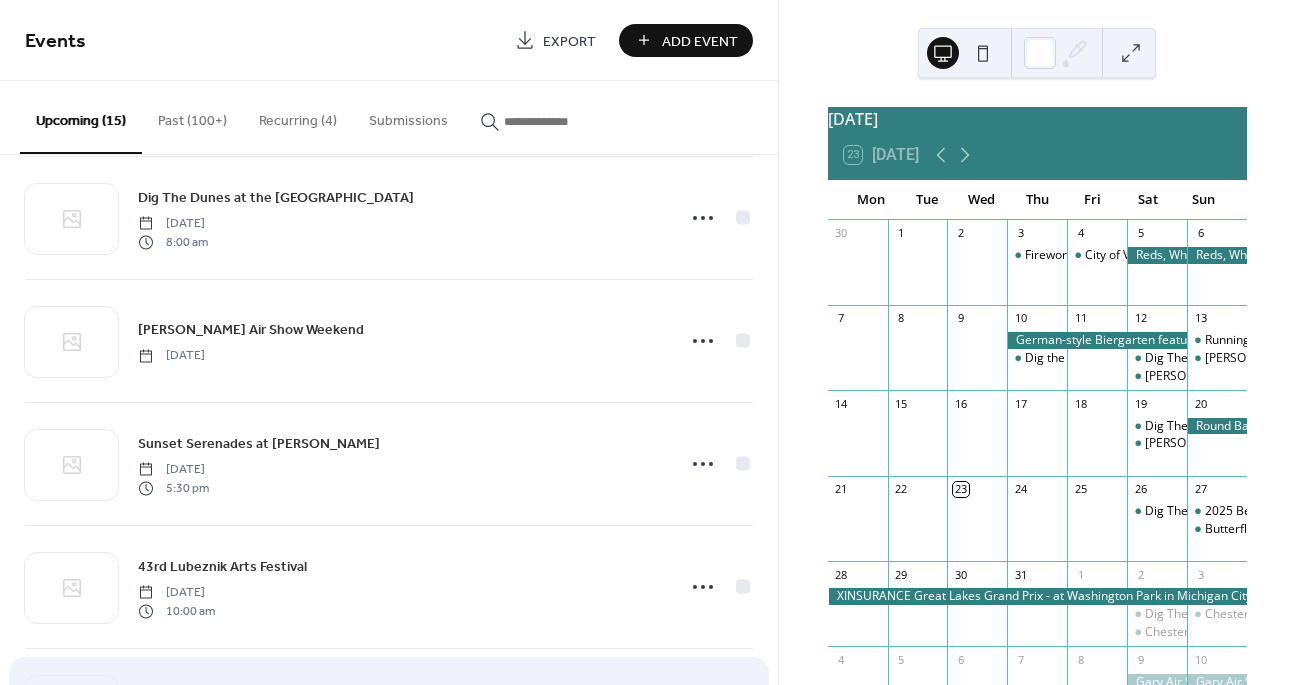 scroll, scrollTop: 1233, scrollLeft: 0, axis: vertical 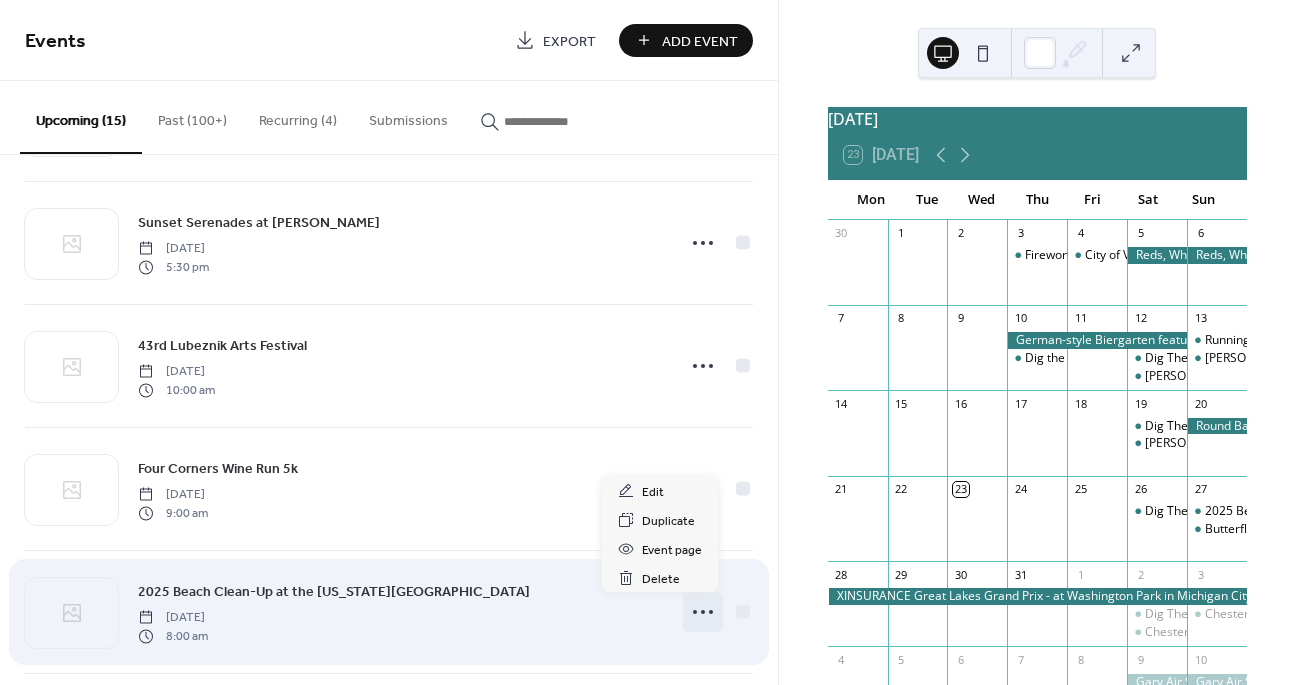 click 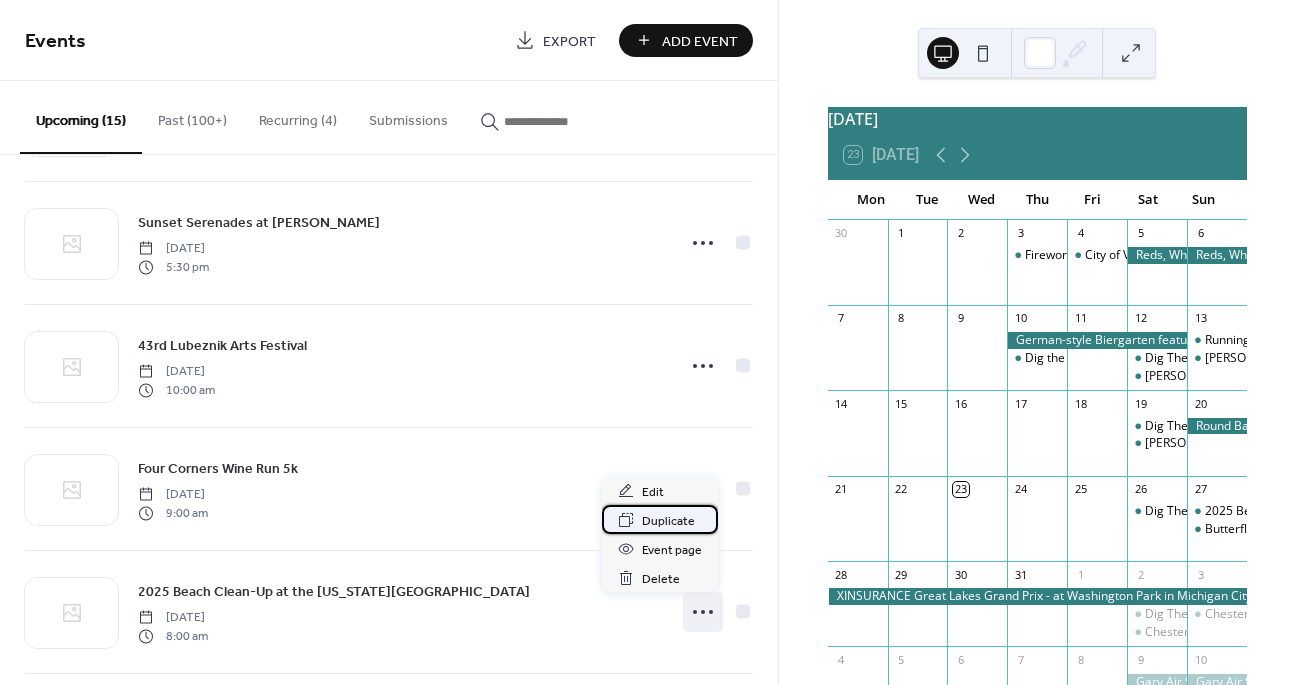 click on "Duplicate" at bounding box center [668, 521] 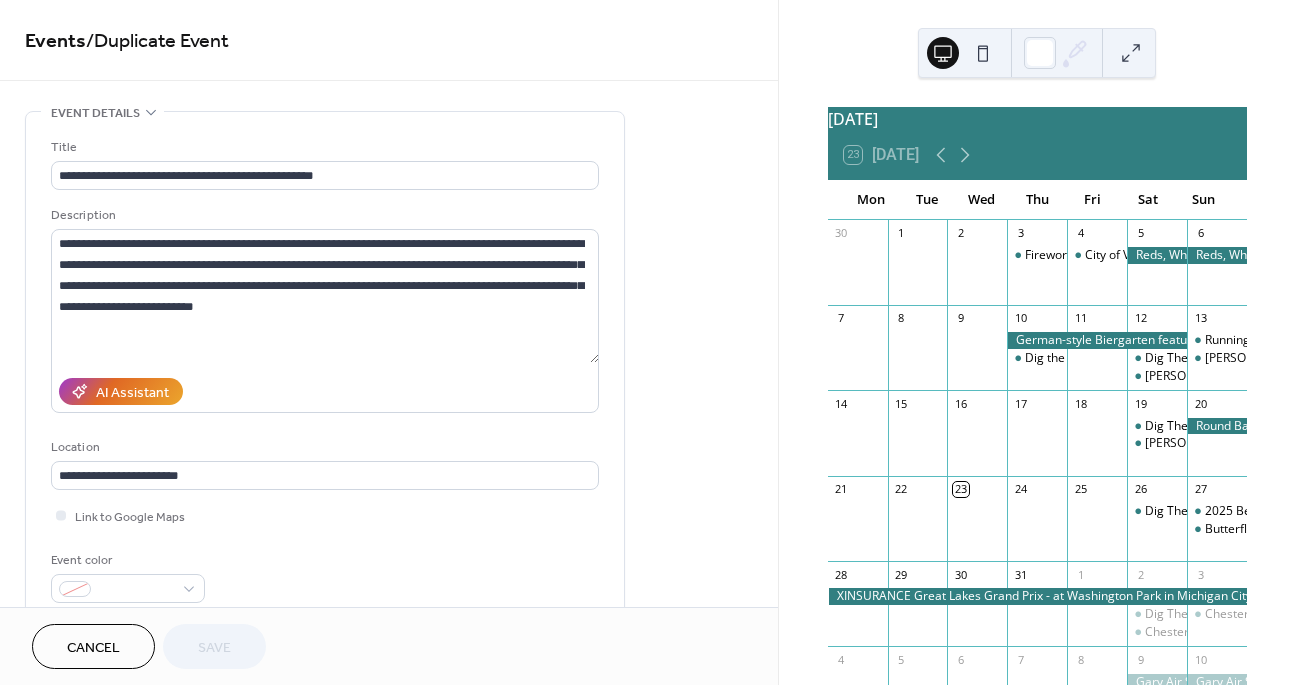 click on "Cancel" at bounding box center (93, 648) 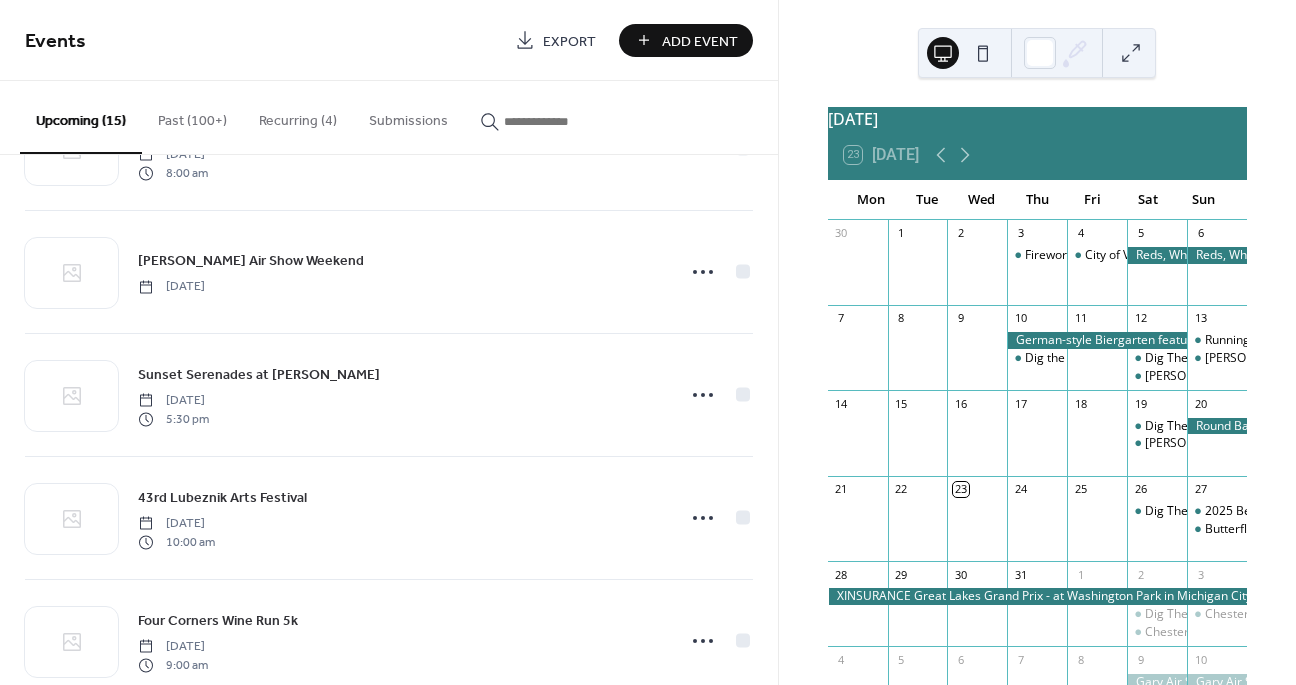 scroll, scrollTop: 1132, scrollLeft: 0, axis: vertical 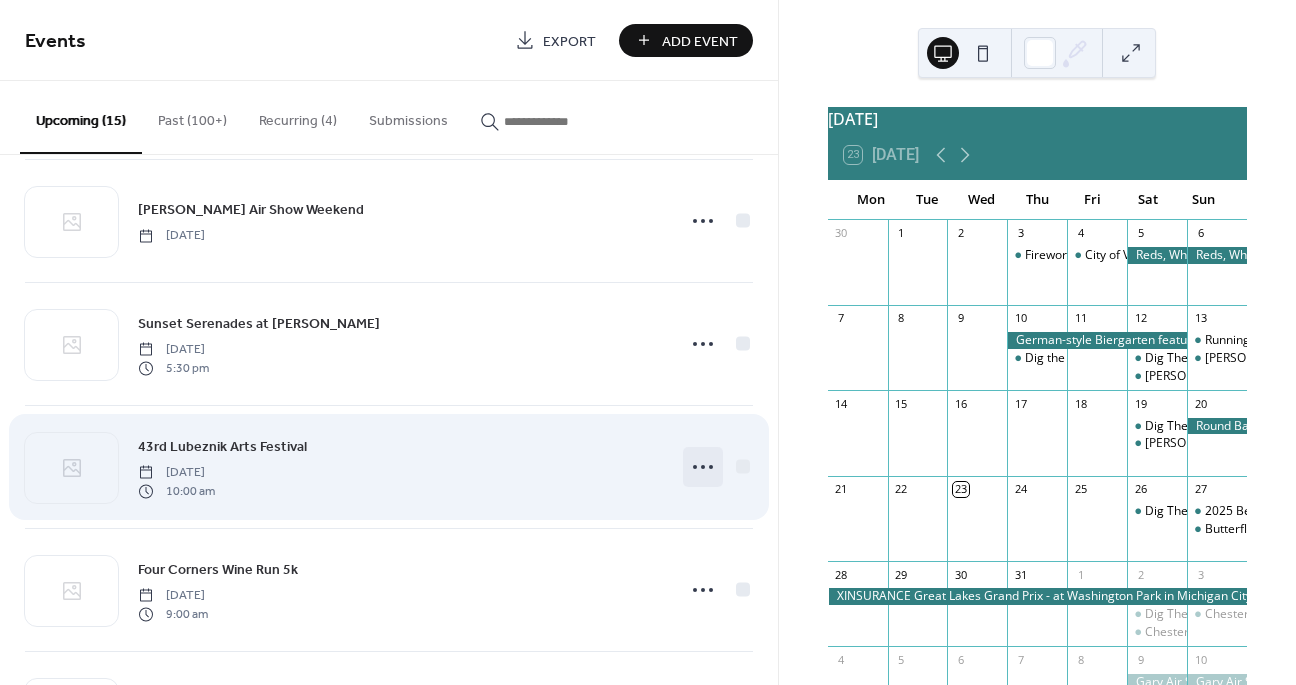 click 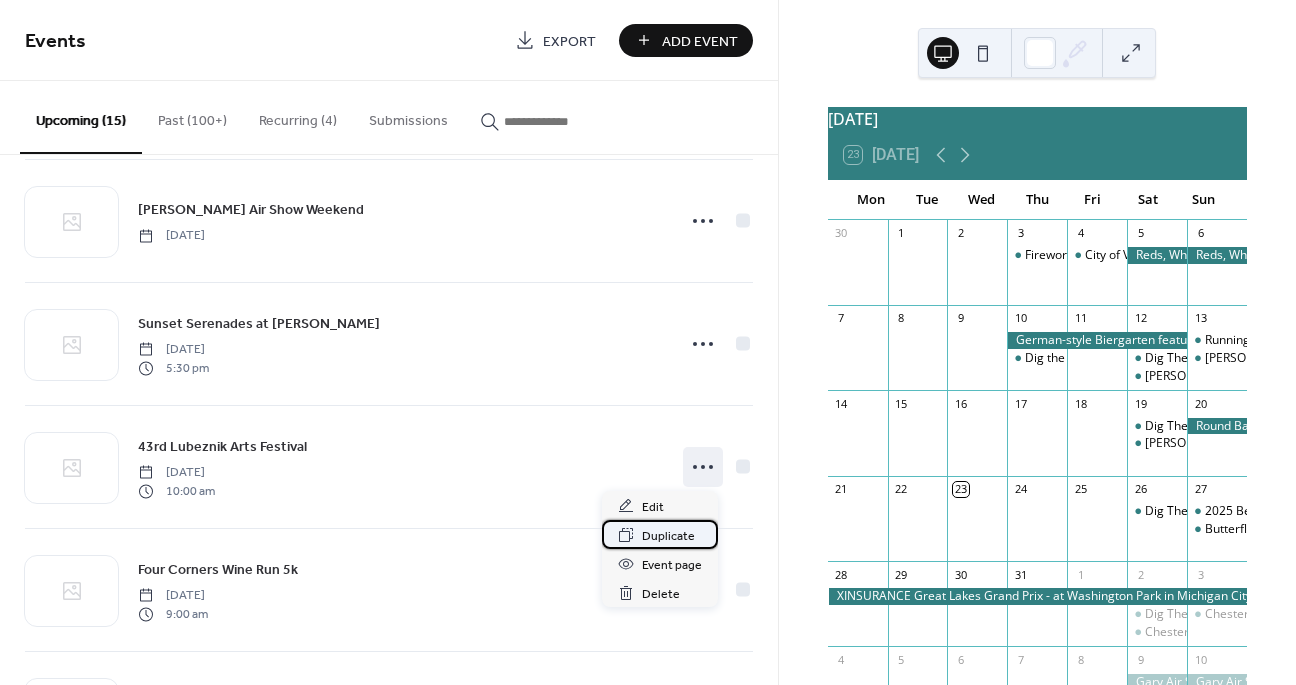 click on "Duplicate" at bounding box center [668, 536] 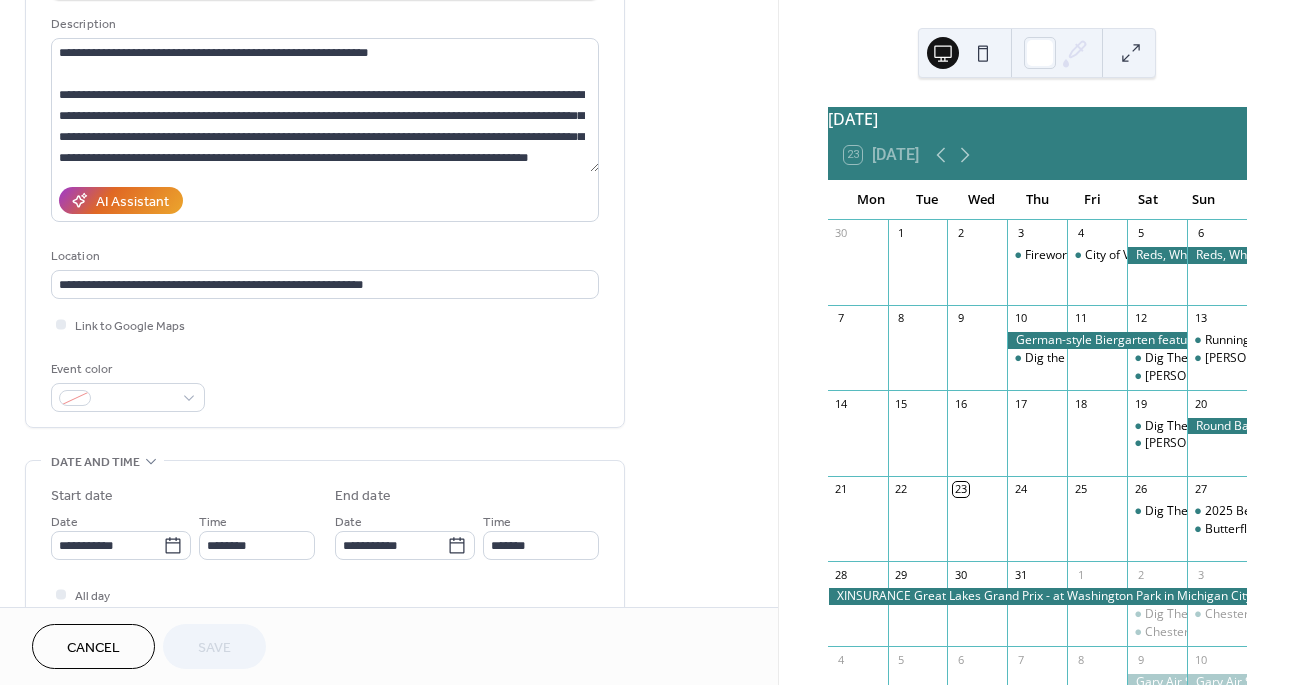 scroll, scrollTop: 194, scrollLeft: 0, axis: vertical 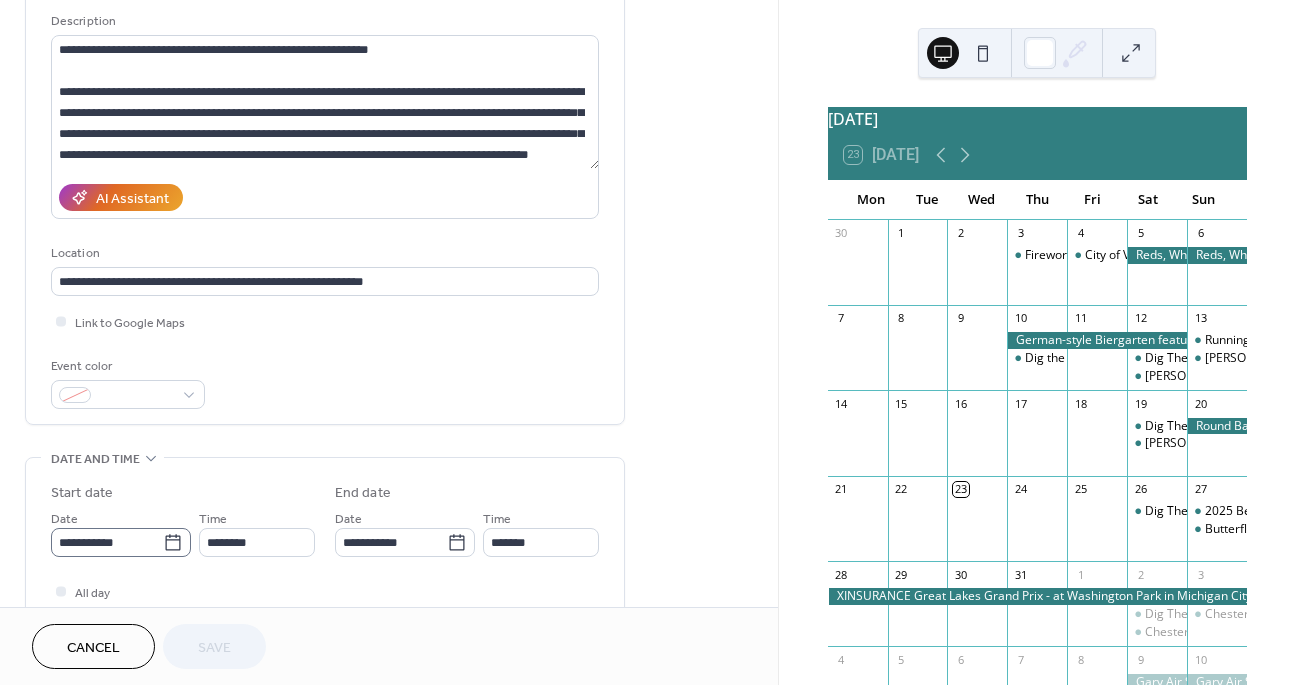 click 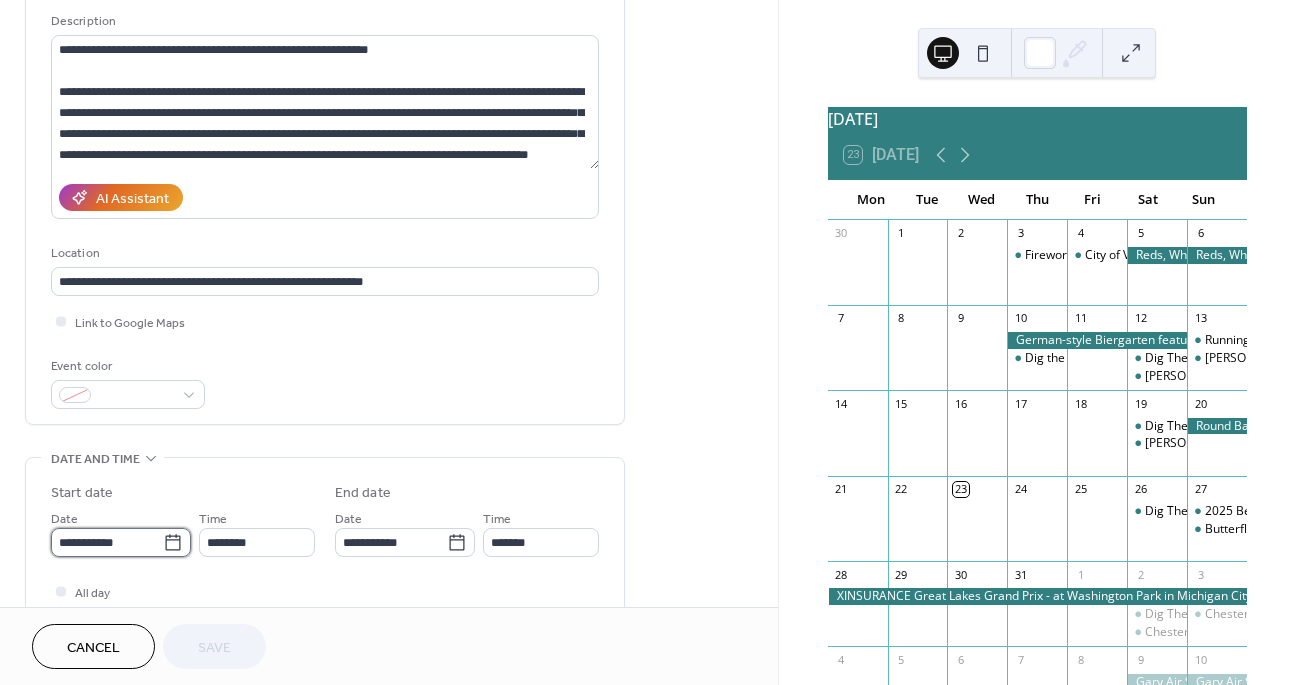 click on "**********" at bounding box center [107, 542] 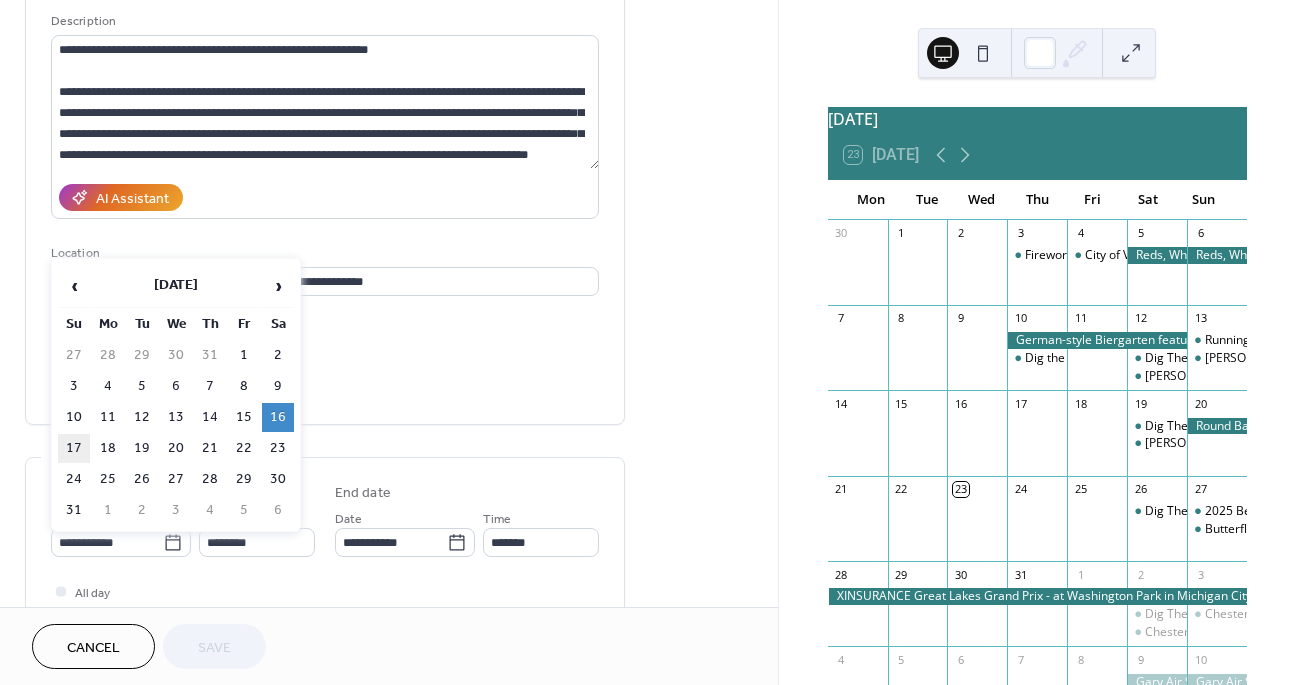 click on "17" at bounding box center [74, 448] 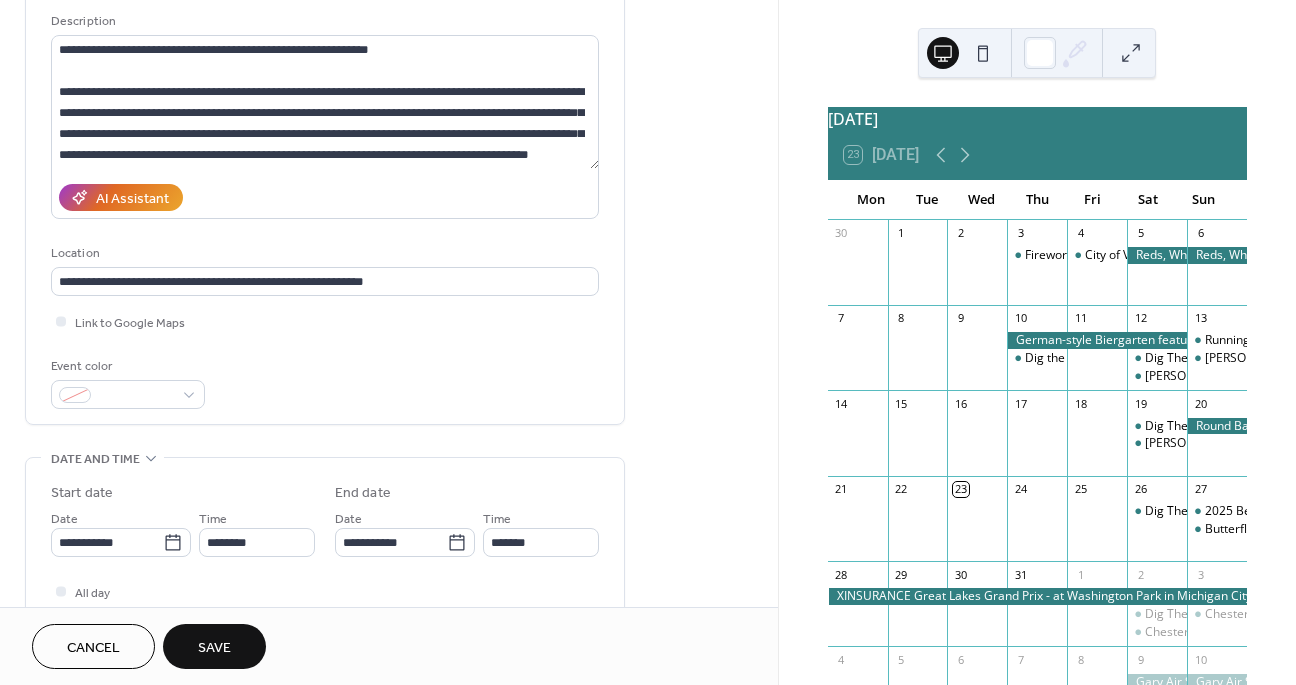 click on "Save" at bounding box center (214, 648) 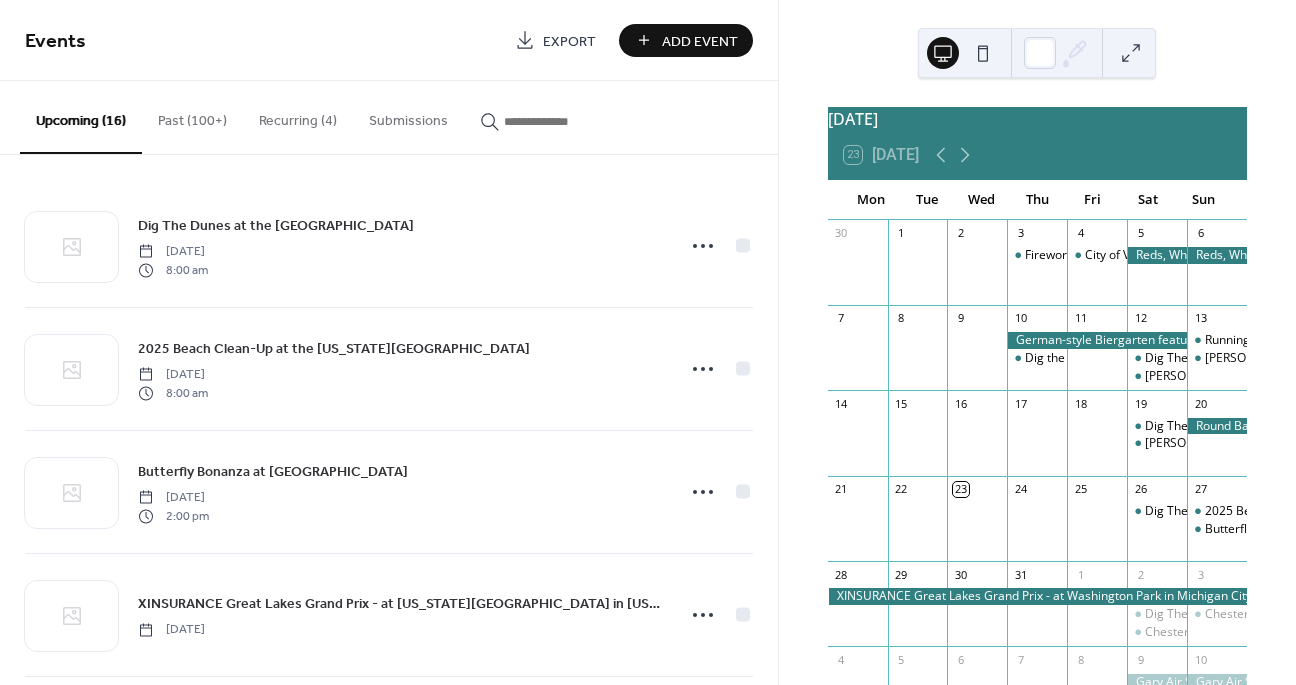 click on "Add Event" at bounding box center [700, 41] 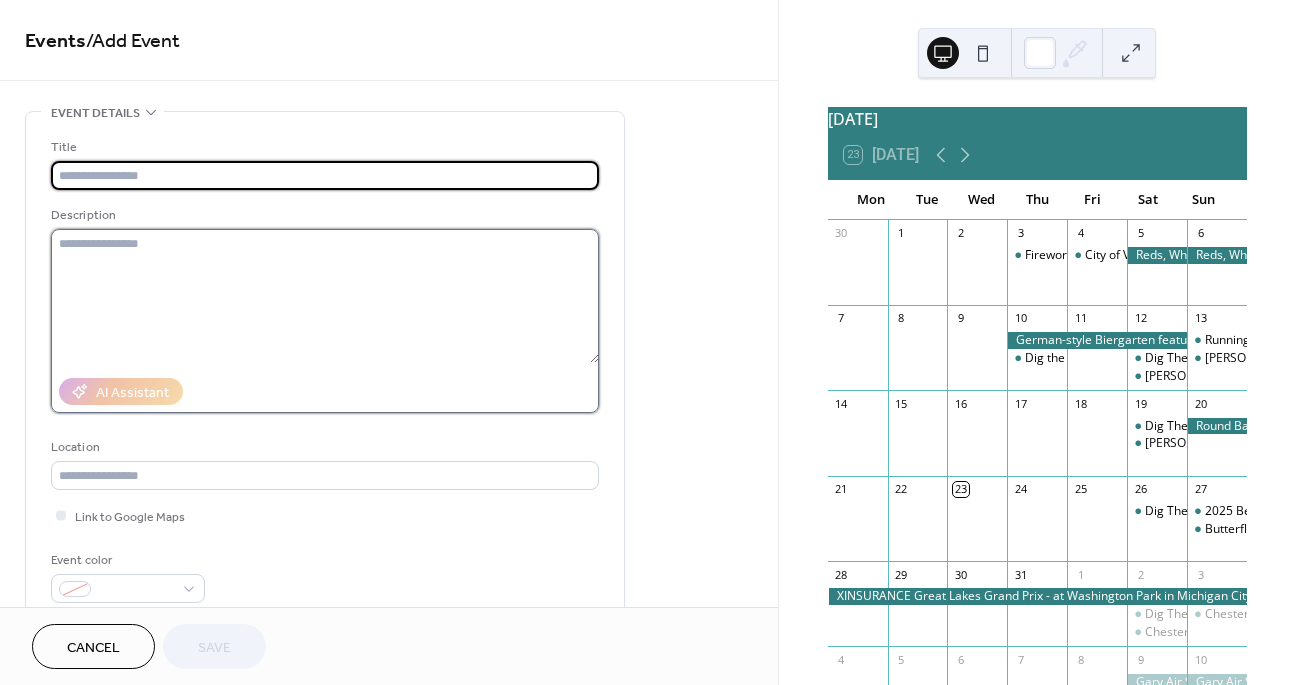 click at bounding box center (325, 296) 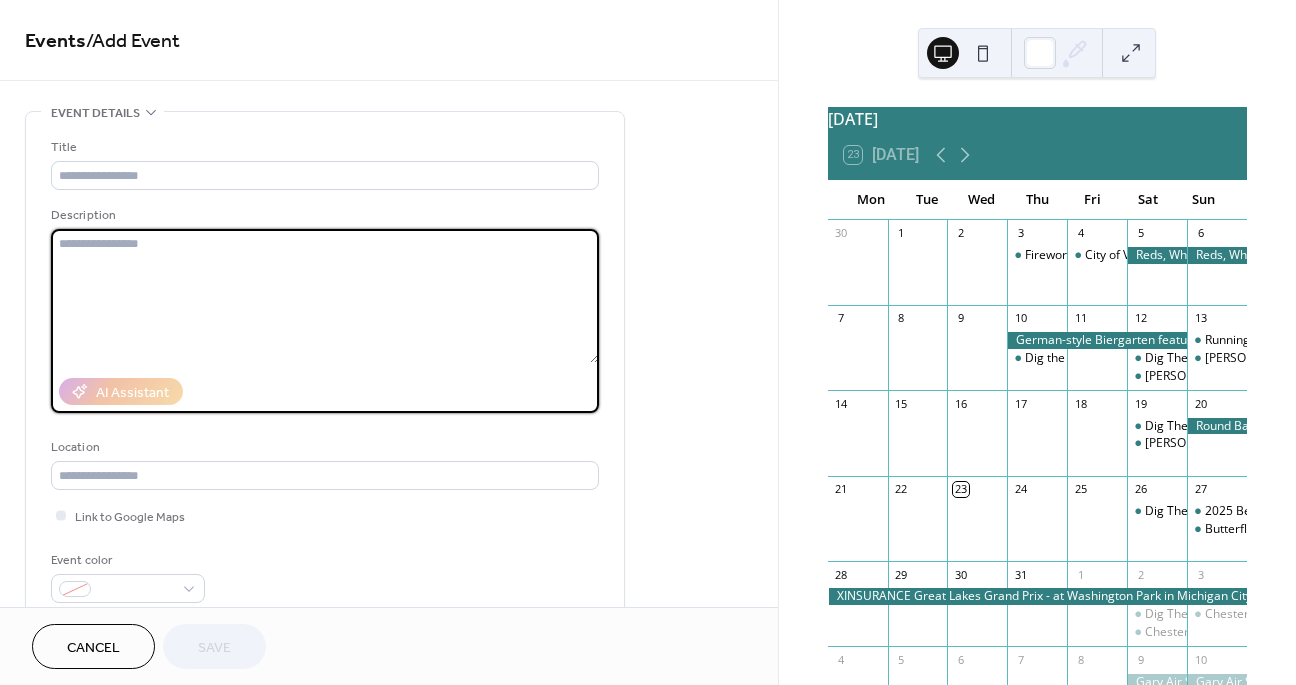 paste on "**********" 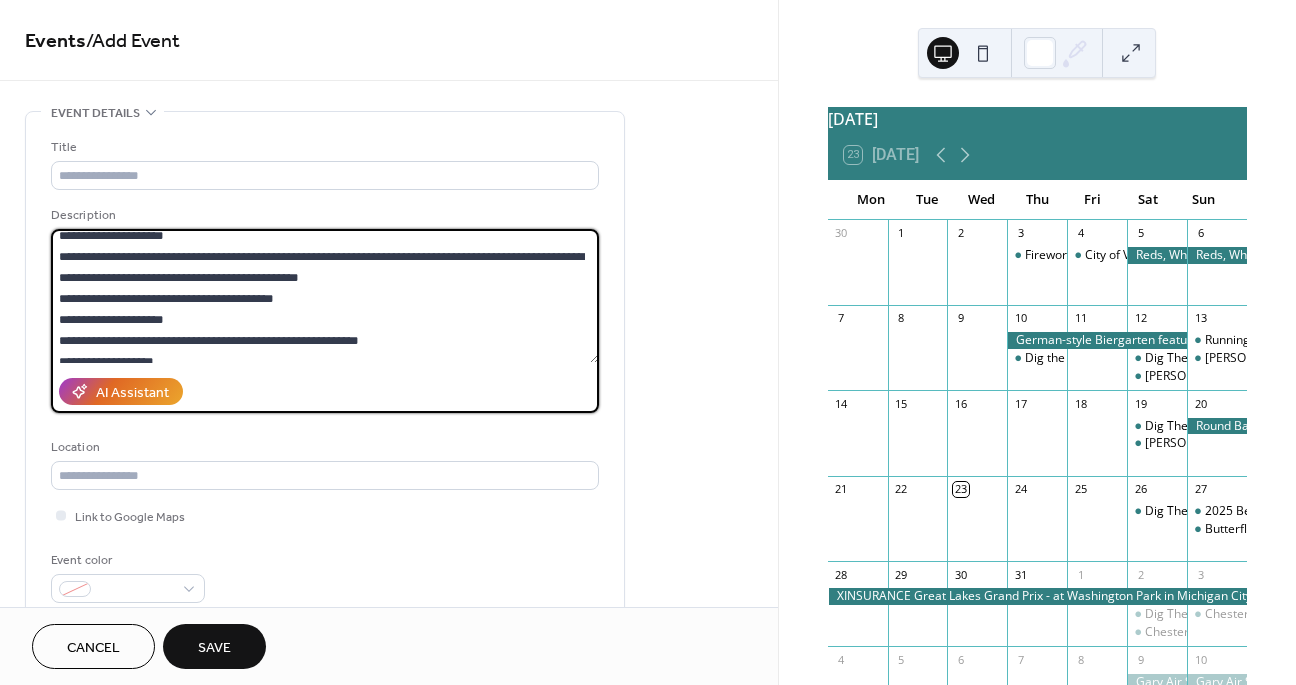 scroll, scrollTop: 0, scrollLeft: 0, axis: both 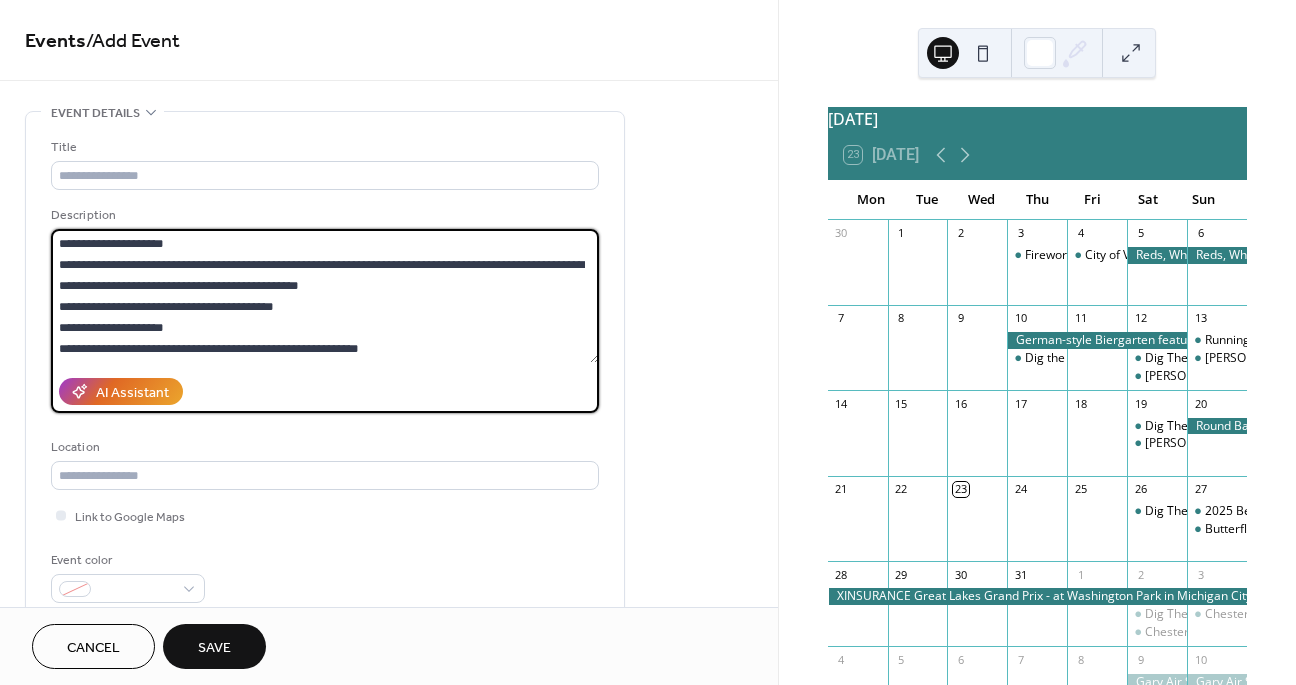 drag, startPoint x: 165, startPoint y: 254, endPoint x: 57, endPoint y: 246, distance: 108.29589 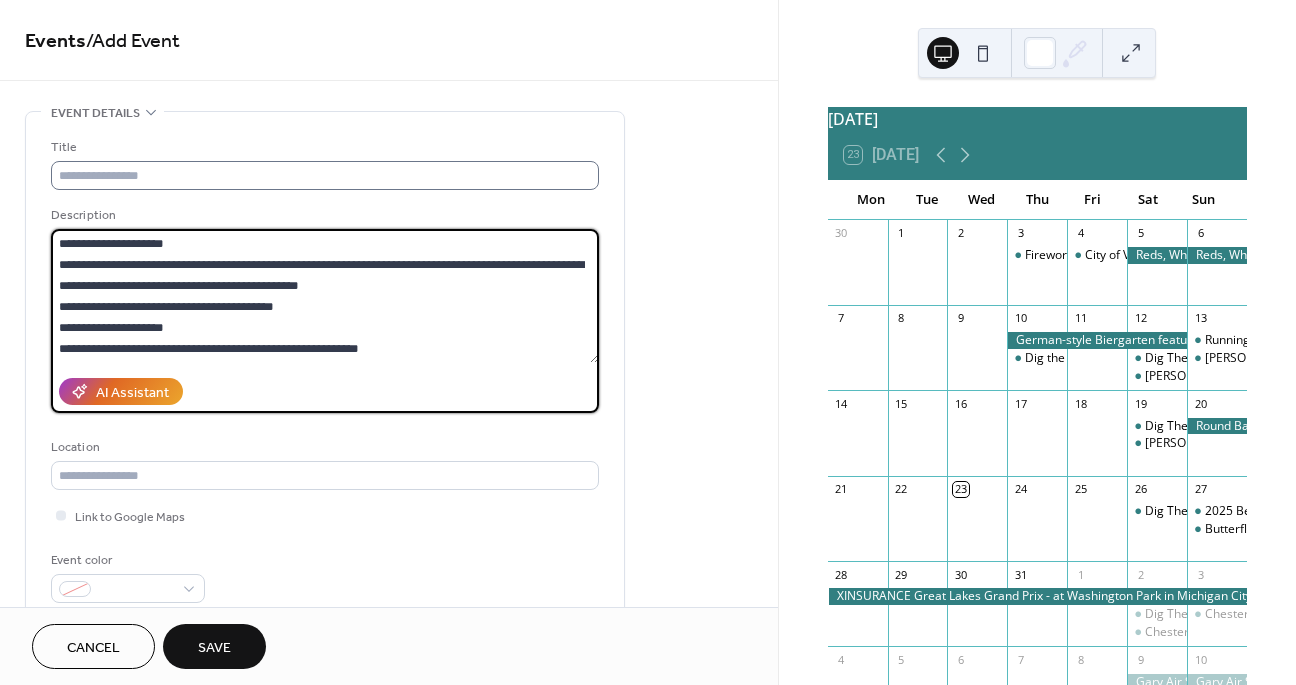 type on "**********" 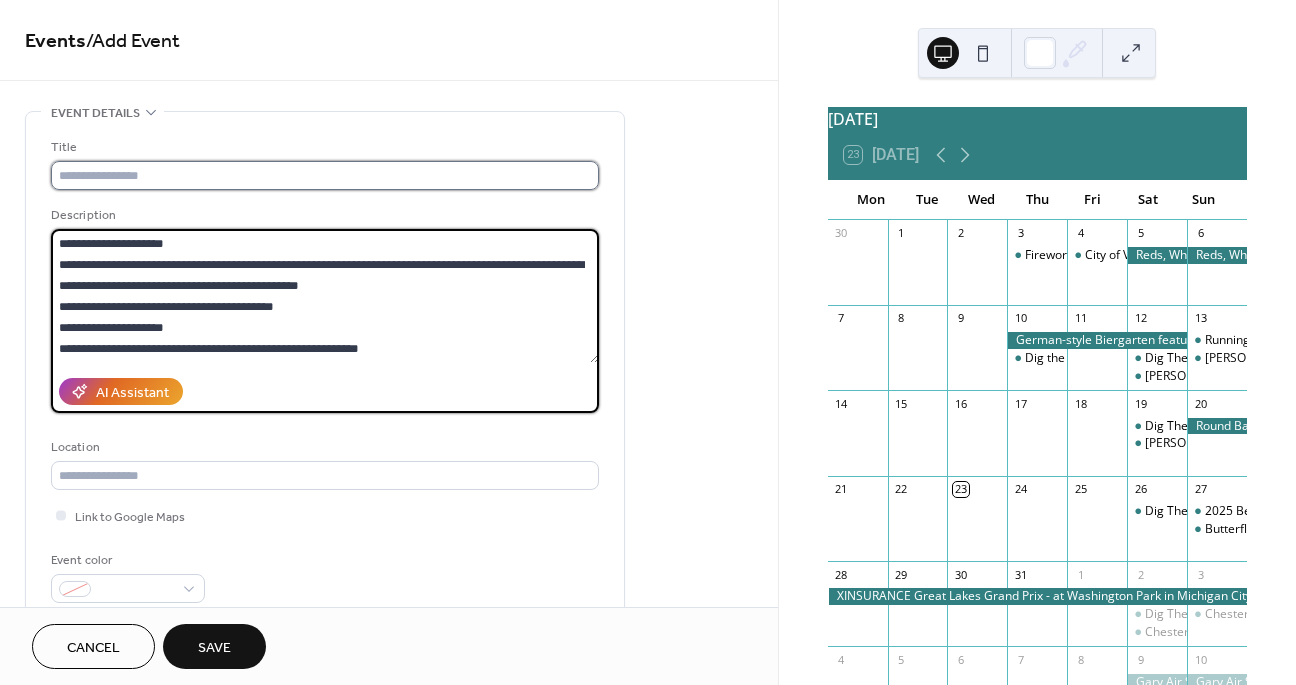 click at bounding box center [325, 175] 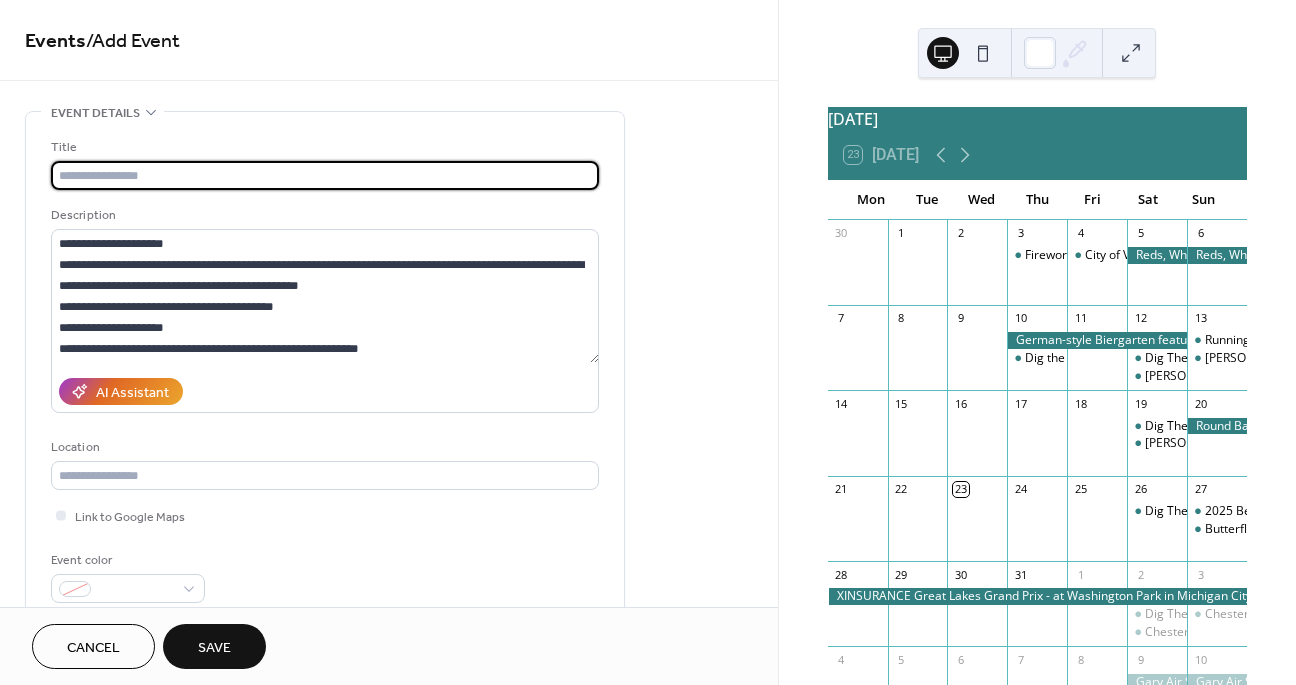 paste on "**********" 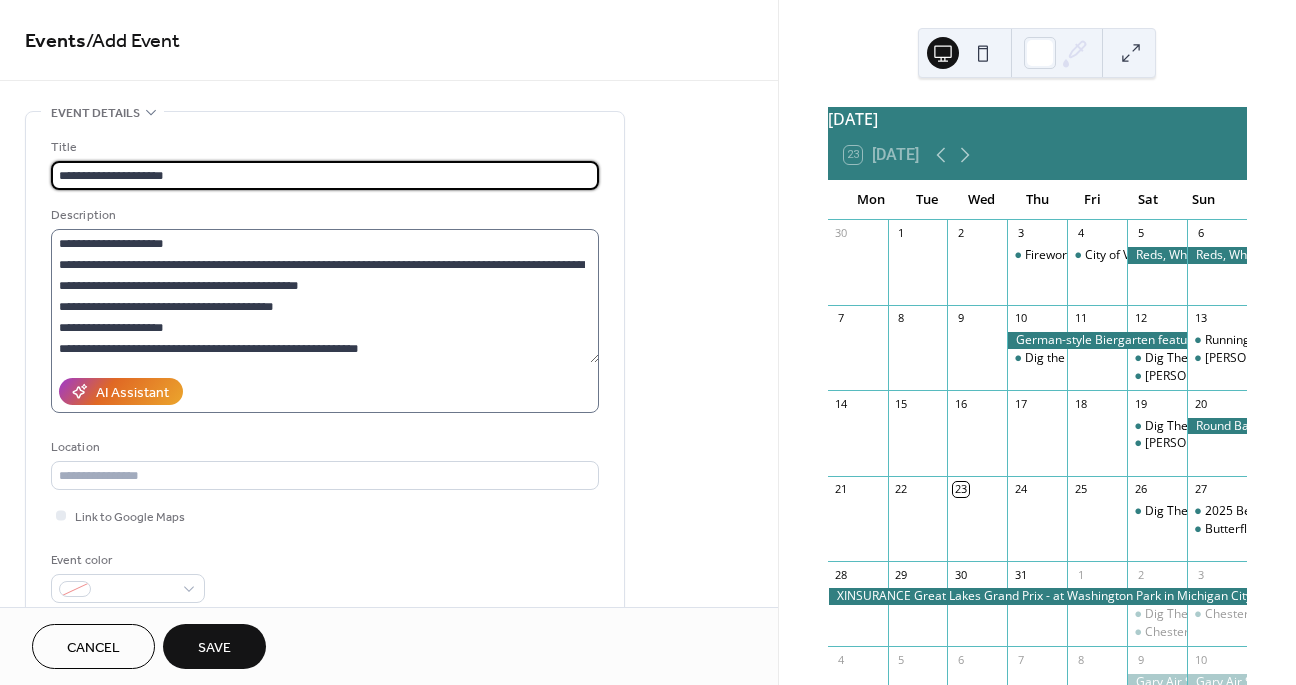 type on "**********" 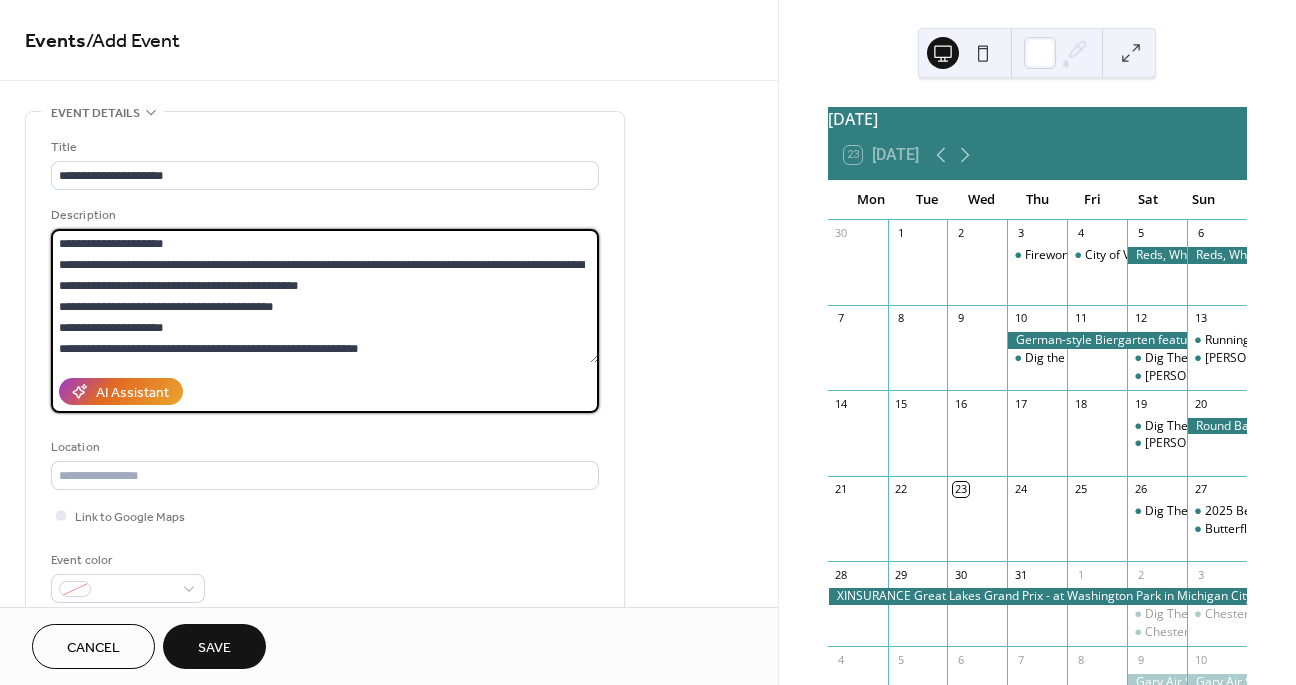 click on "**********" at bounding box center [325, 296] 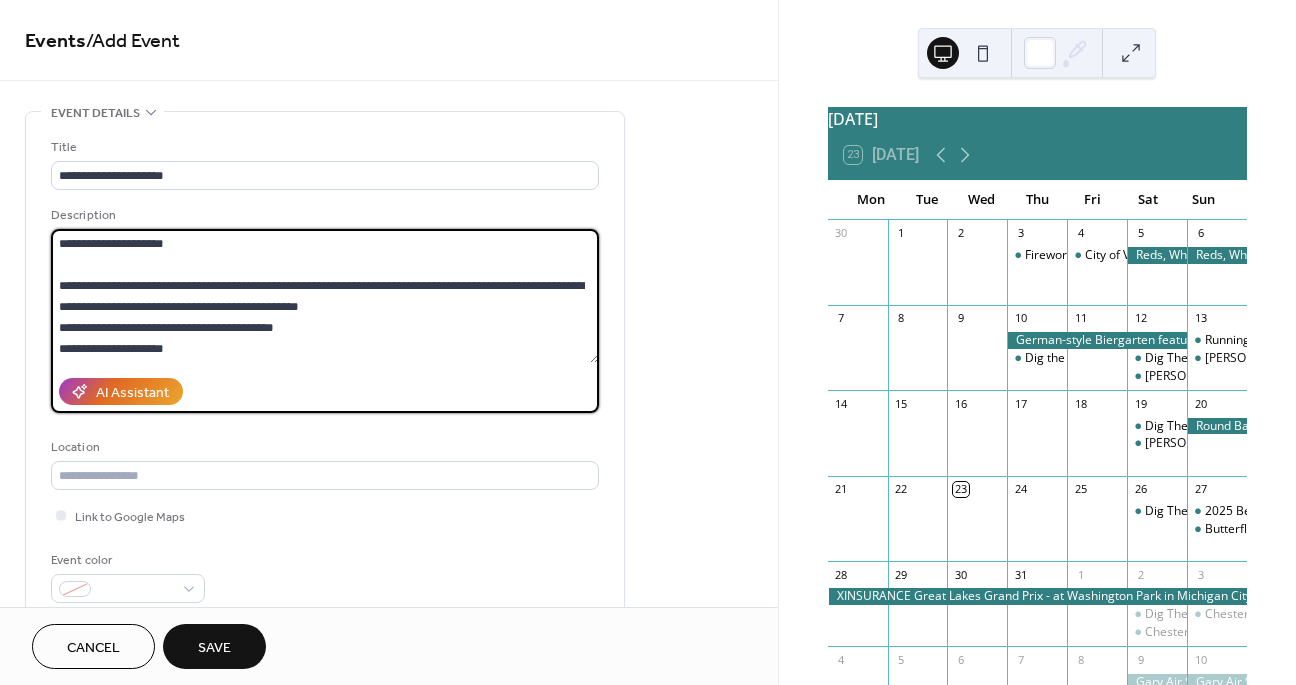 drag, startPoint x: 227, startPoint y: 291, endPoint x: 366, endPoint y: 287, distance: 139.05754 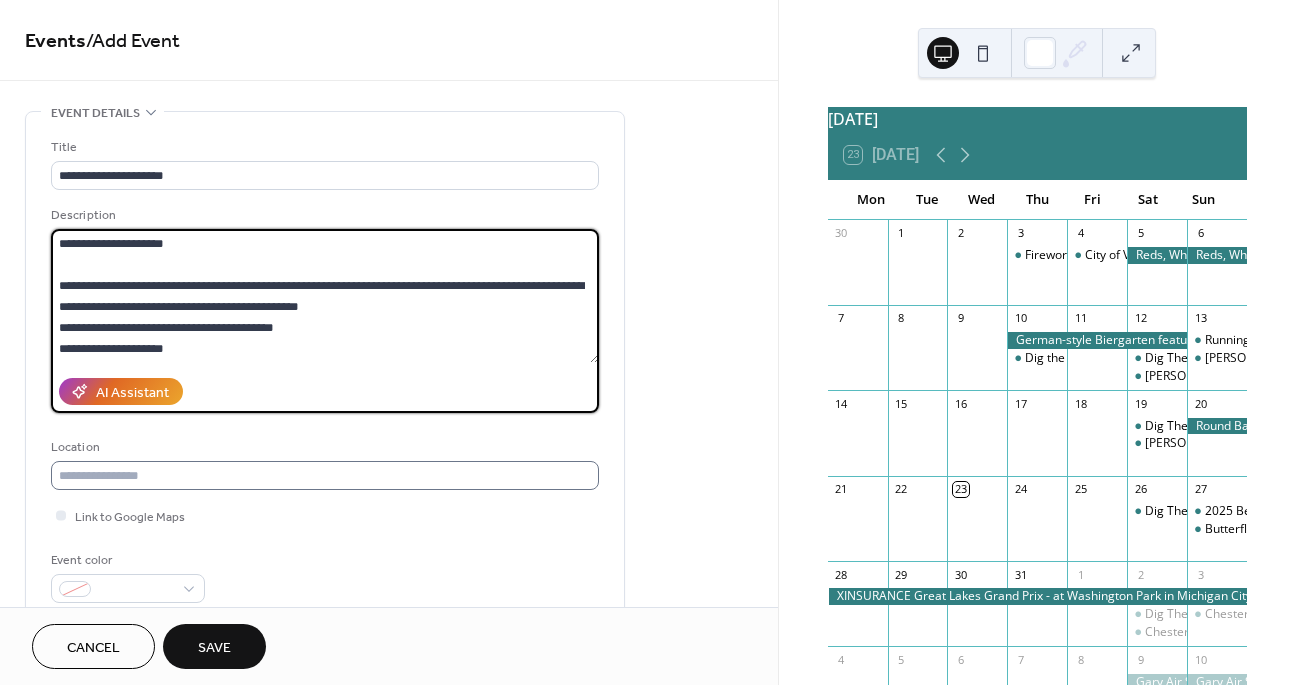 type on "**********" 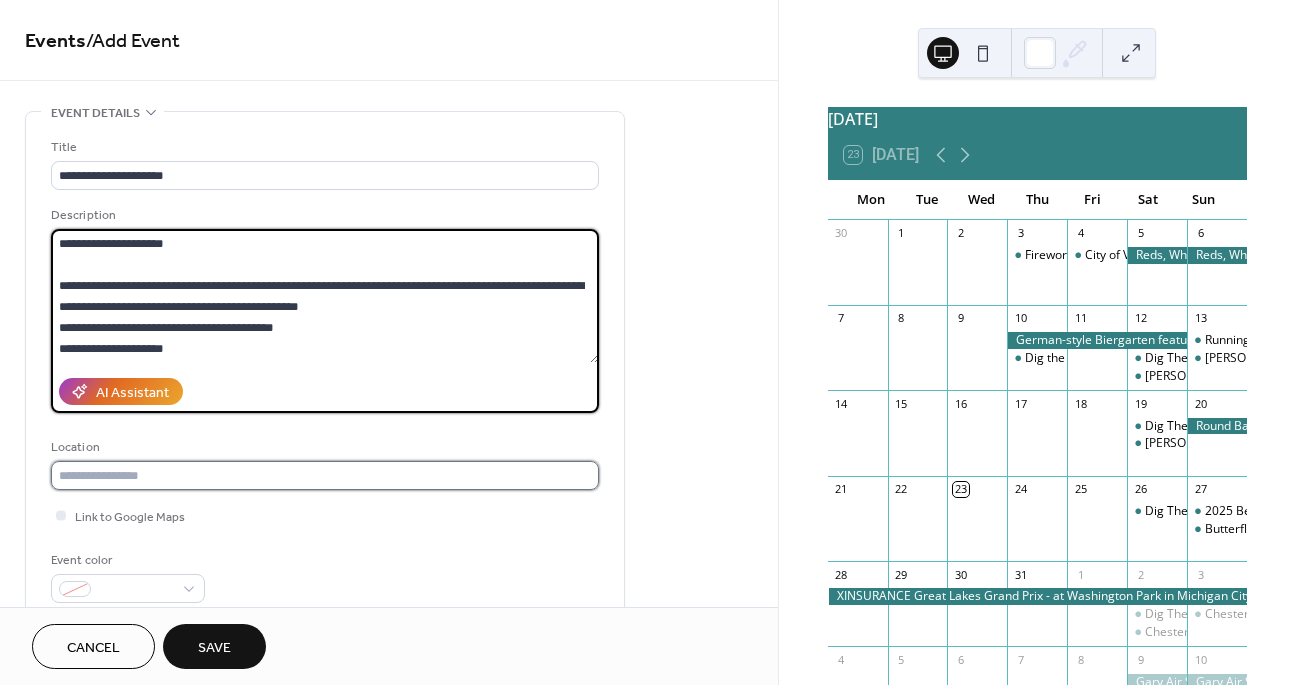 click at bounding box center [325, 475] 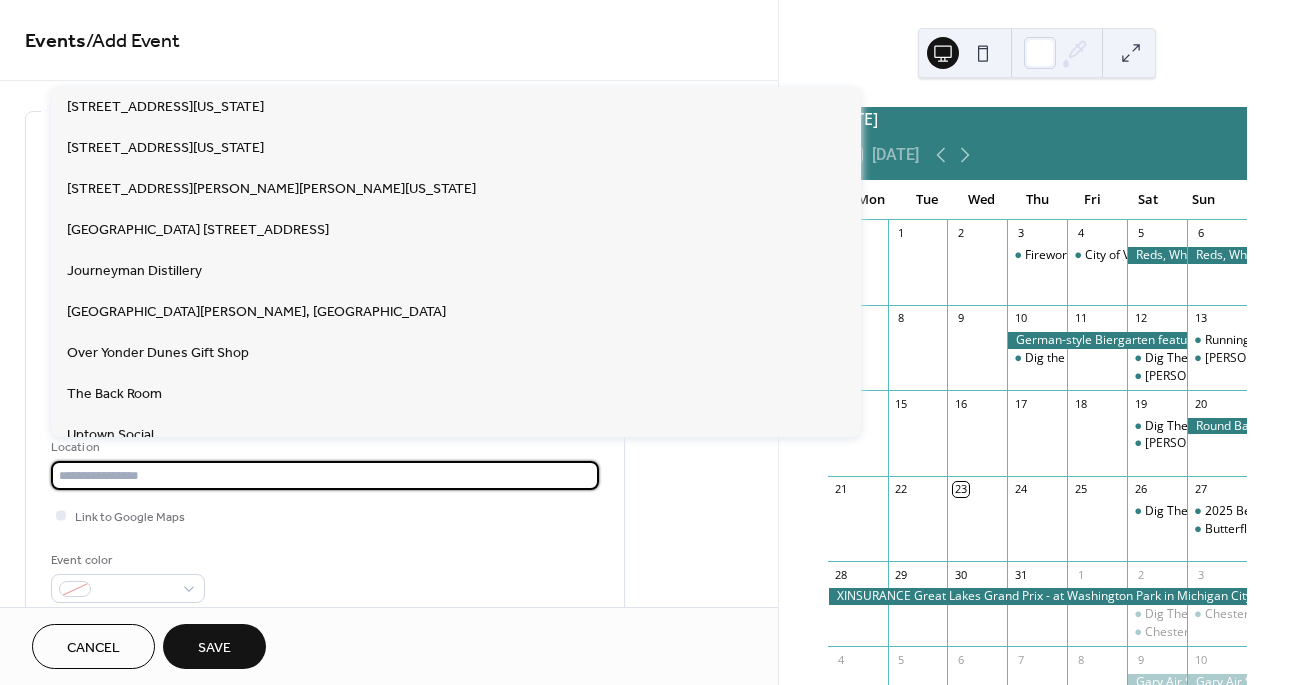 paste on "**********" 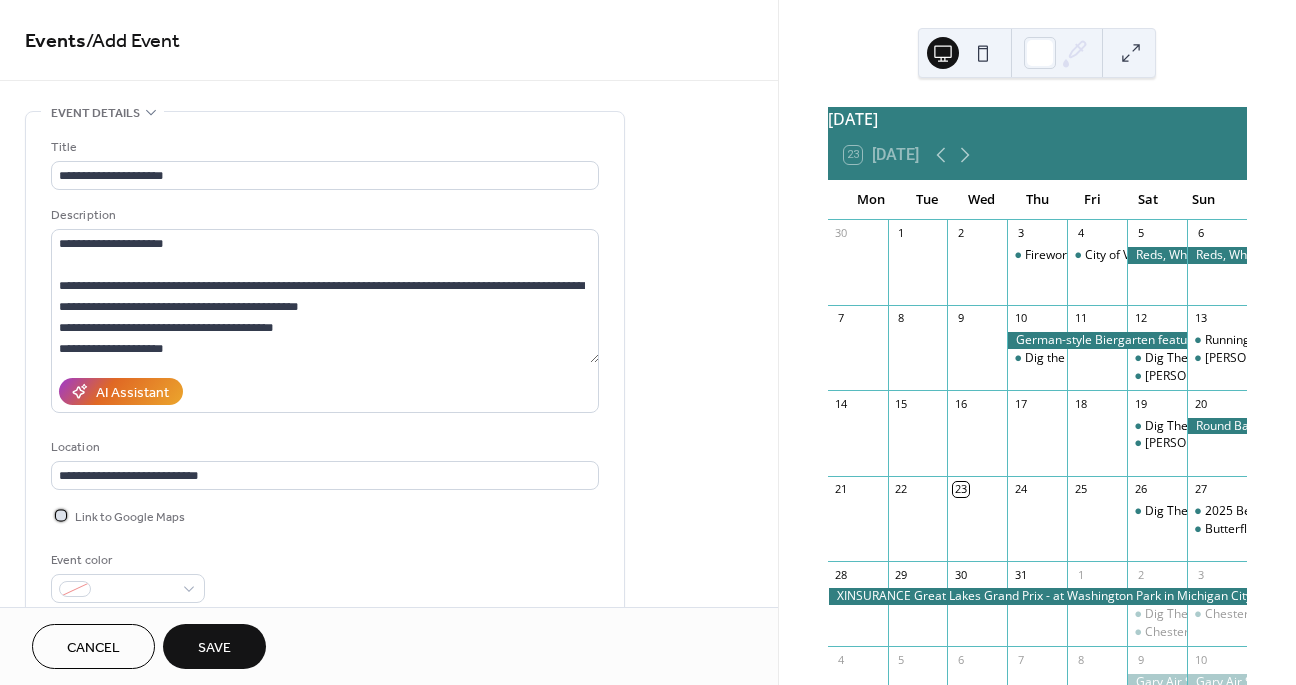 click at bounding box center (61, 515) 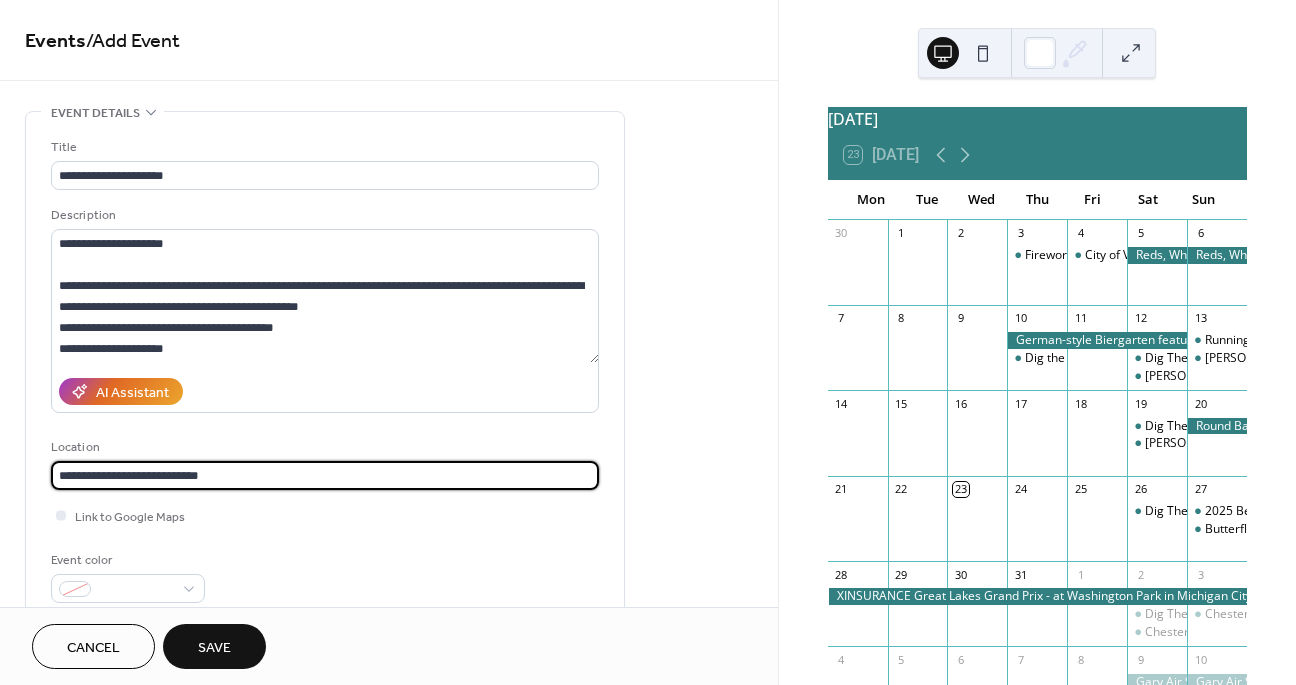 click on "**********" at bounding box center [325, 475] 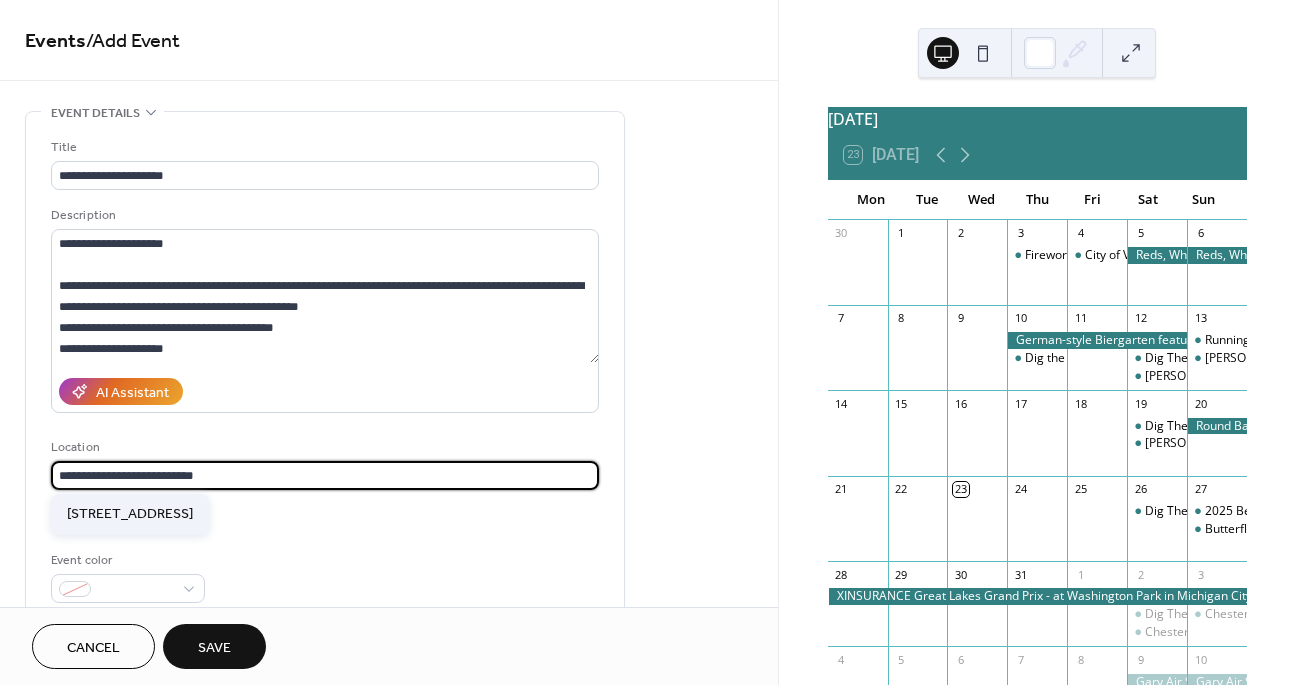 type on "**********" 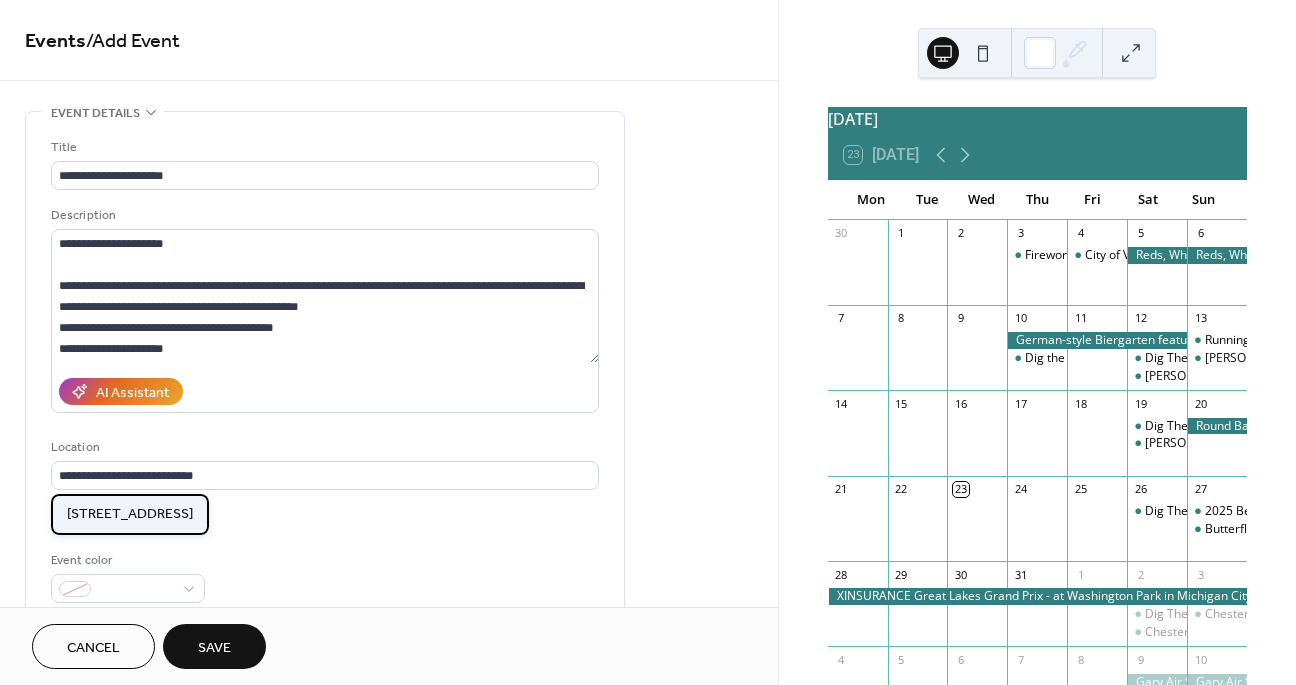 click on "[STREET_ADDRESS]" at bounding box center [130, 514] 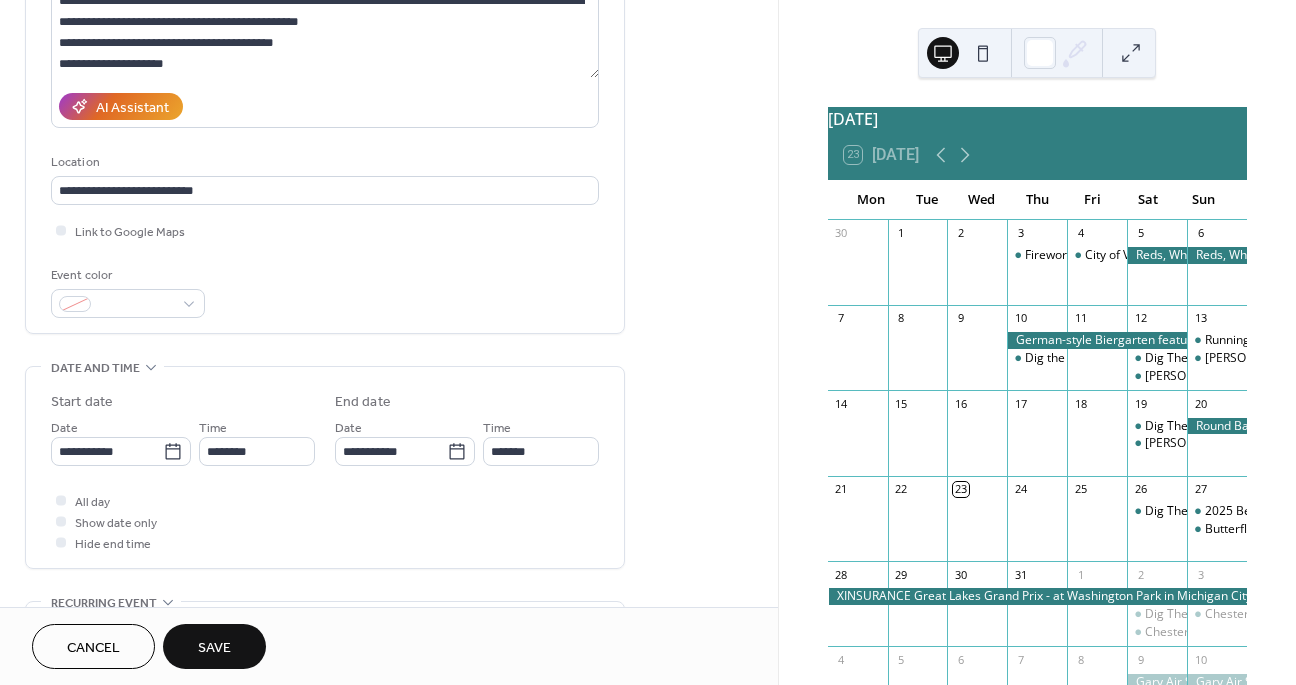 scroll, scrollTop: 313, scrollLeft: 0, axis: vertical 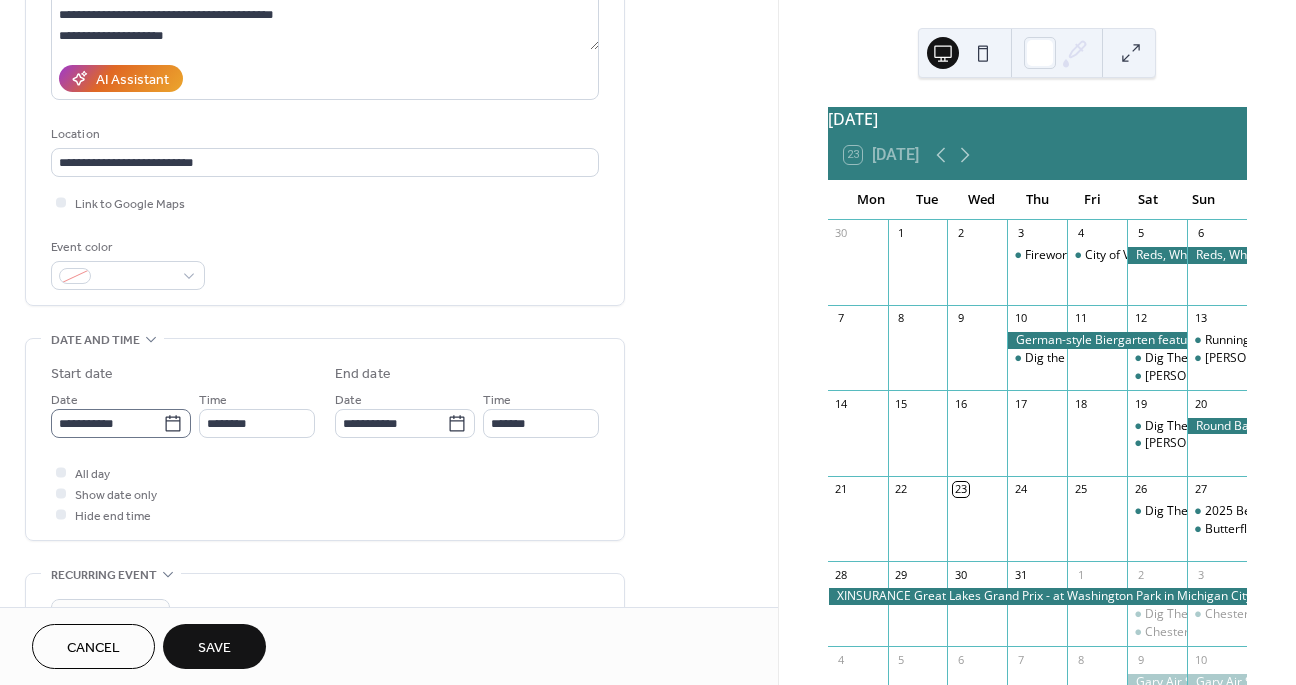 click 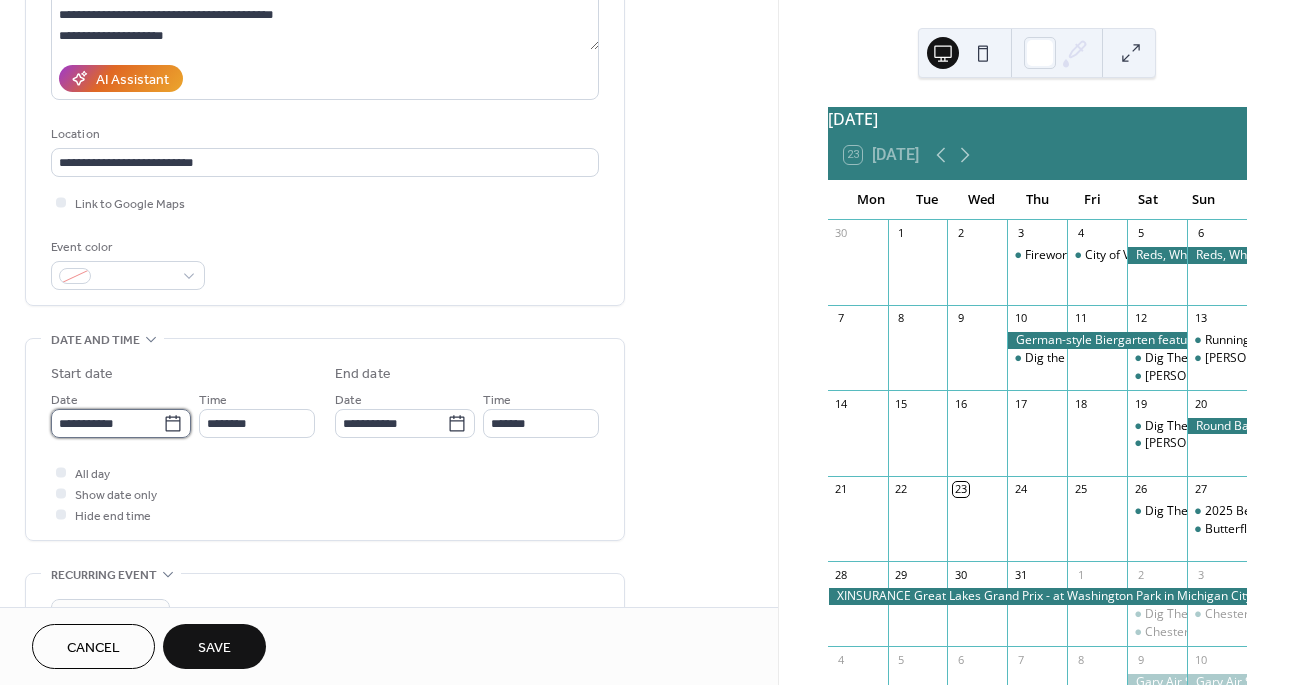 click on "**********" at bounding box center [107, 423] 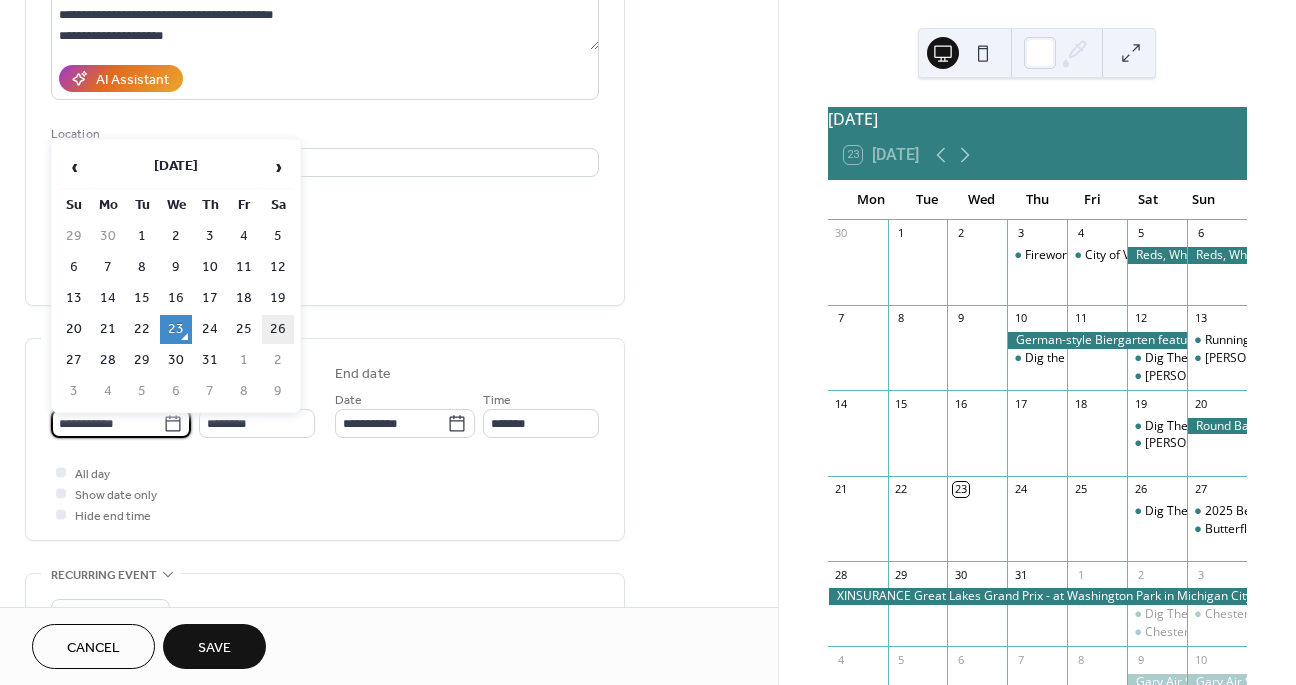 click on "26" at bounding box center (278, 329) 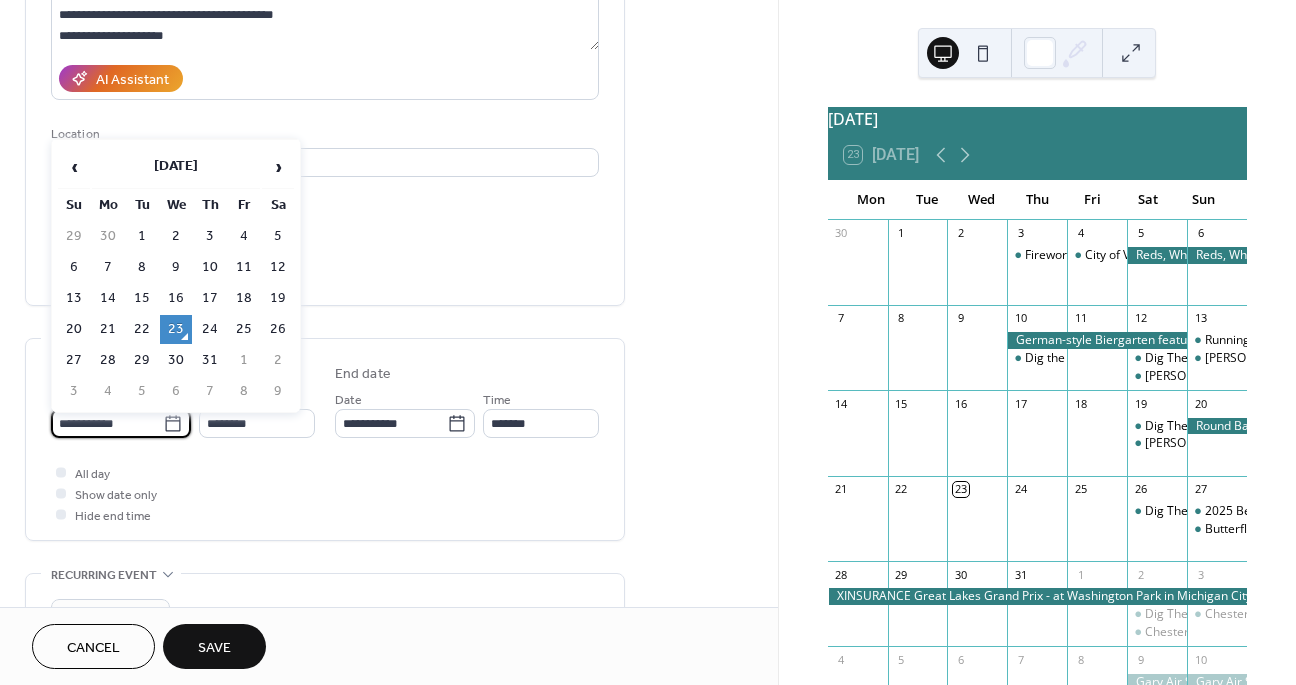 type on "**********" 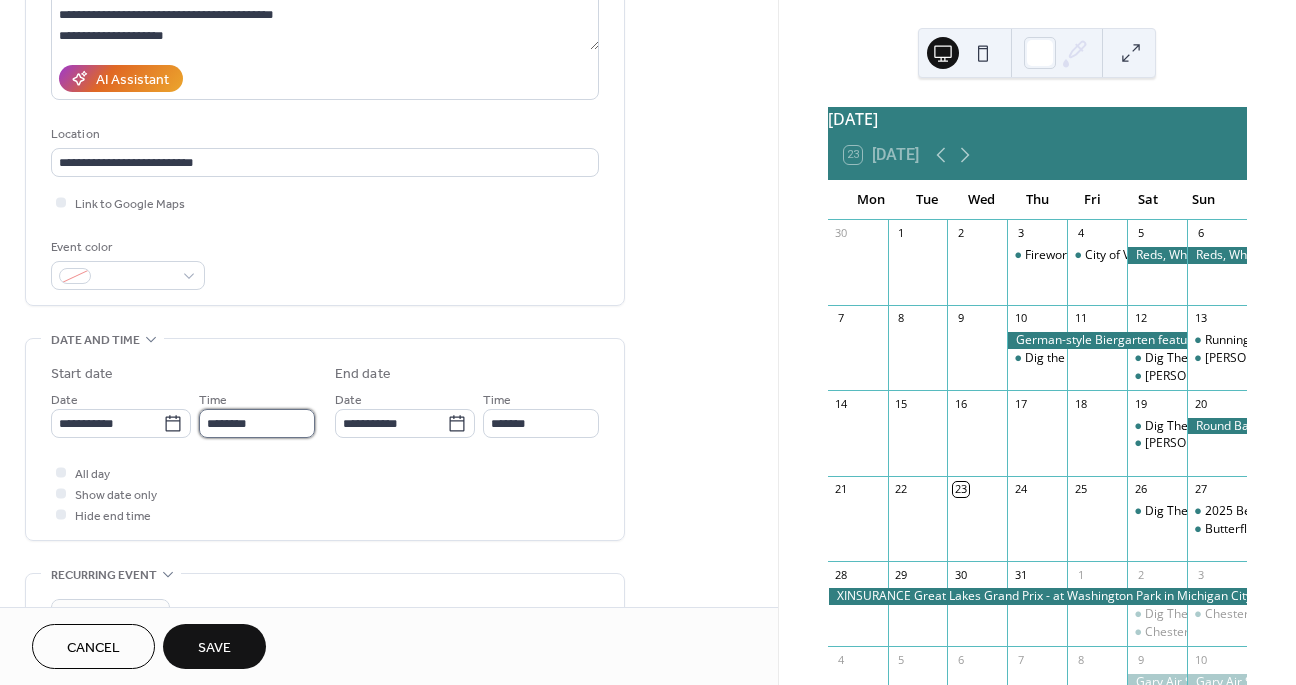 click on "********" at bounding box center [257, 423] 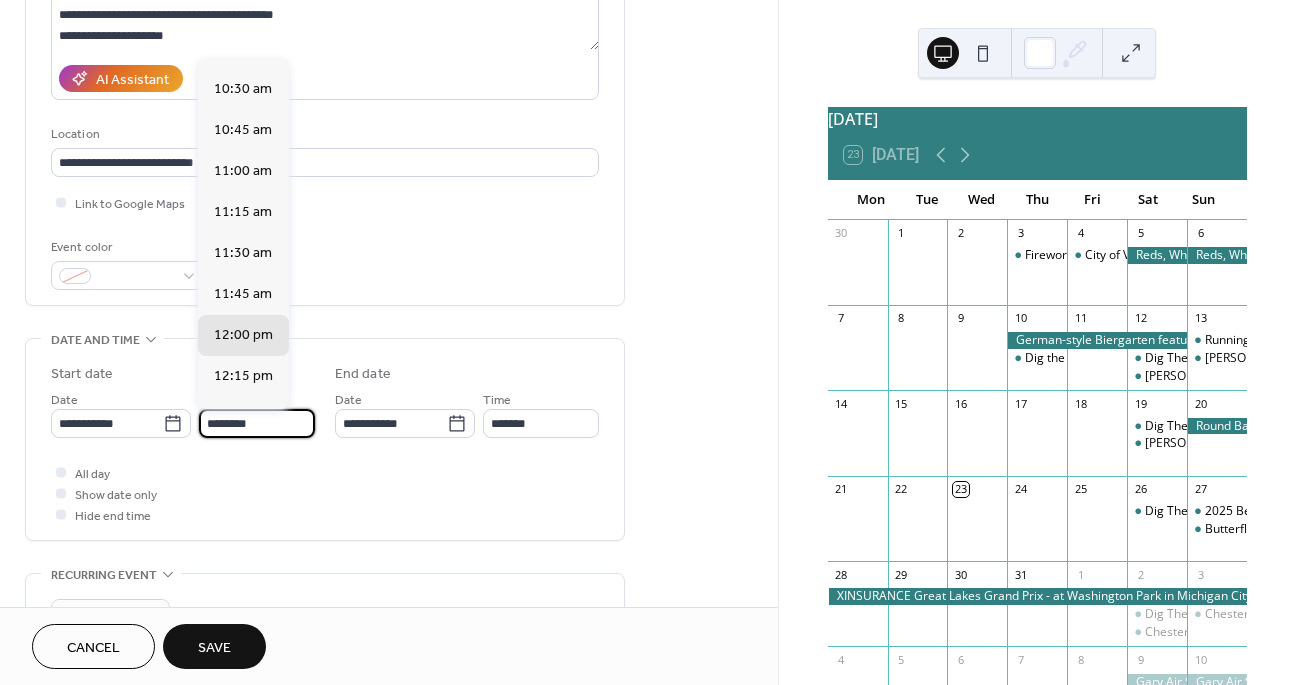 scroll, scrollTop: 1707, scrollLeft: 0, axis: vertical 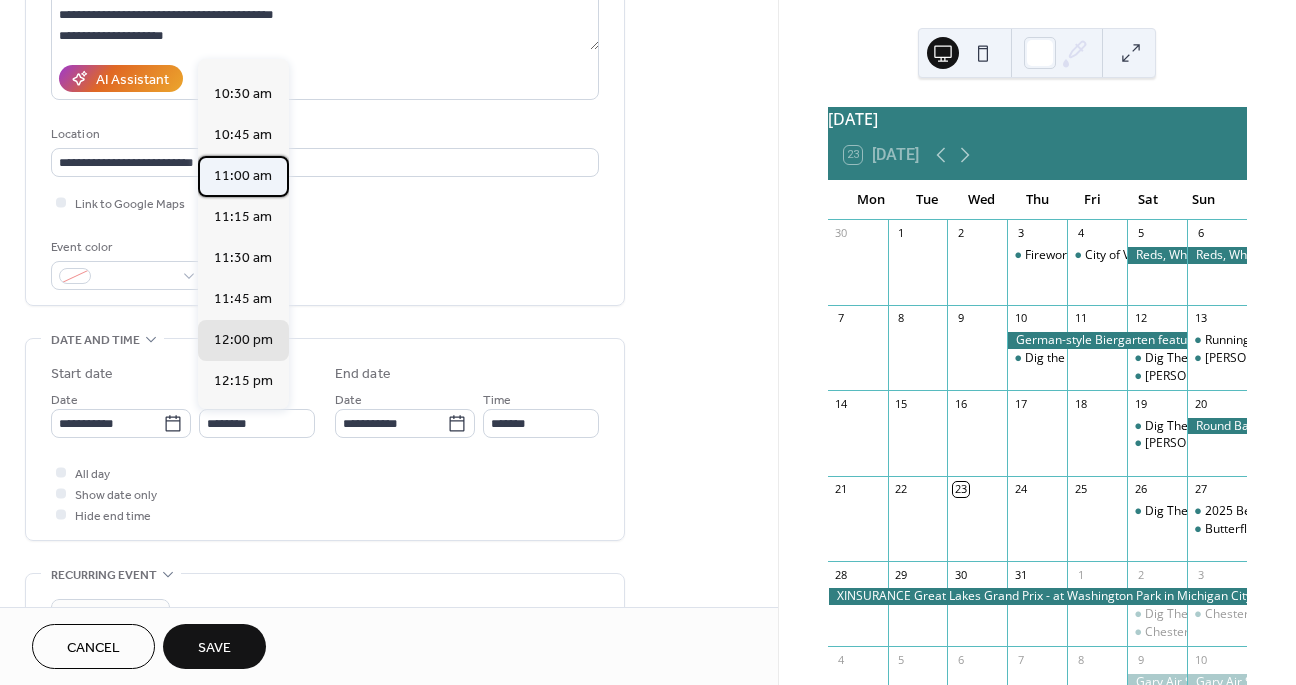 click on "11:00 am" at bounding box center [243, 176] 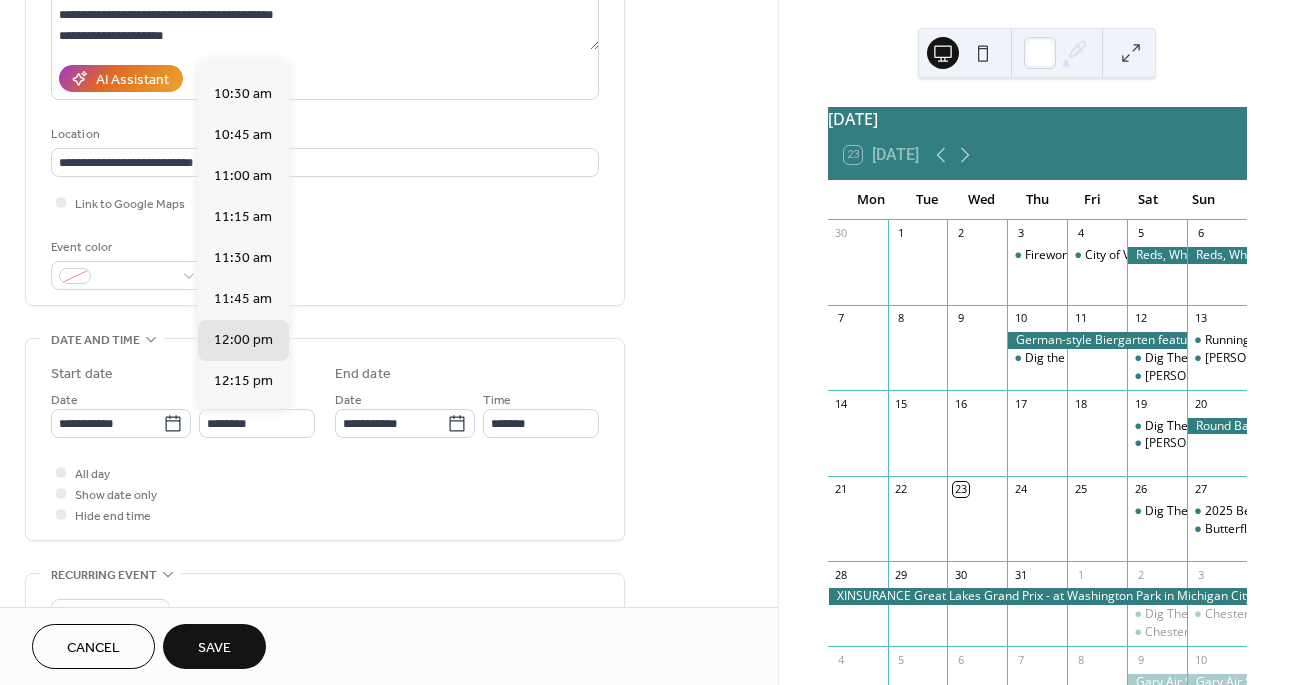 type on "********" 